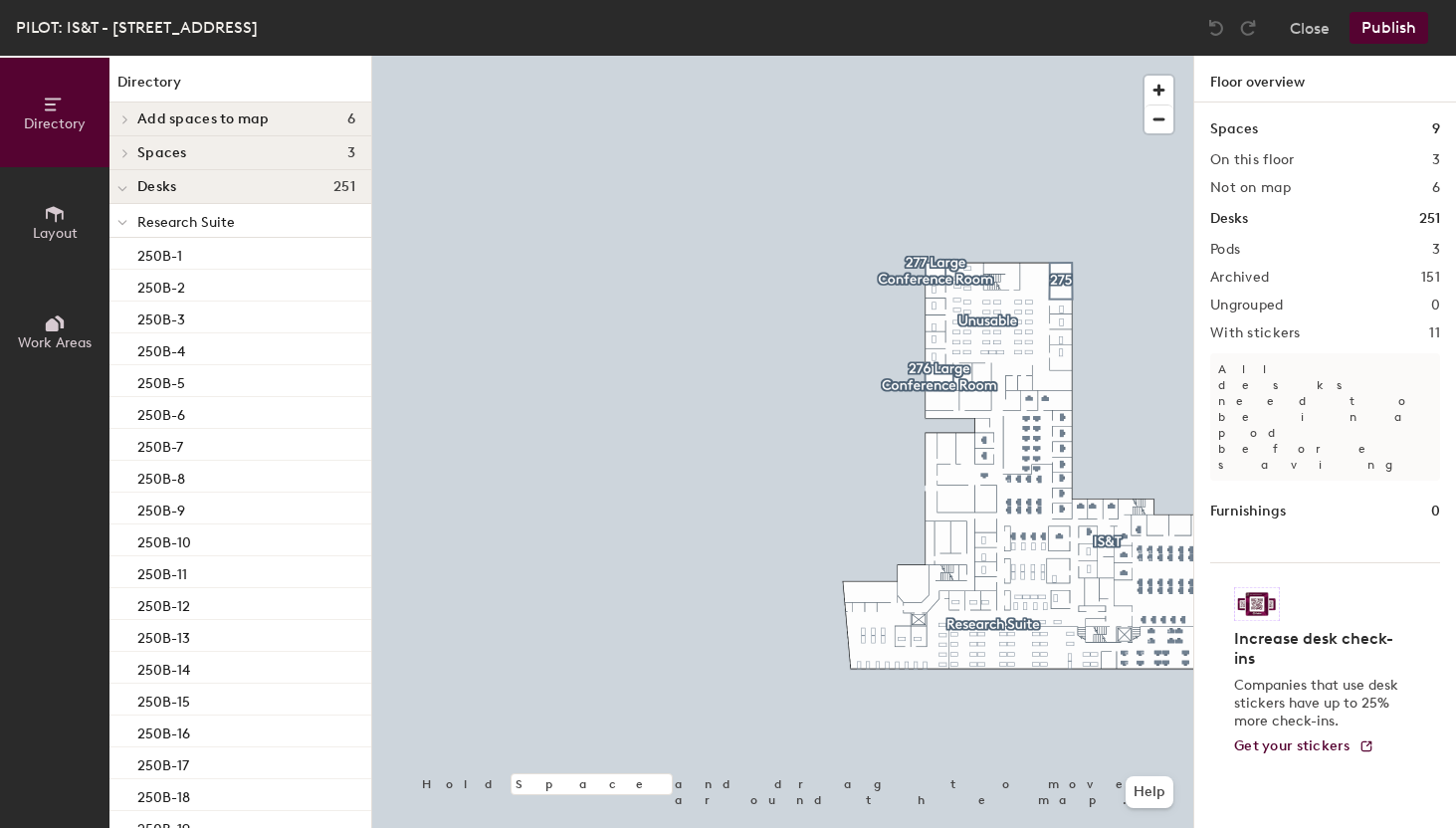scroll, scrollTop: 0, scrollLeft: 0, axis: both 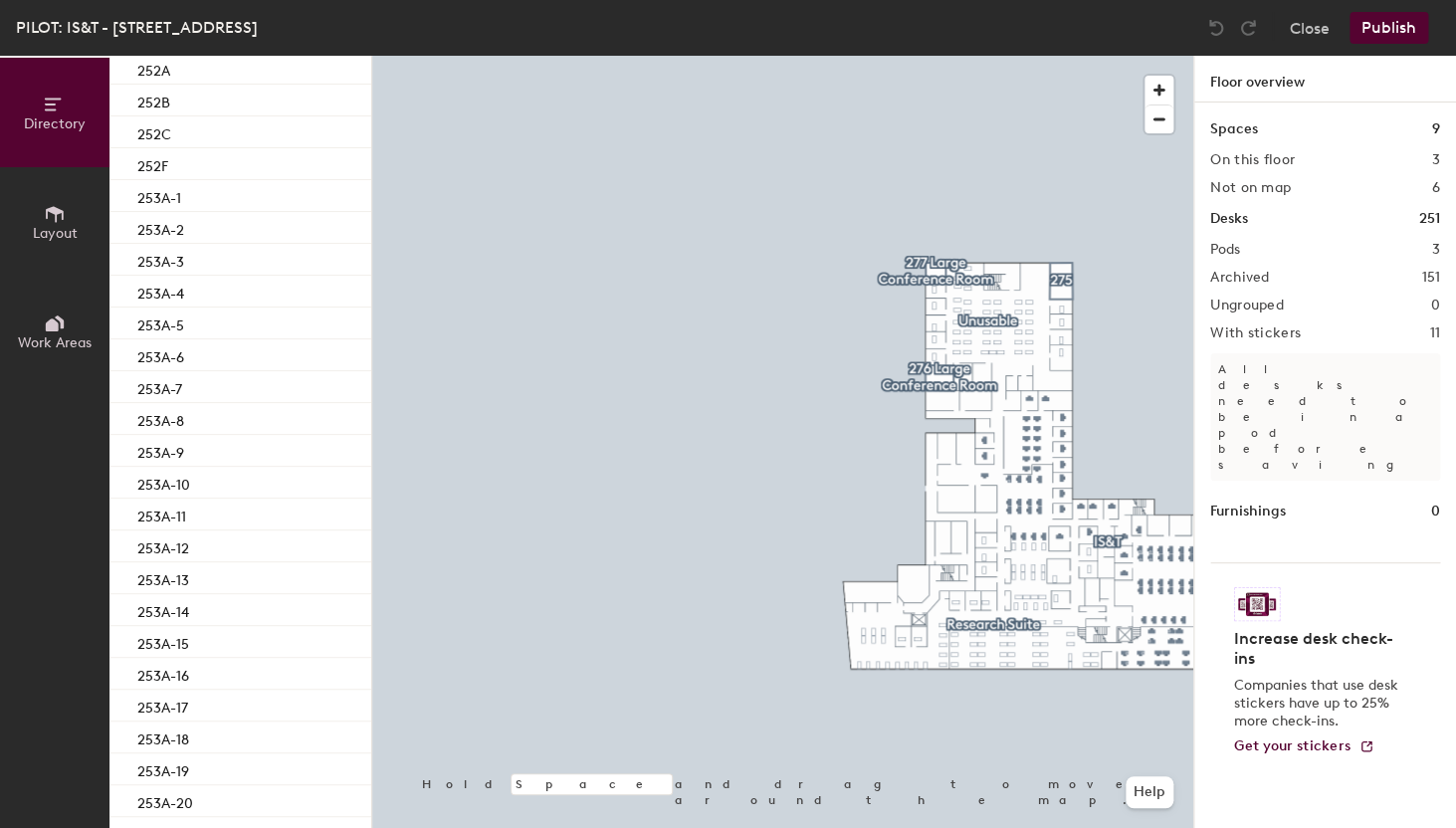 click on "Publish" 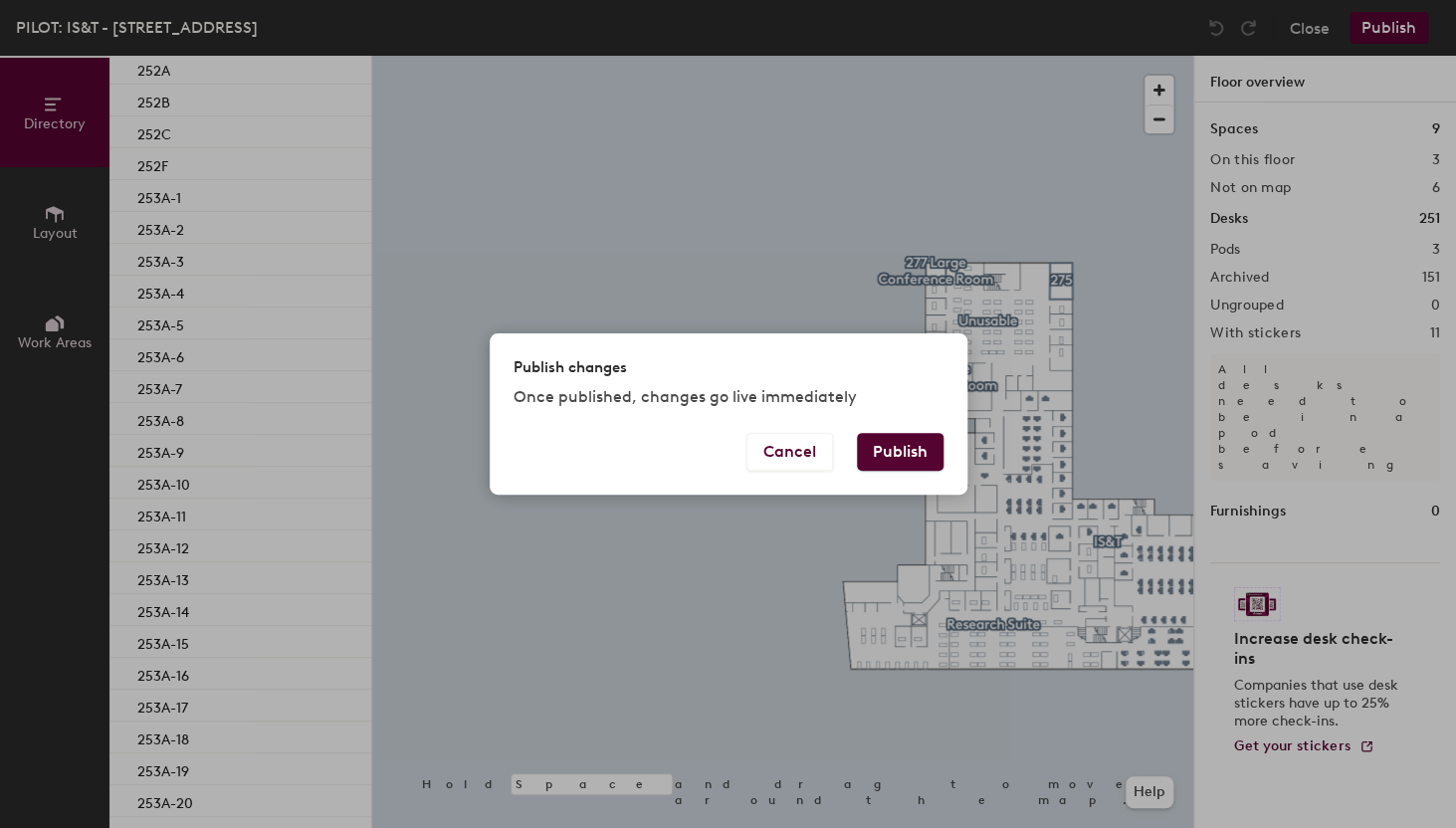 click on "Publish" at bounding box center [900, 452] 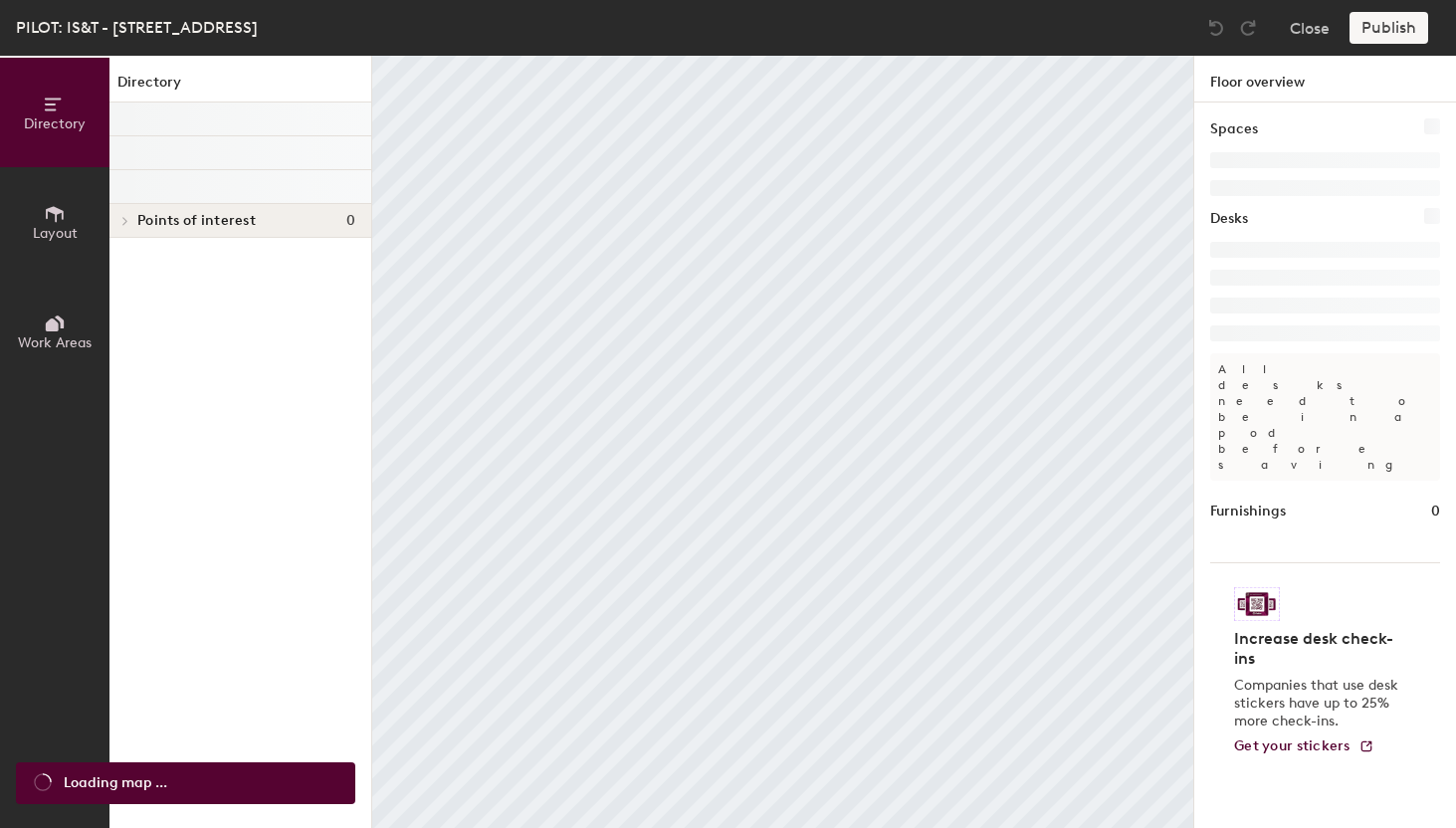 scroll, scrollTop: 0, scrollLeft: 0, axis: both 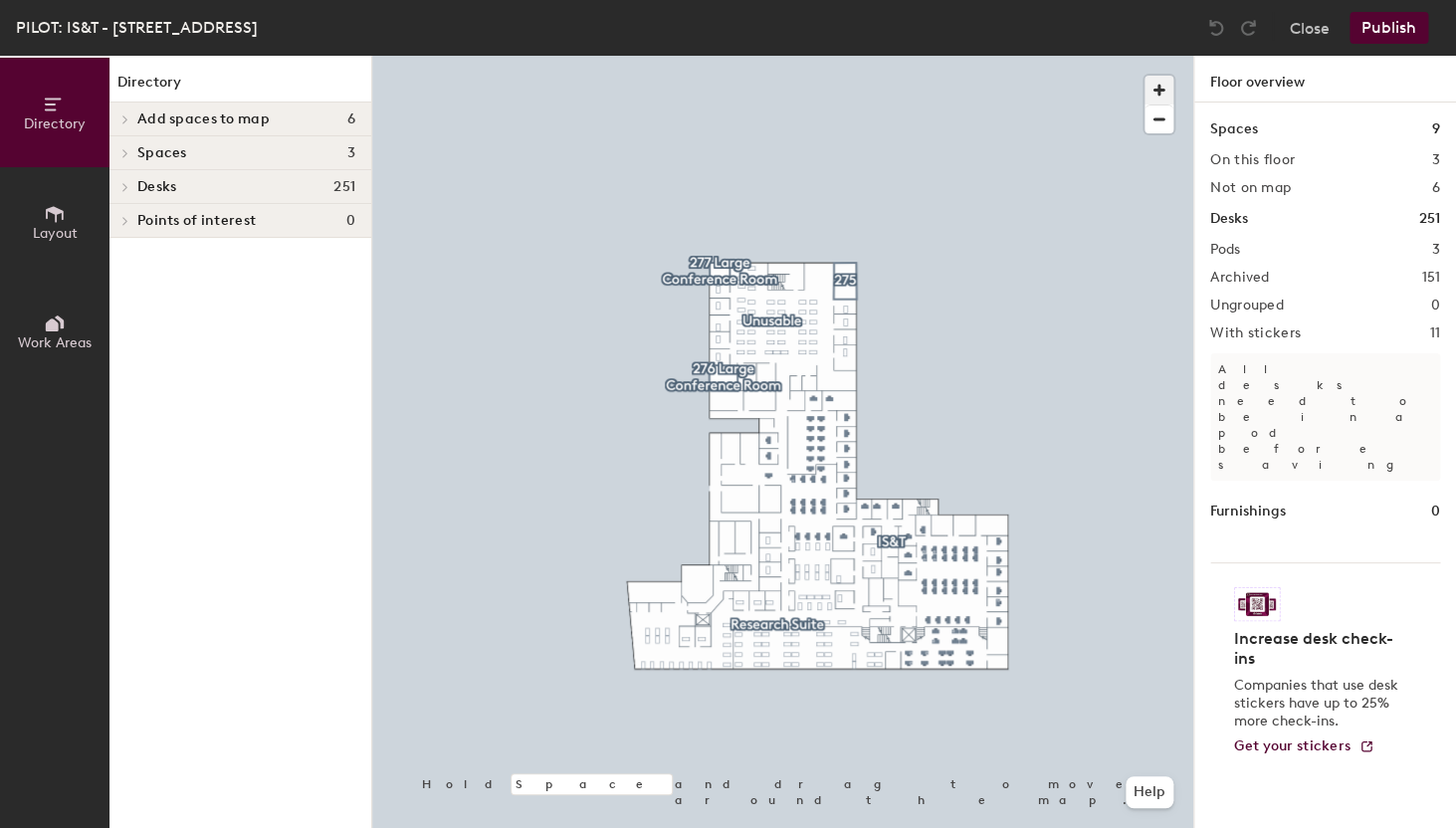 click 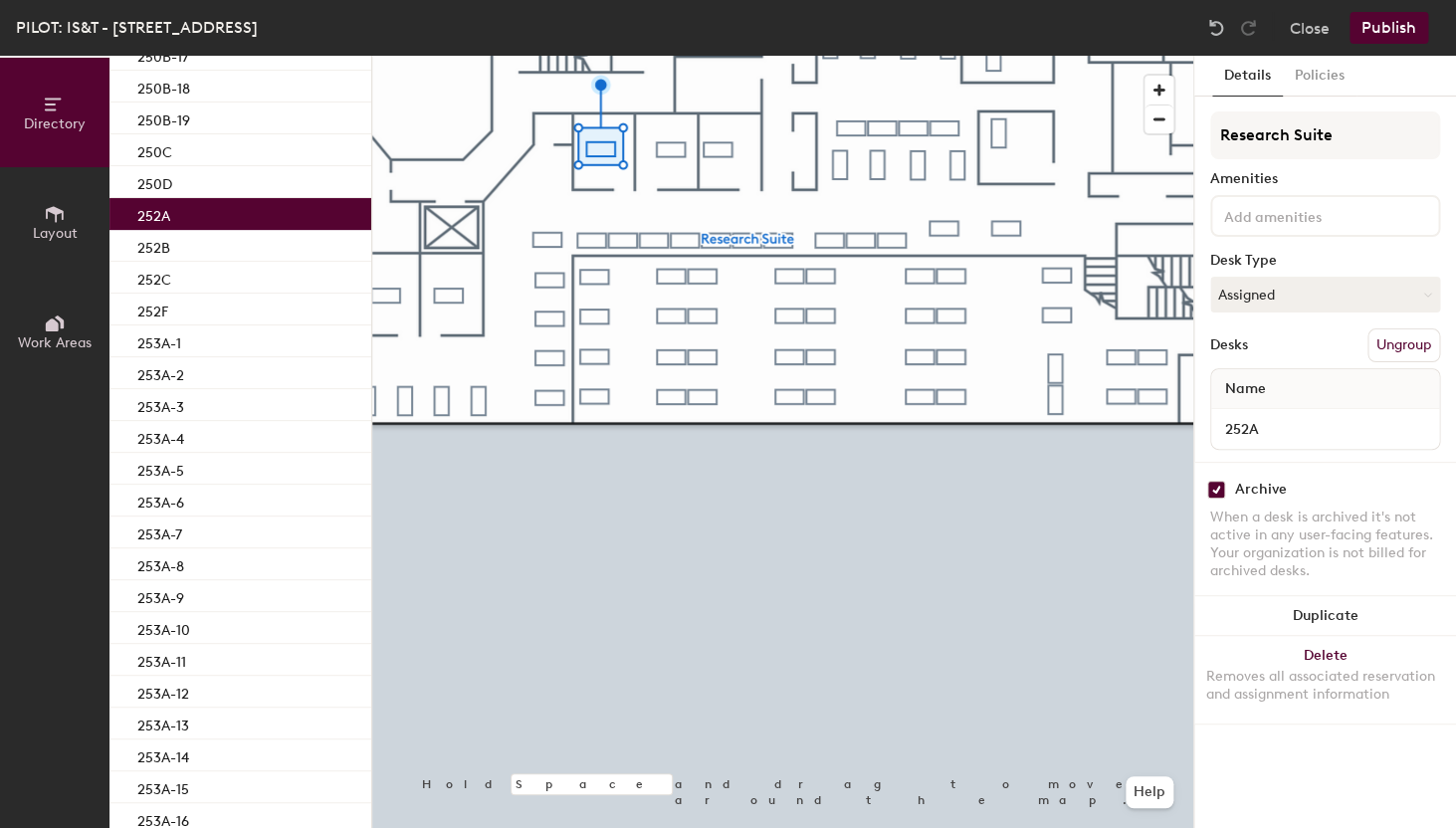 scroll, scrollTop: 773, scrollLeft: 0, axis: vertical 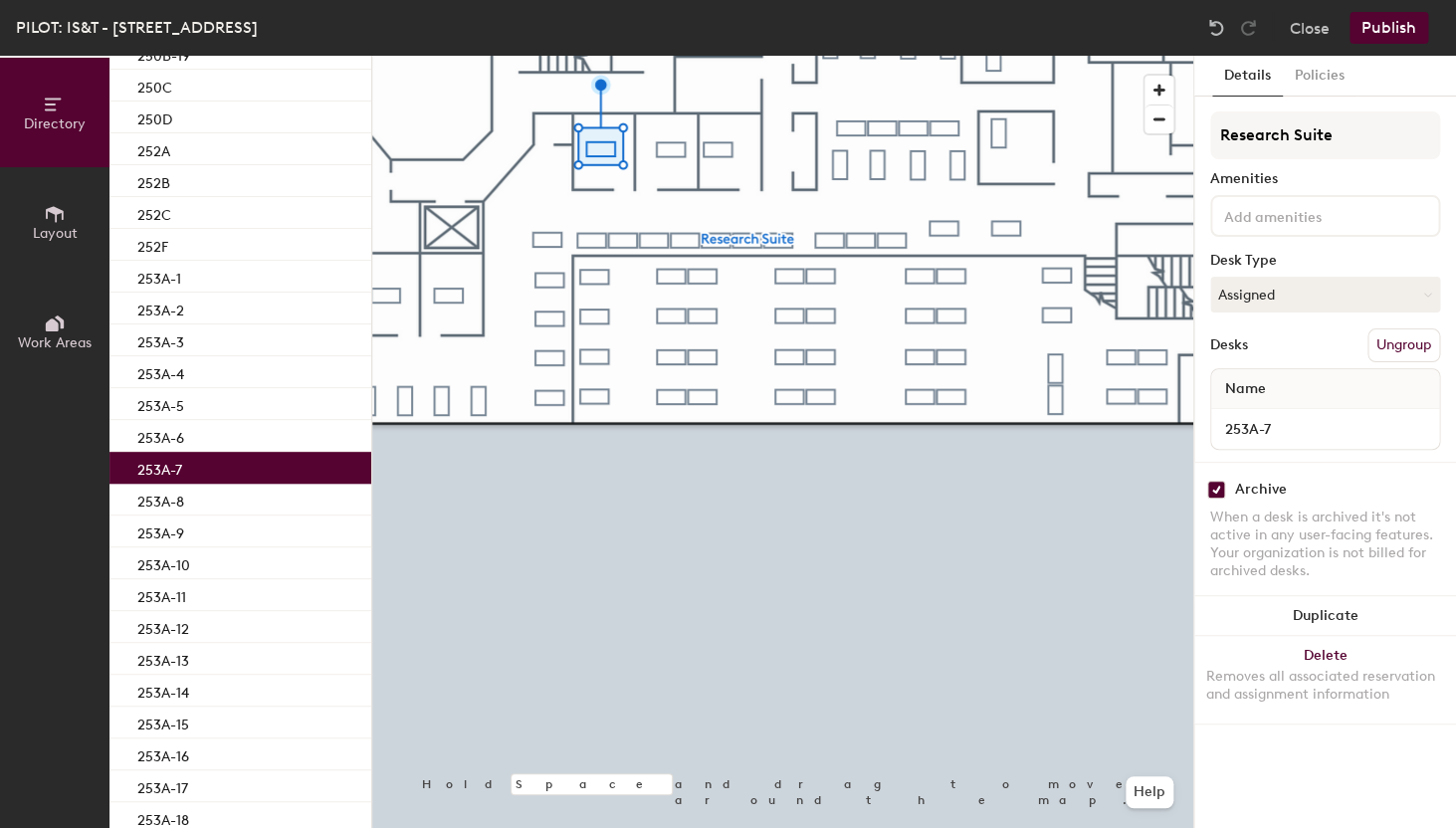 click on "253A-7" 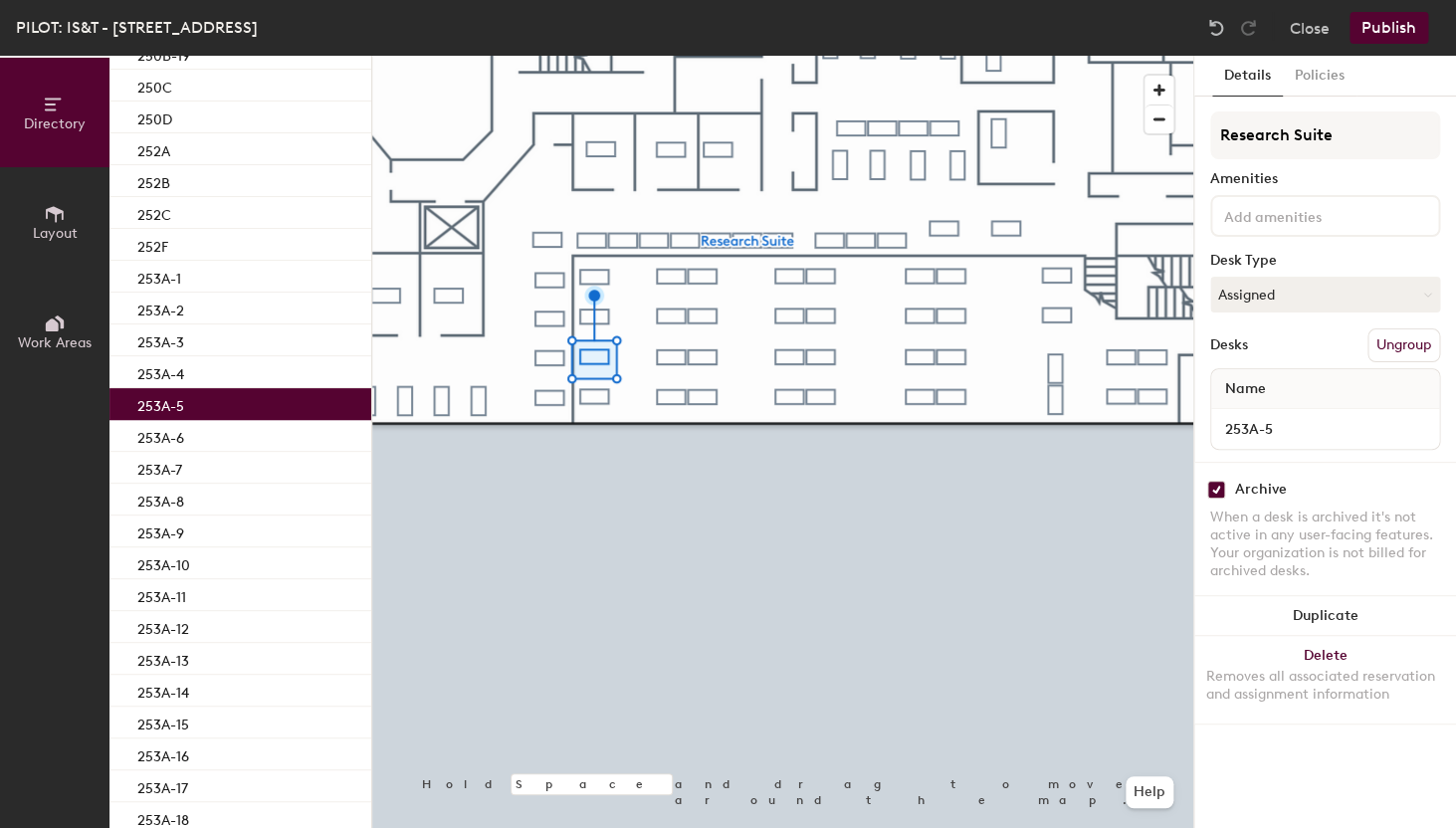 click 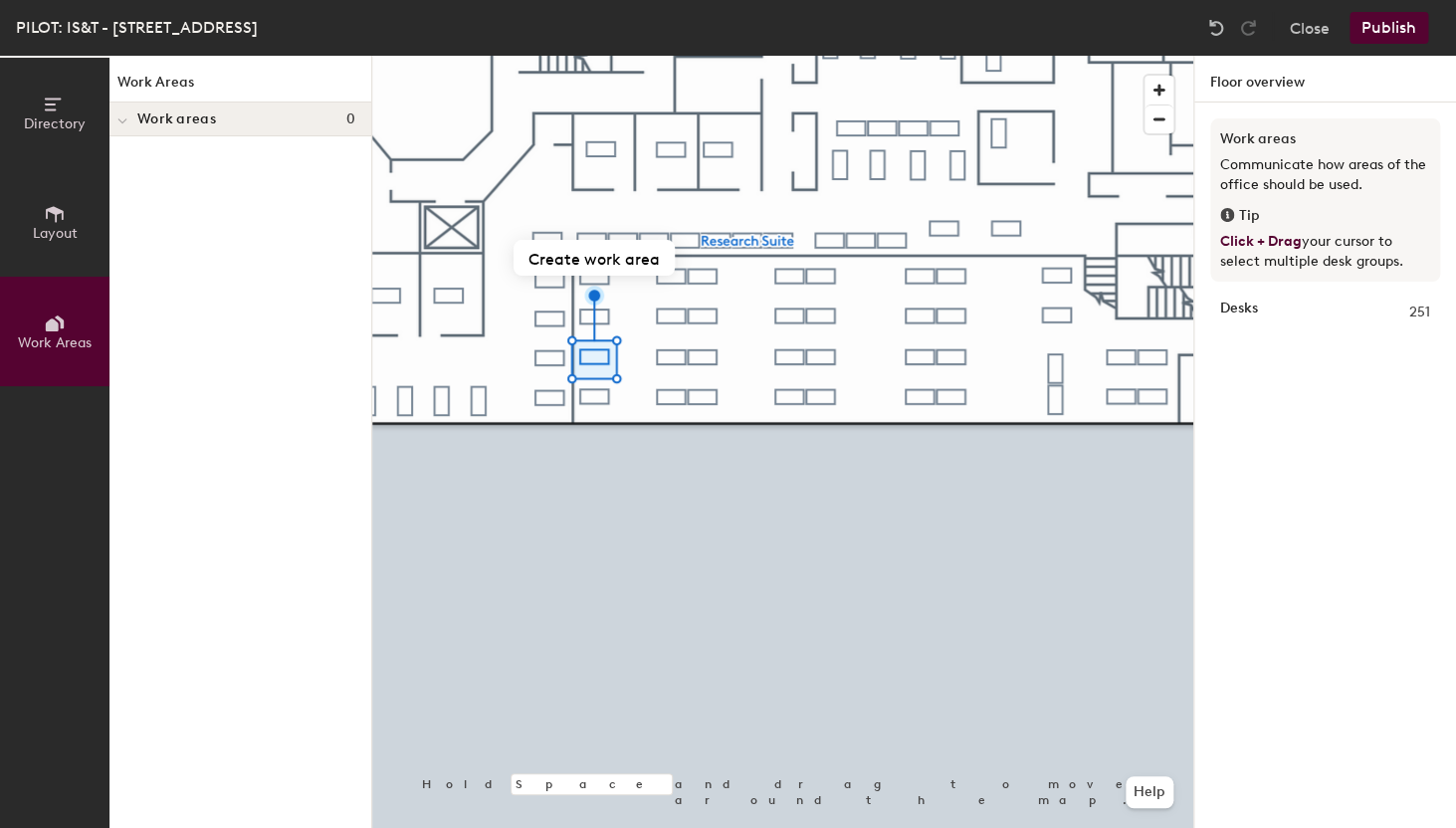 scroll, scrollTop: 0, scrollLeft: 0, axis: both 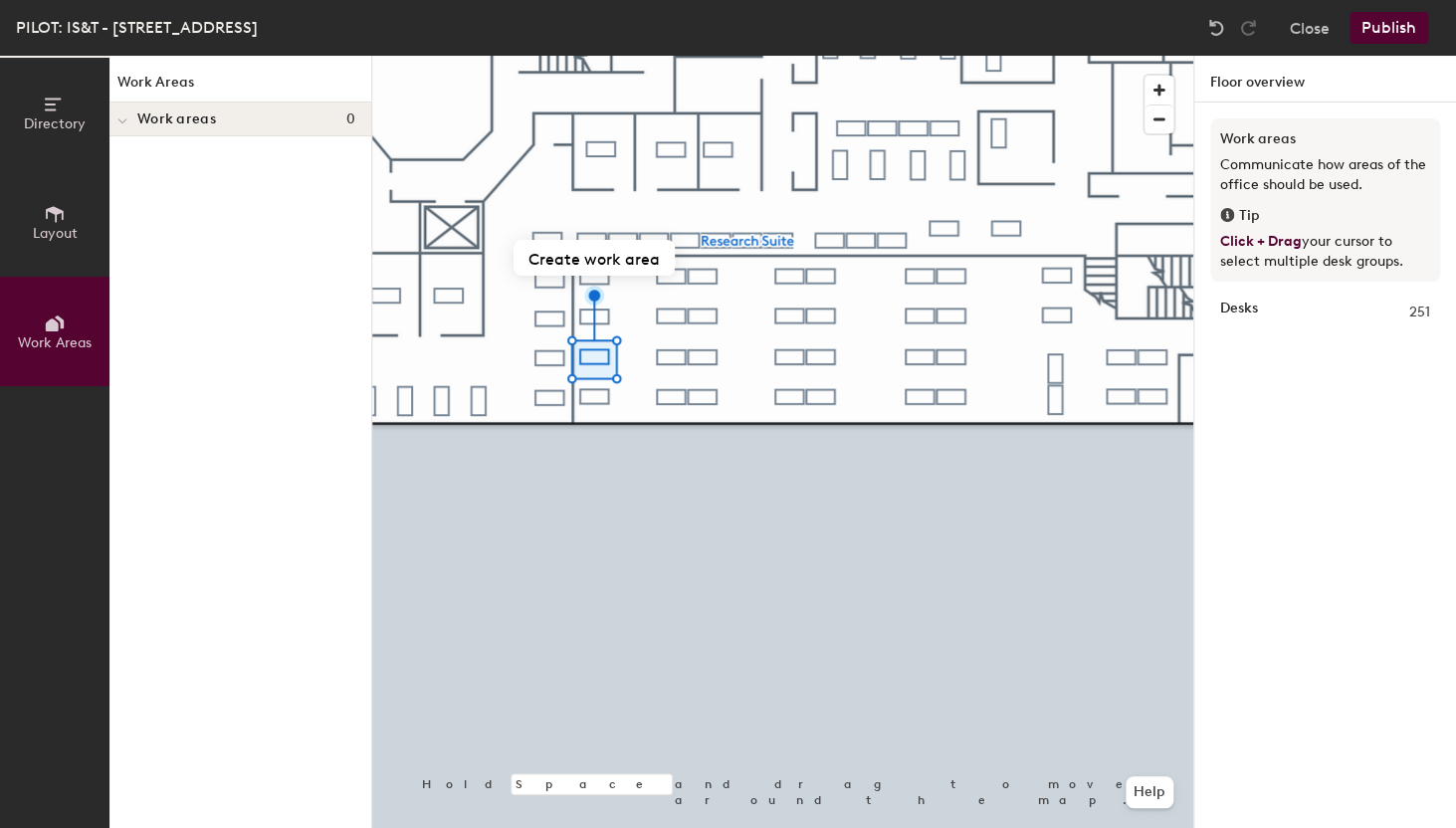 click on "Layout" 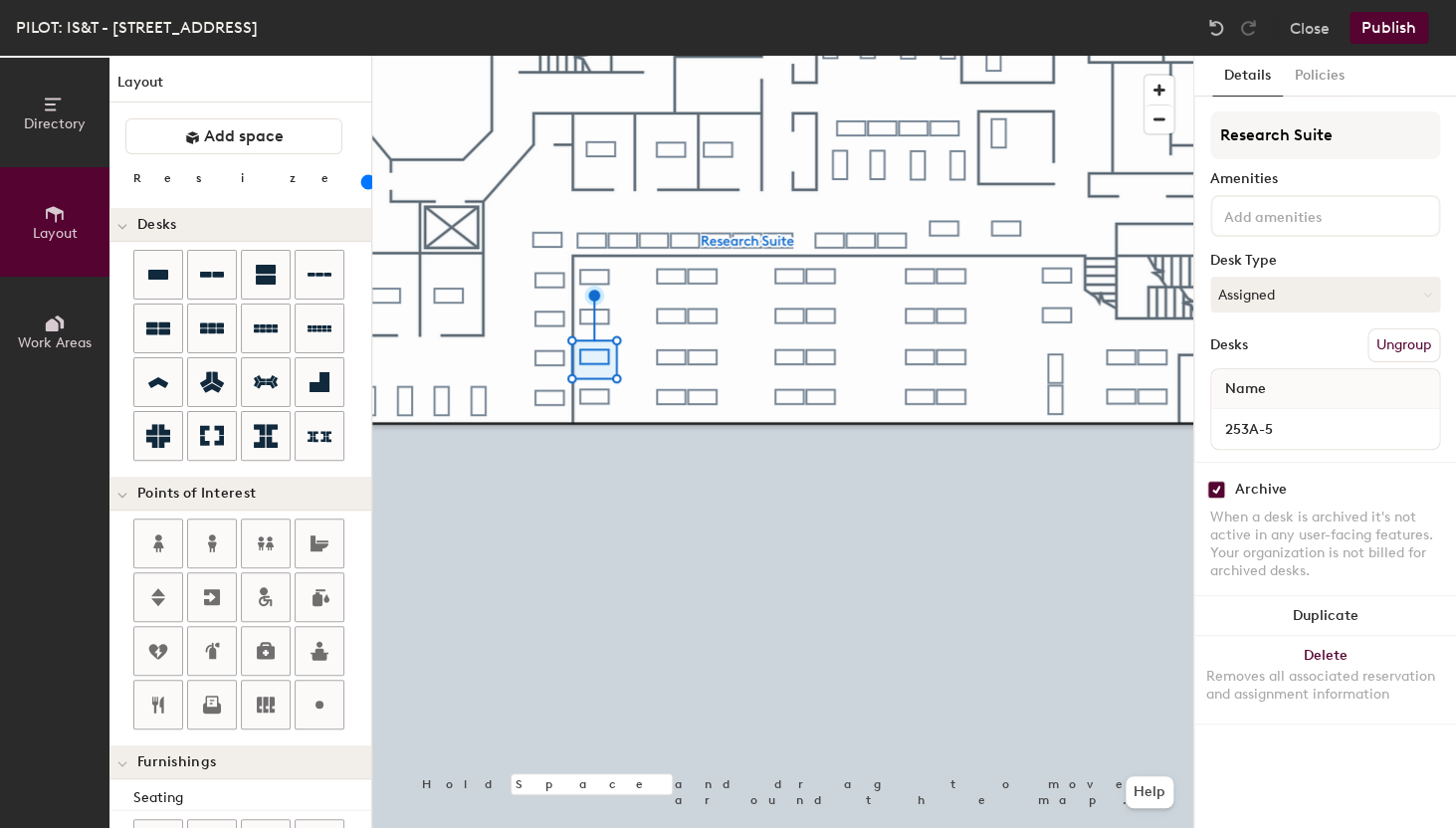 click on "Directory" 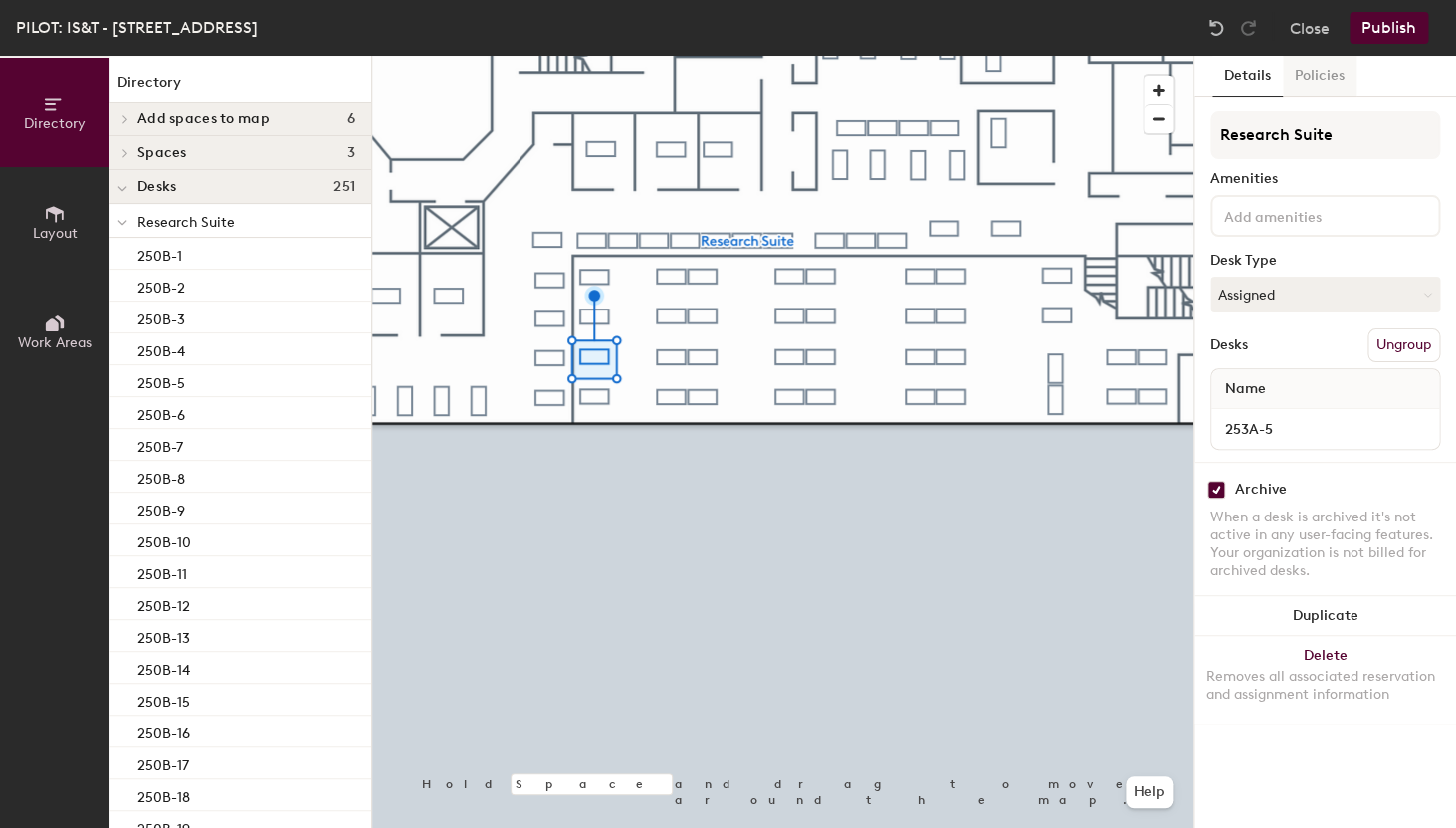 click on "Policies" 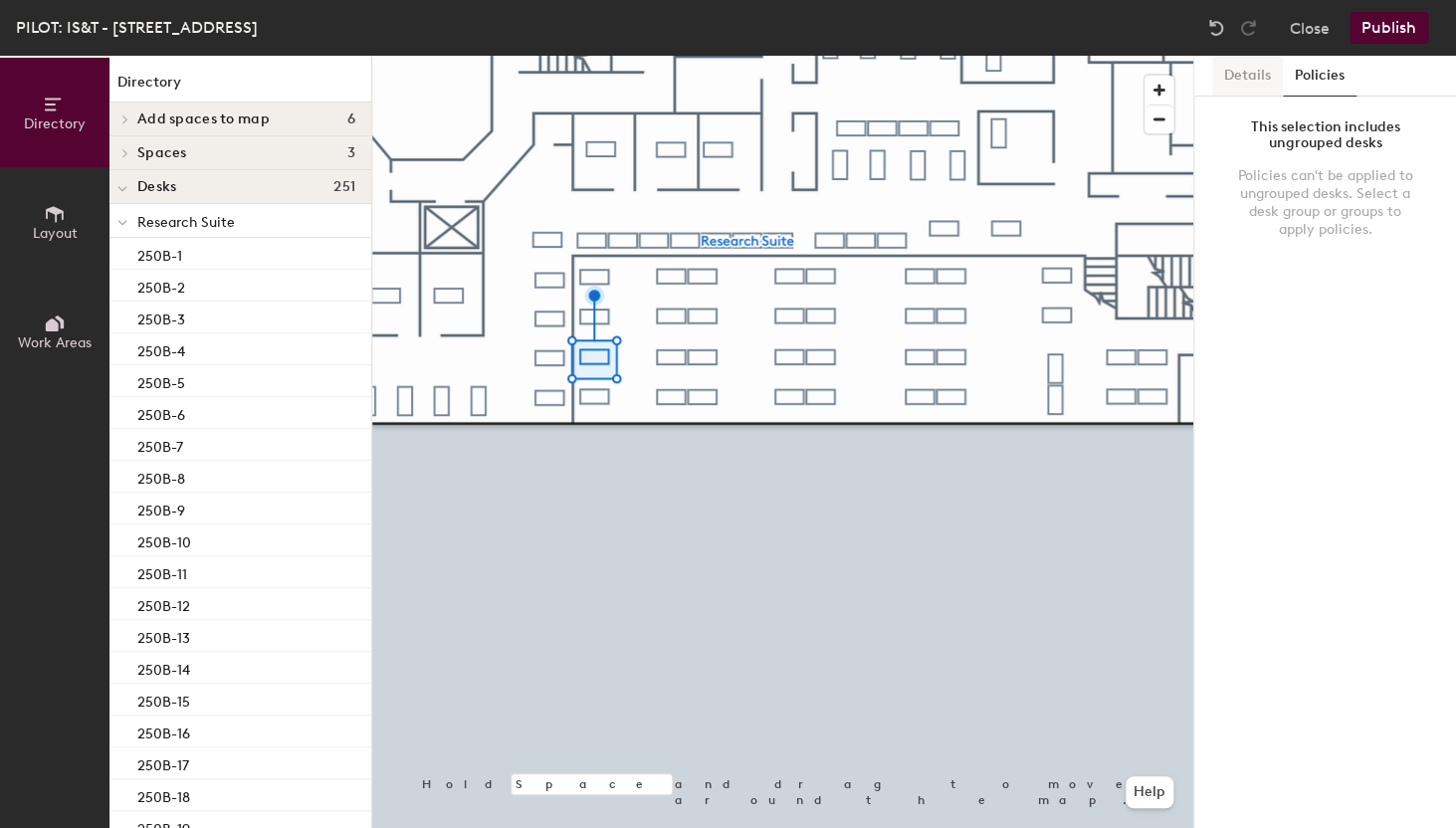 click on "Details" 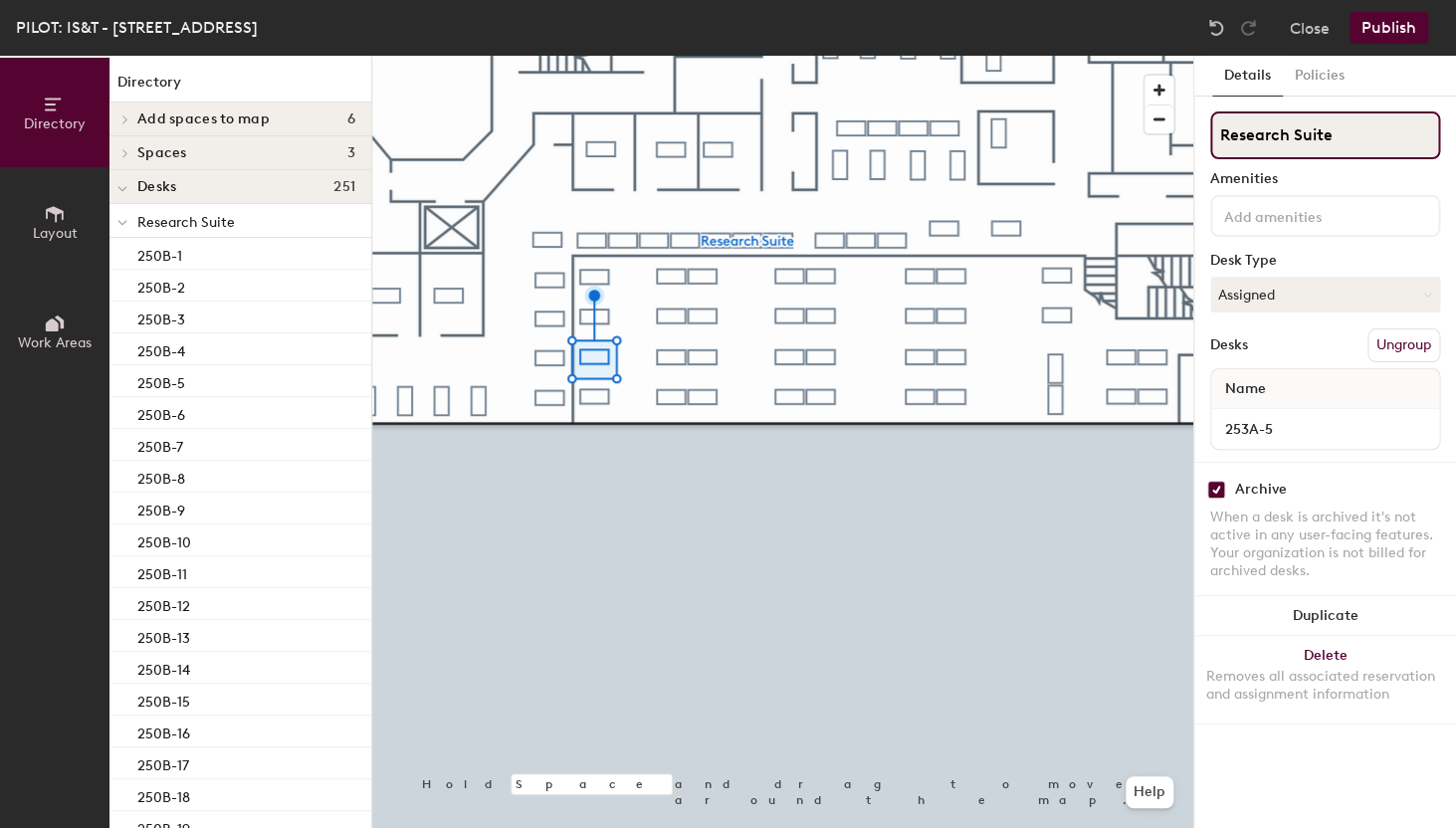 click on "Research Suite" 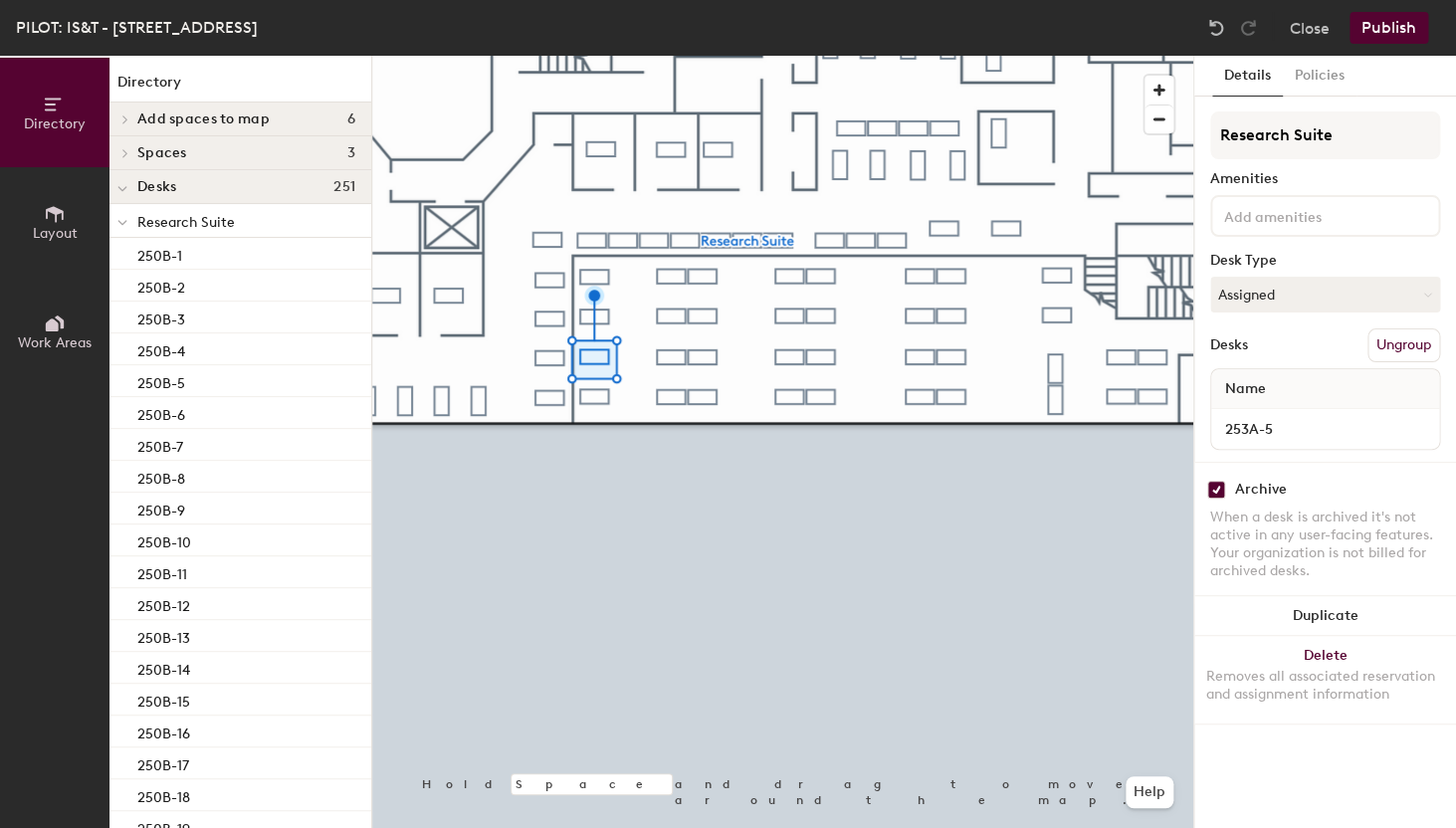 click 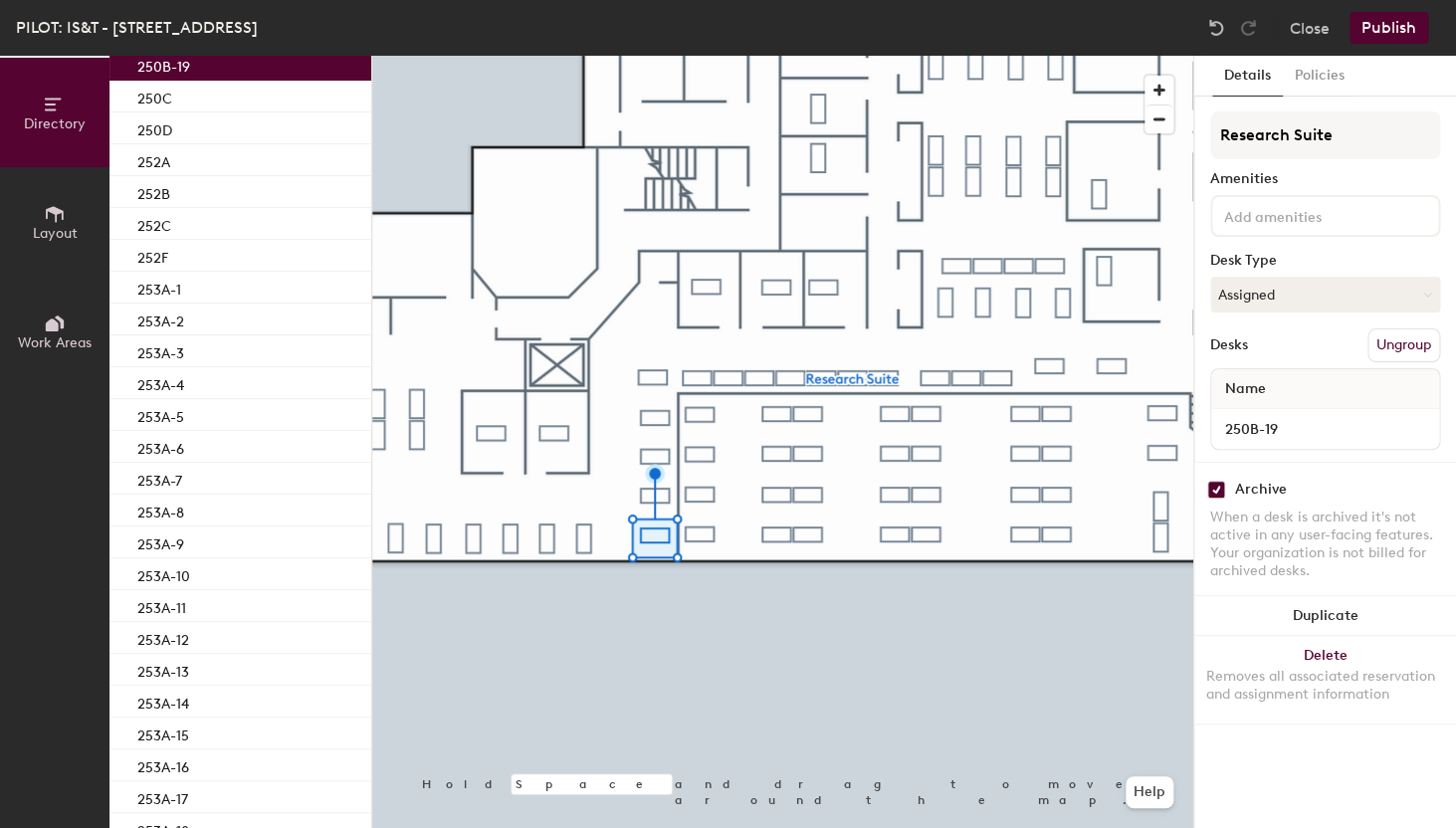scroll, scrollTop: 776, scrollLeft: 0, axis: vertical 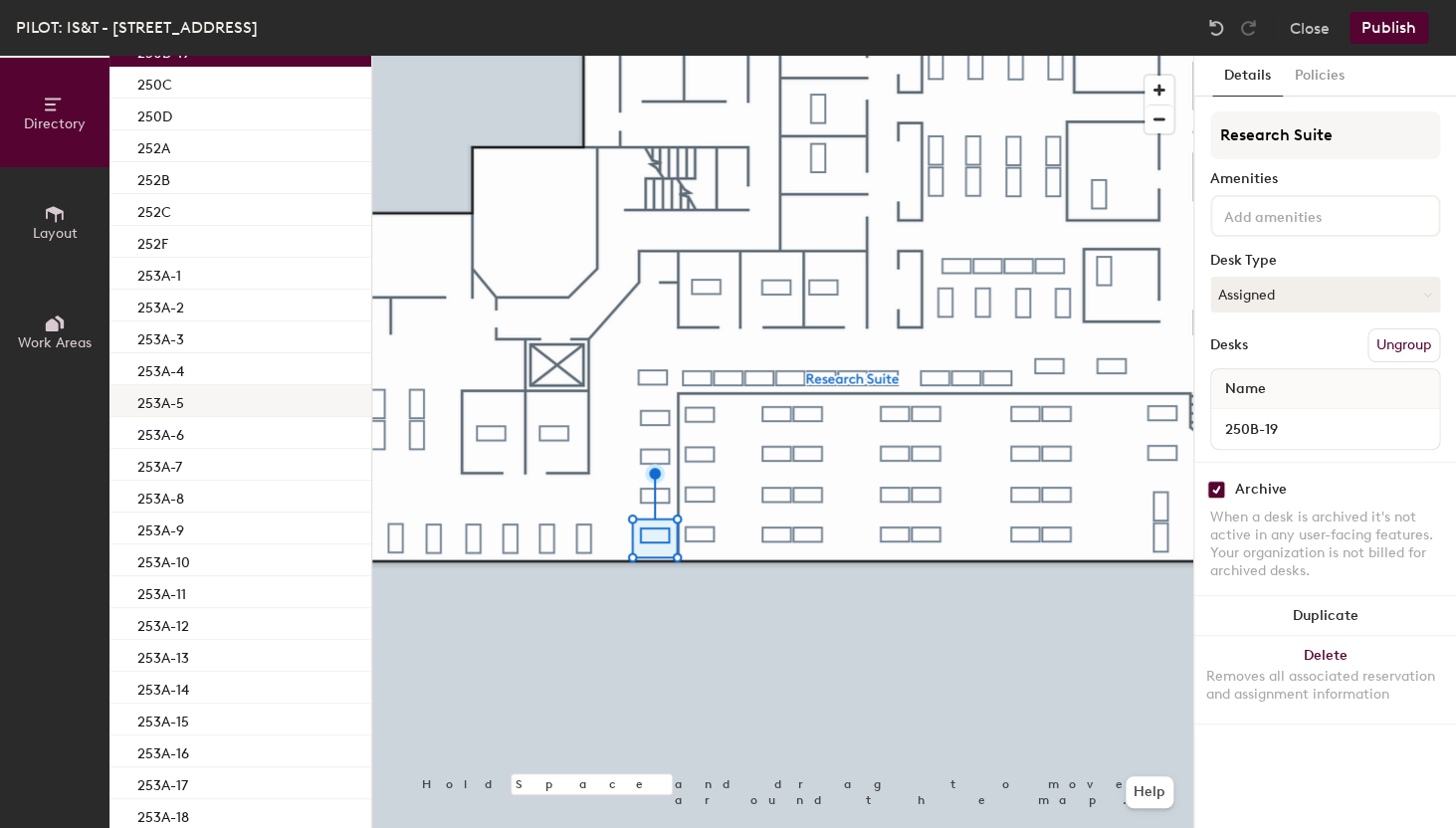 click on "253A-5" 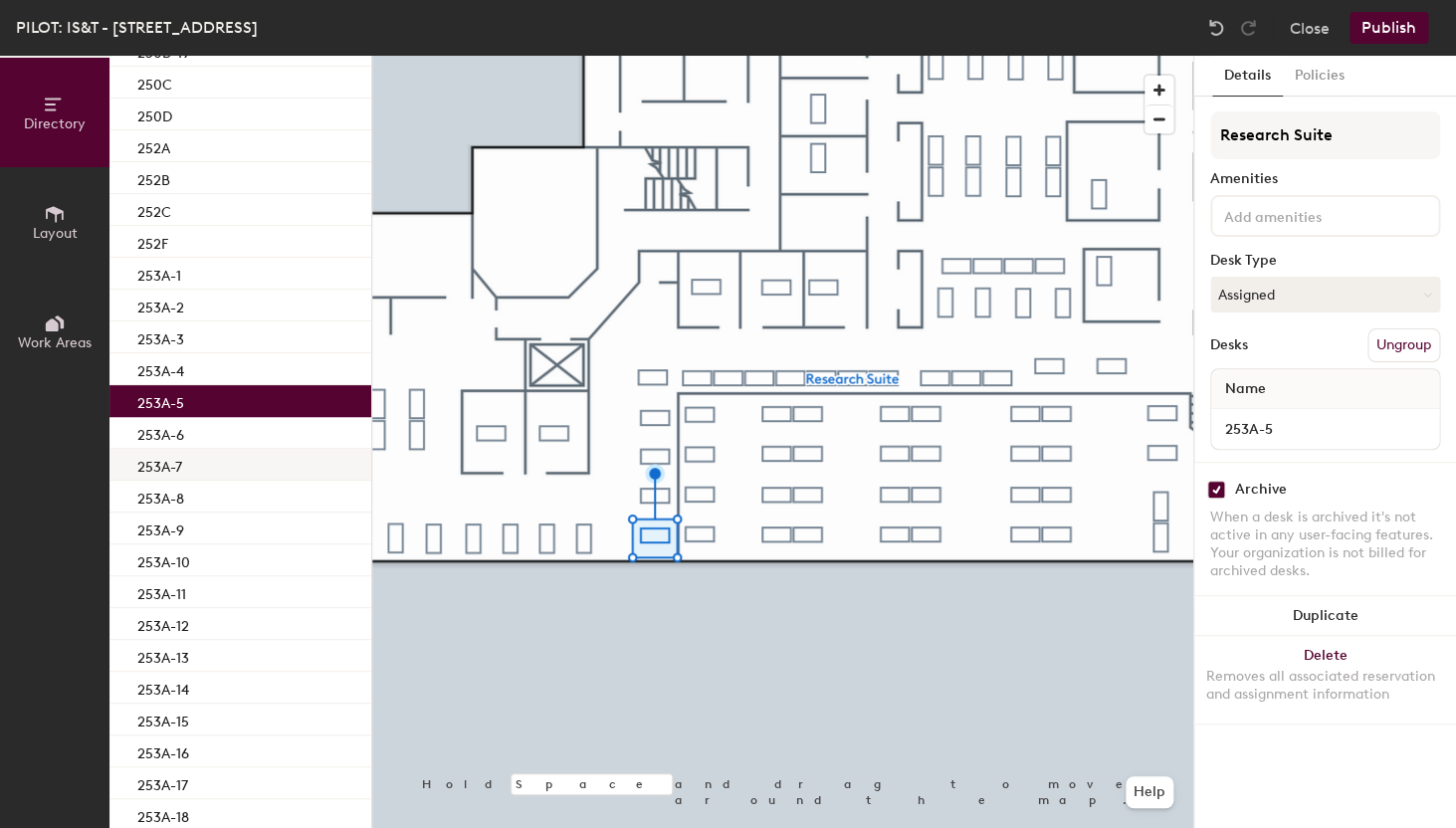 click on "253A-7" 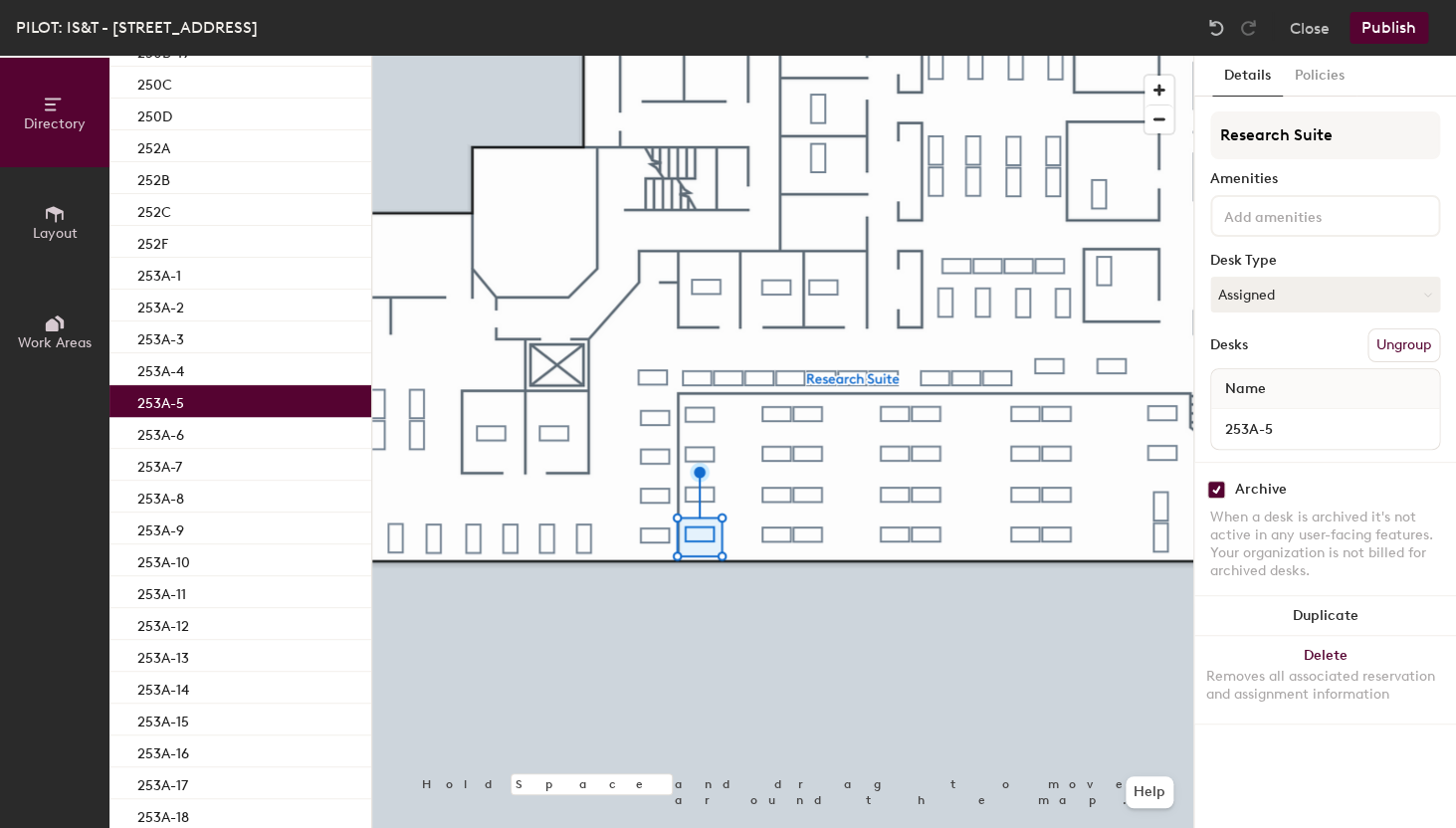 click on "253A-5" 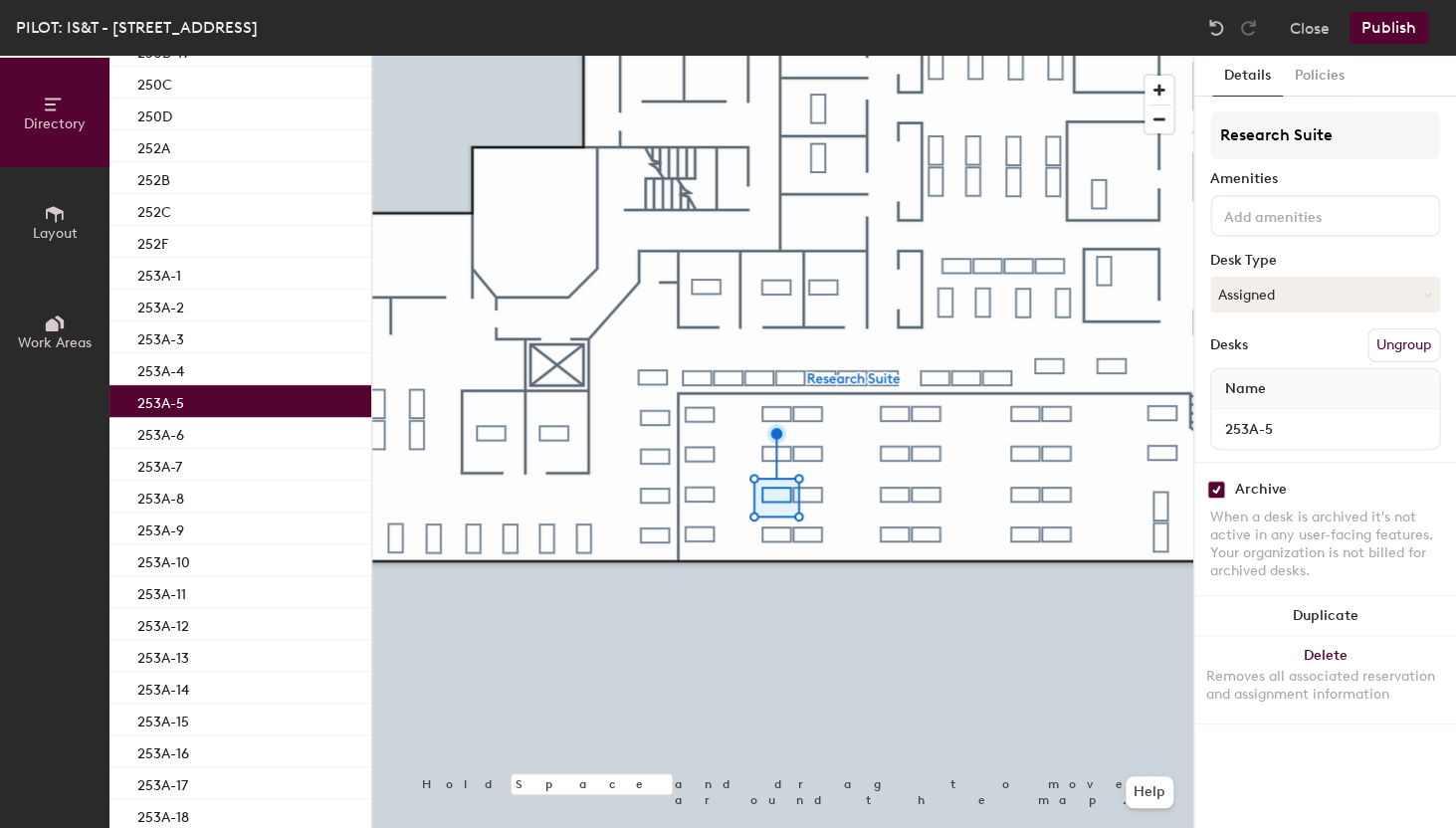 click on "253A-5" 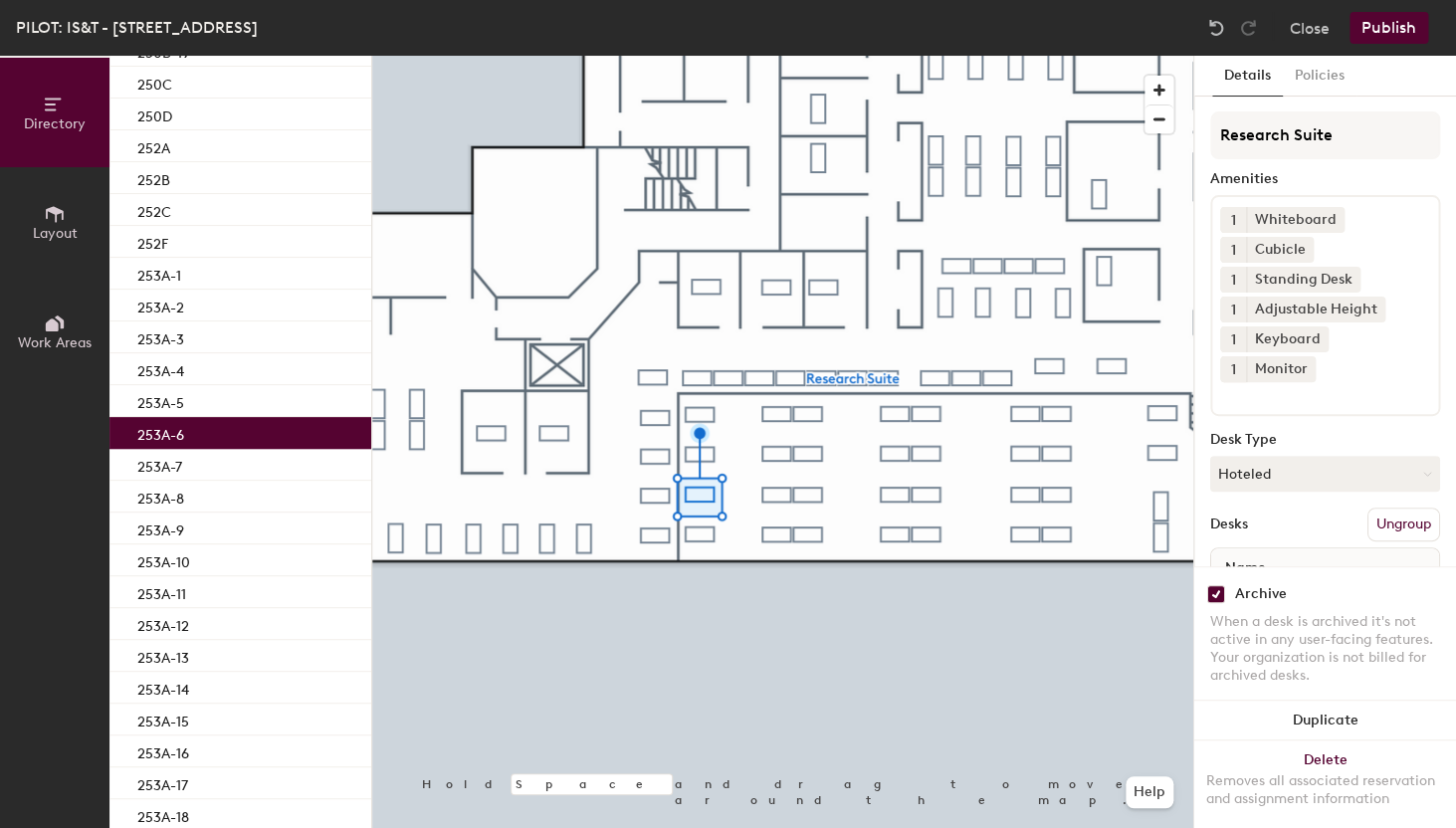 click on "253A-6" 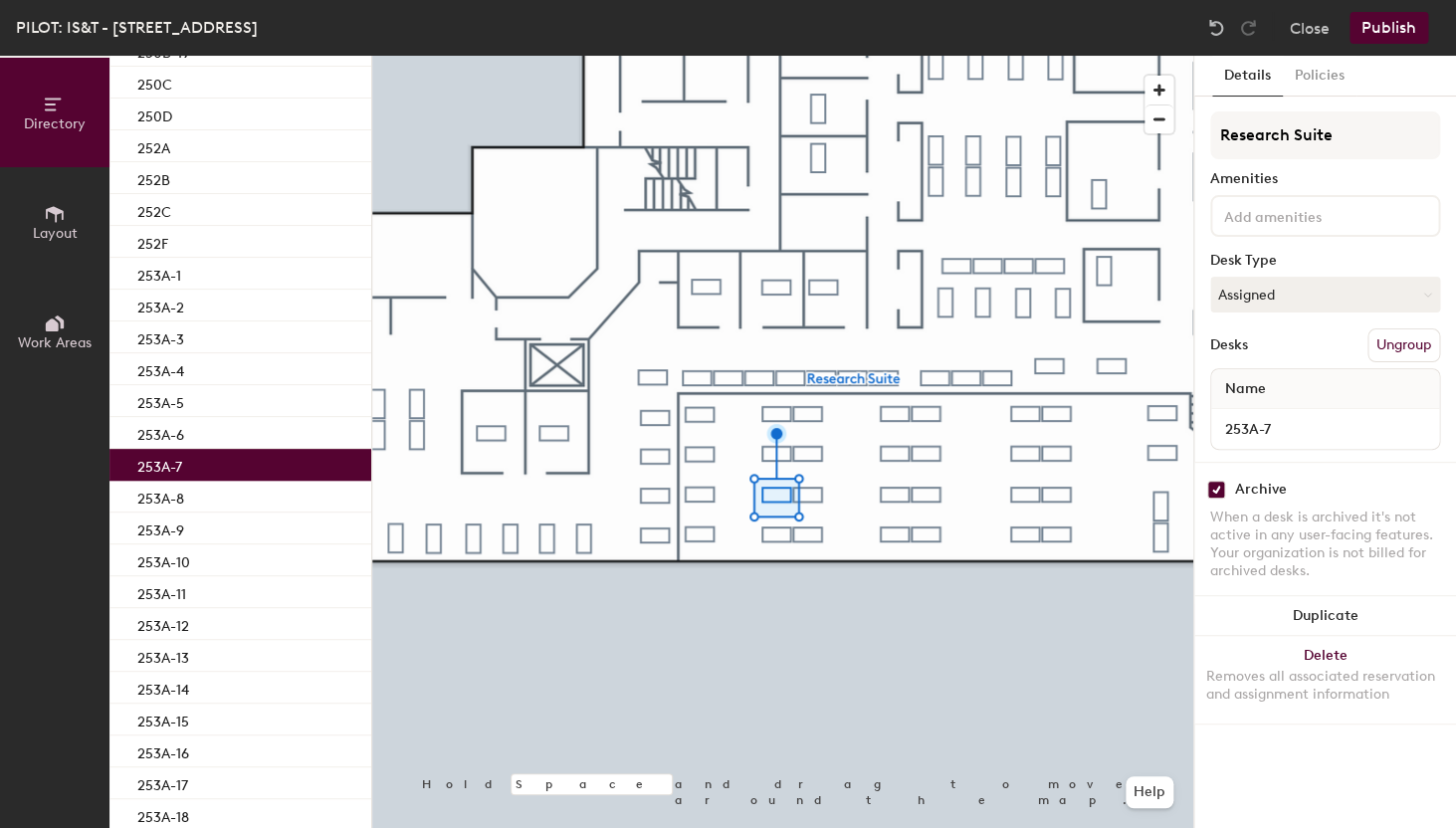 click on "253A-7" 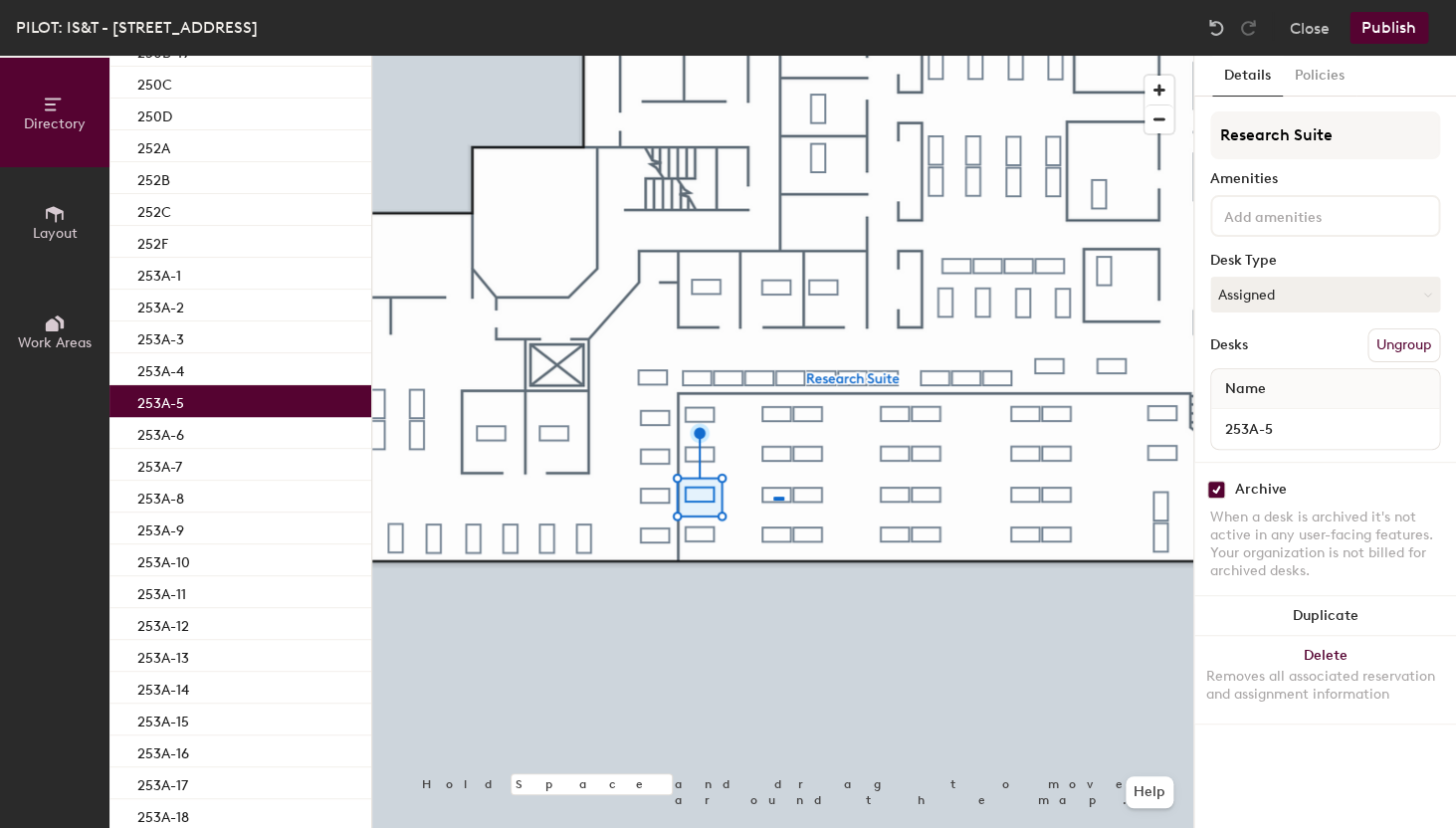 click 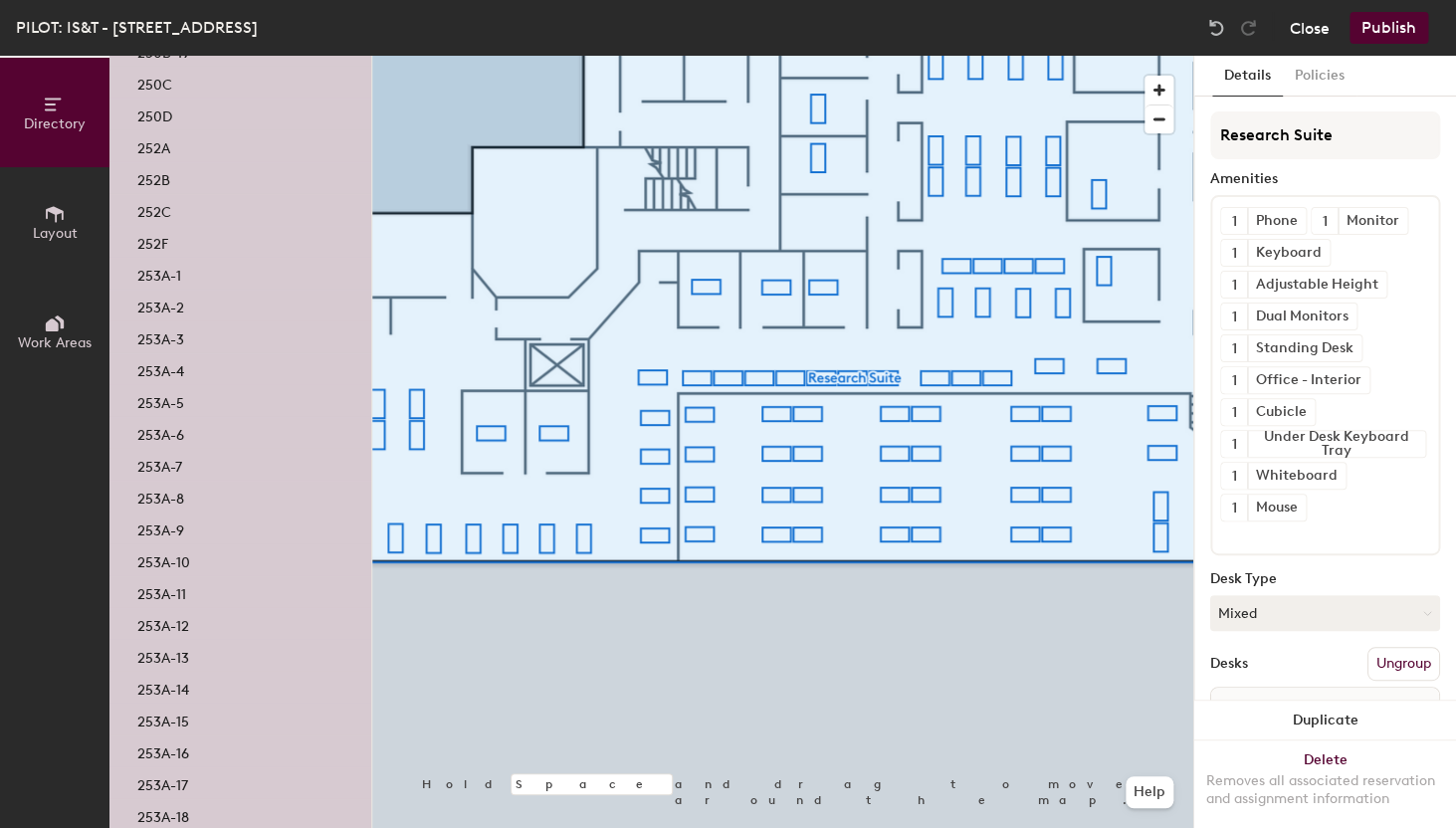 click on "Close" 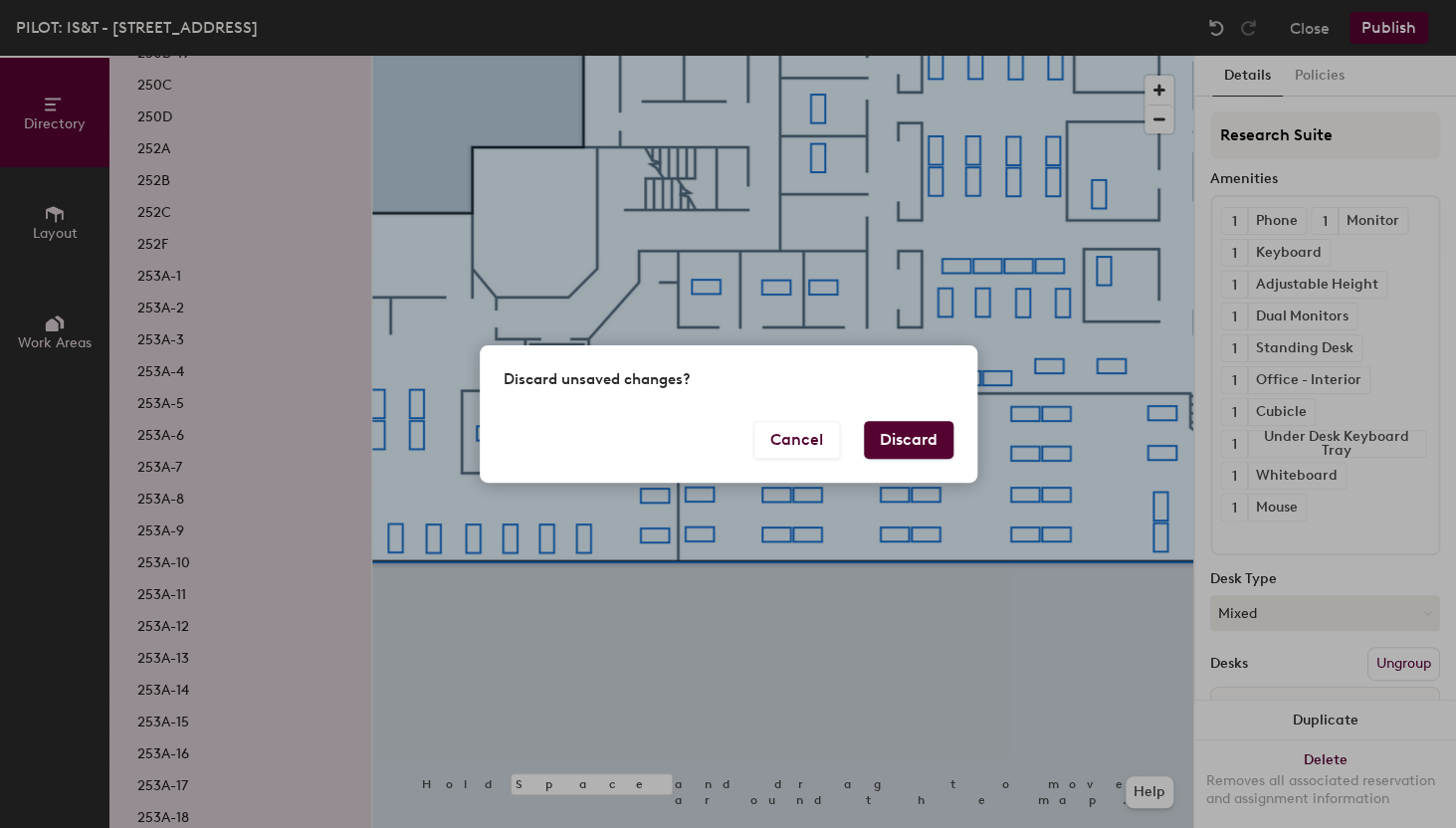 click on "Discard" at bounding box center [909, 440] 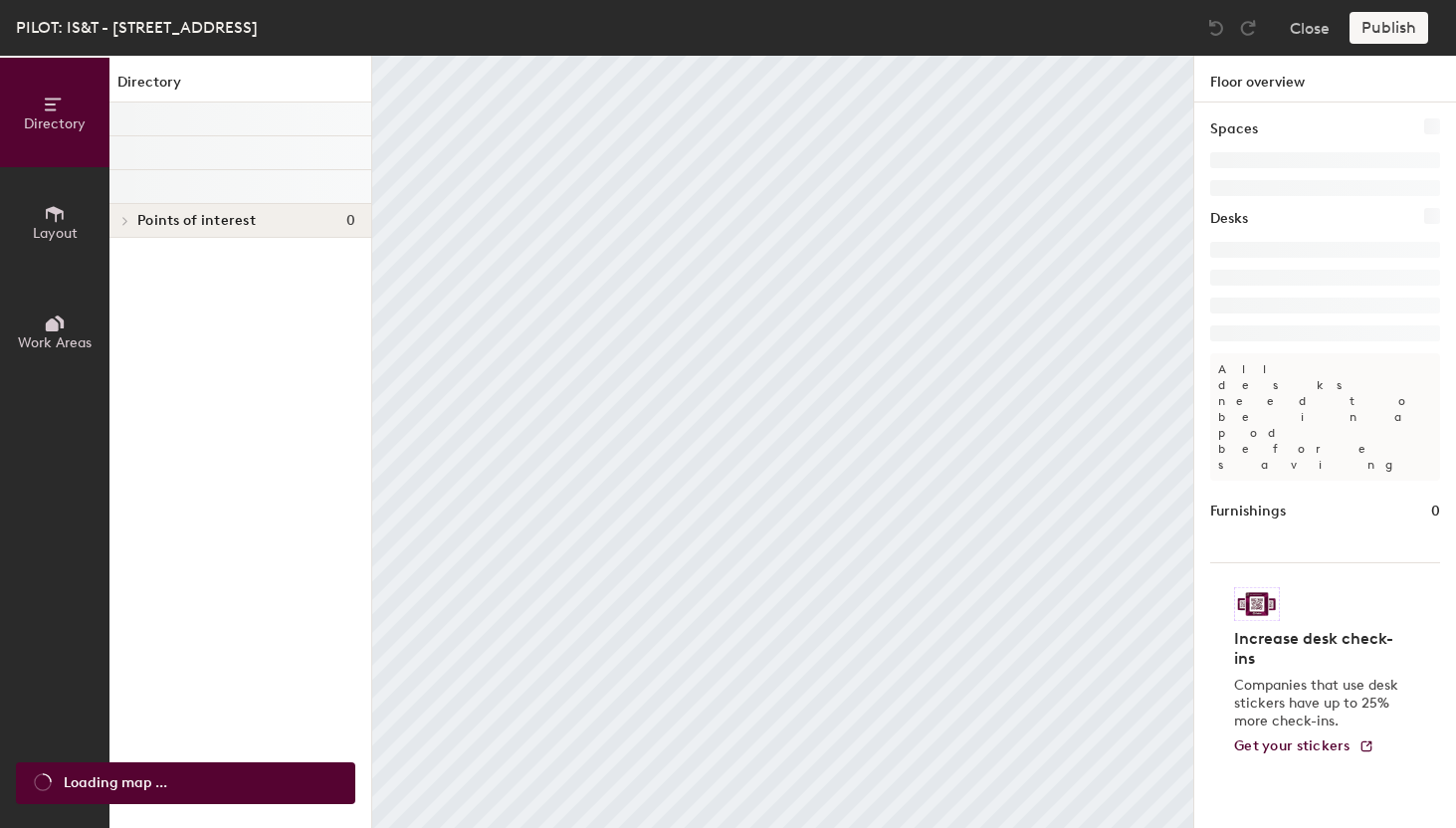 scroll, scrollTop: 0, scrollLeft: 0, axis: both 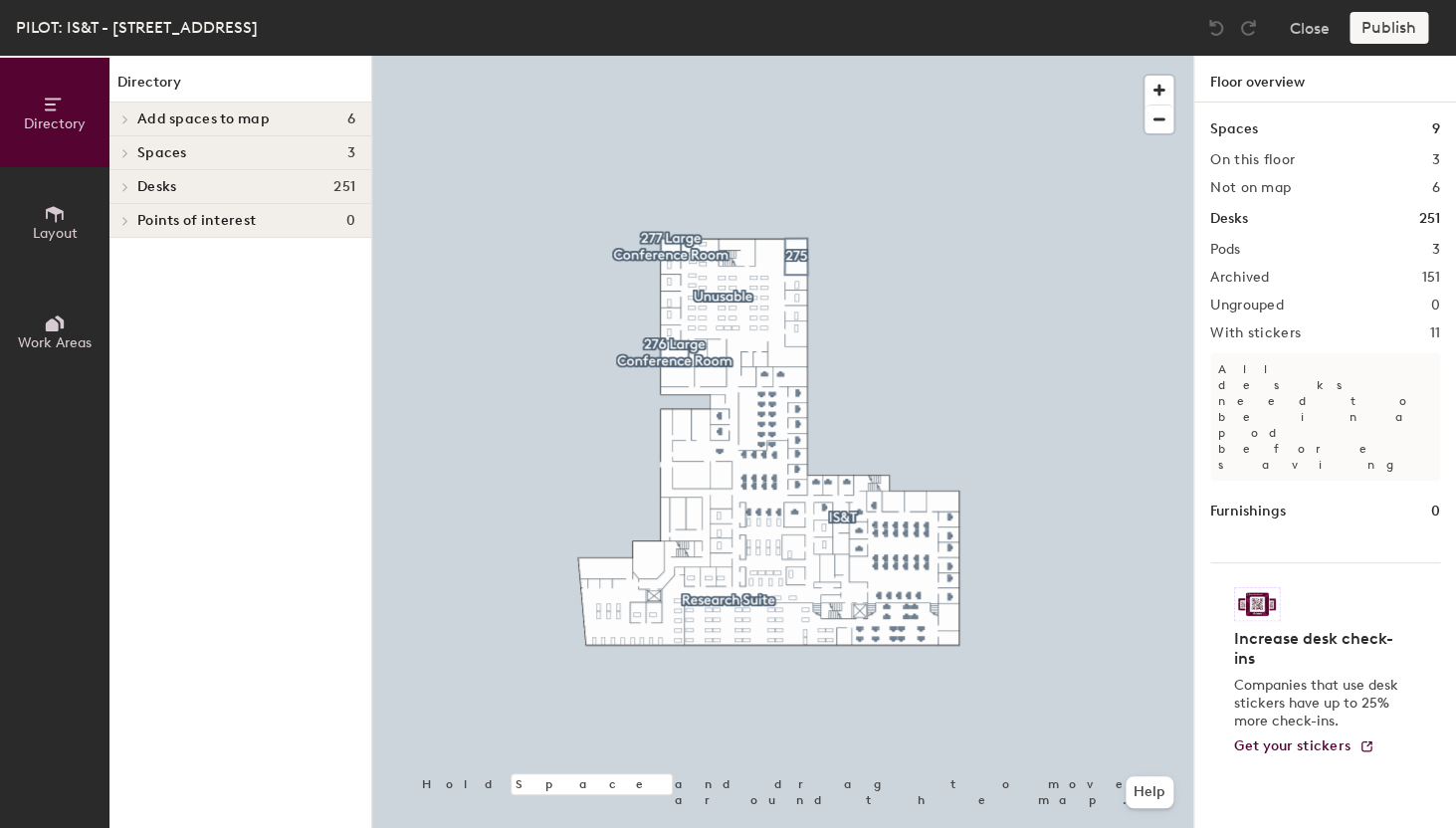 click 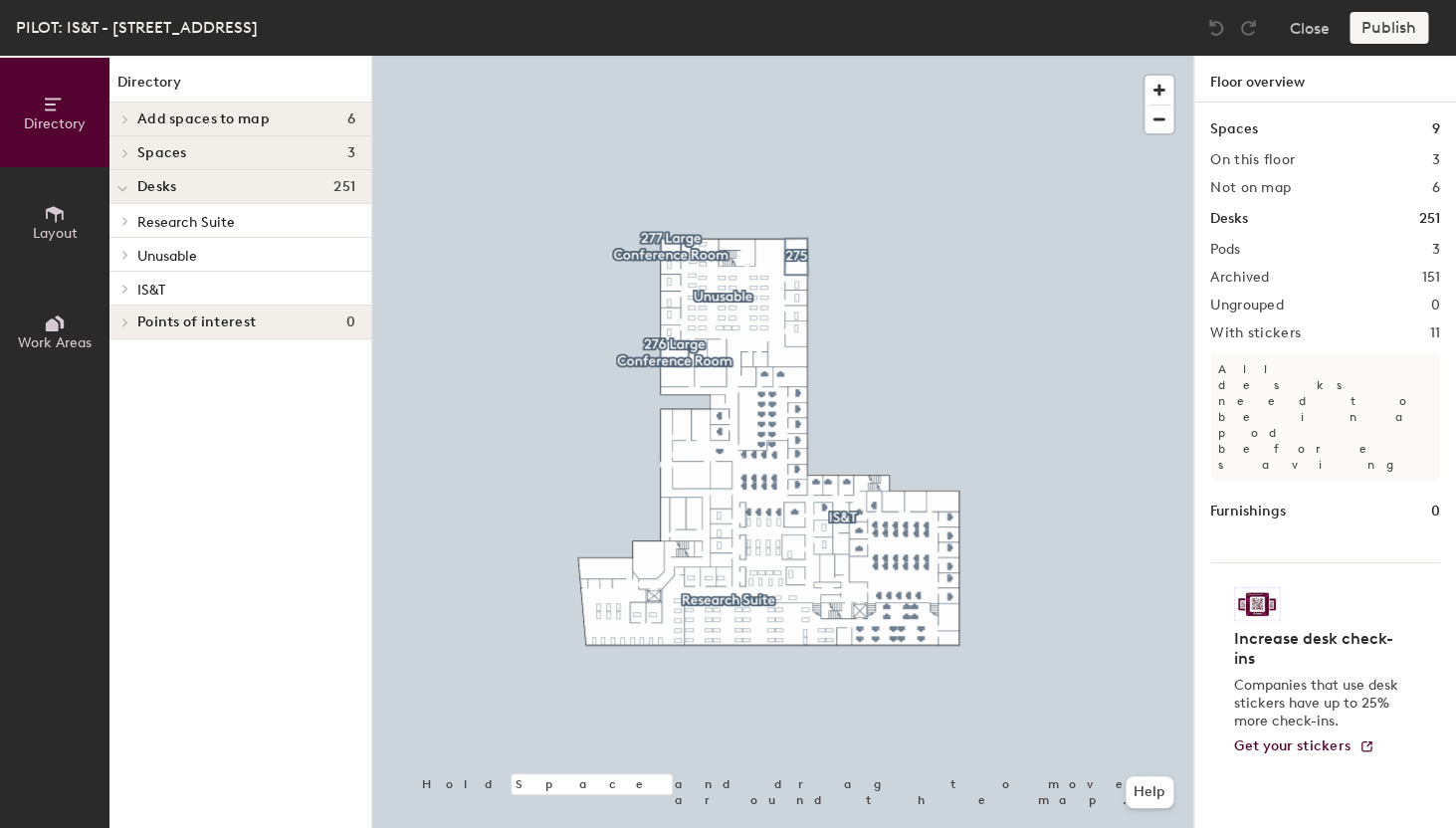 click on "Research Suite" 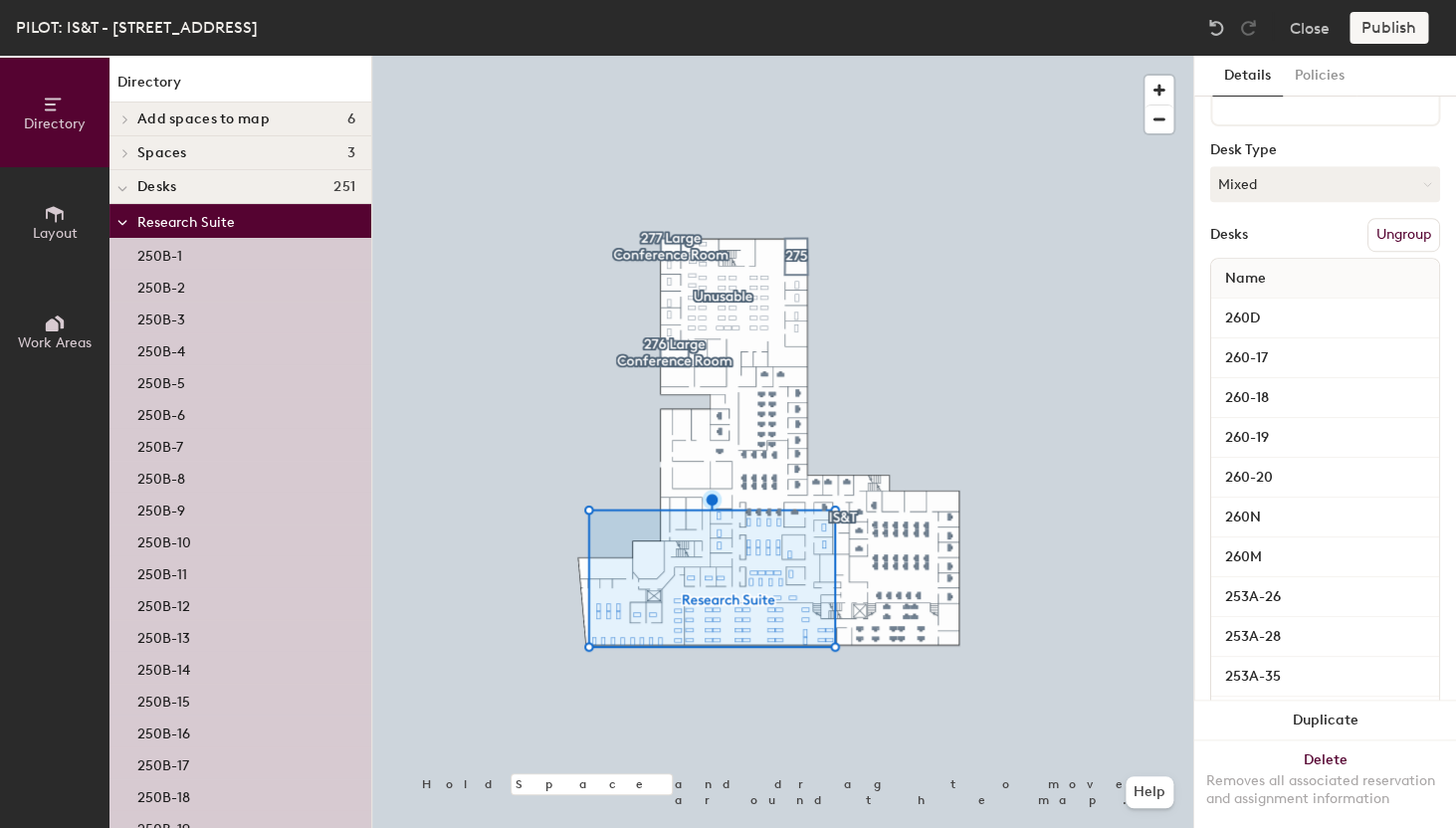 scroll, scrollTop: 433, scrollLeft: 0, axis: vertical 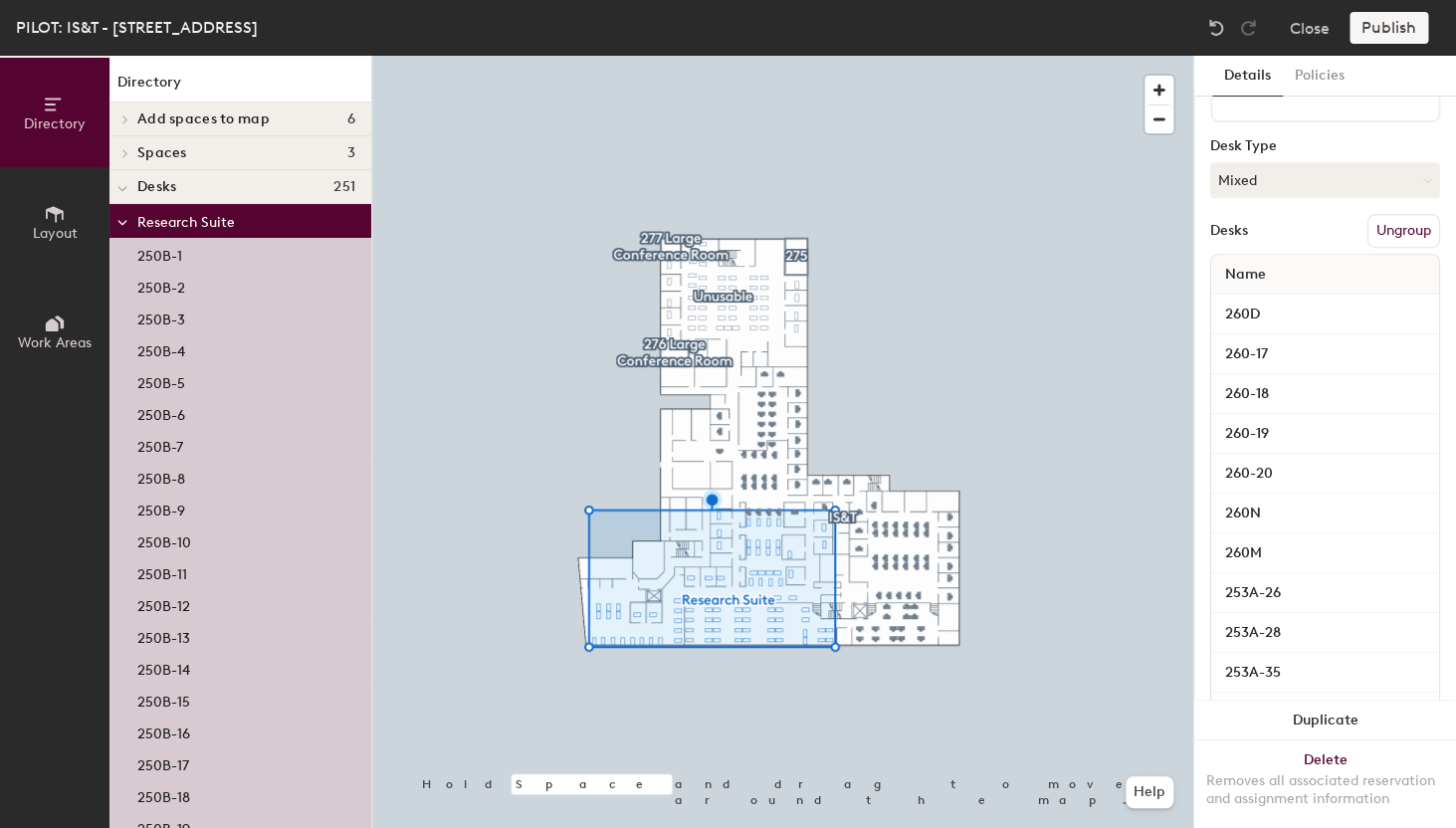 click on "260-20" 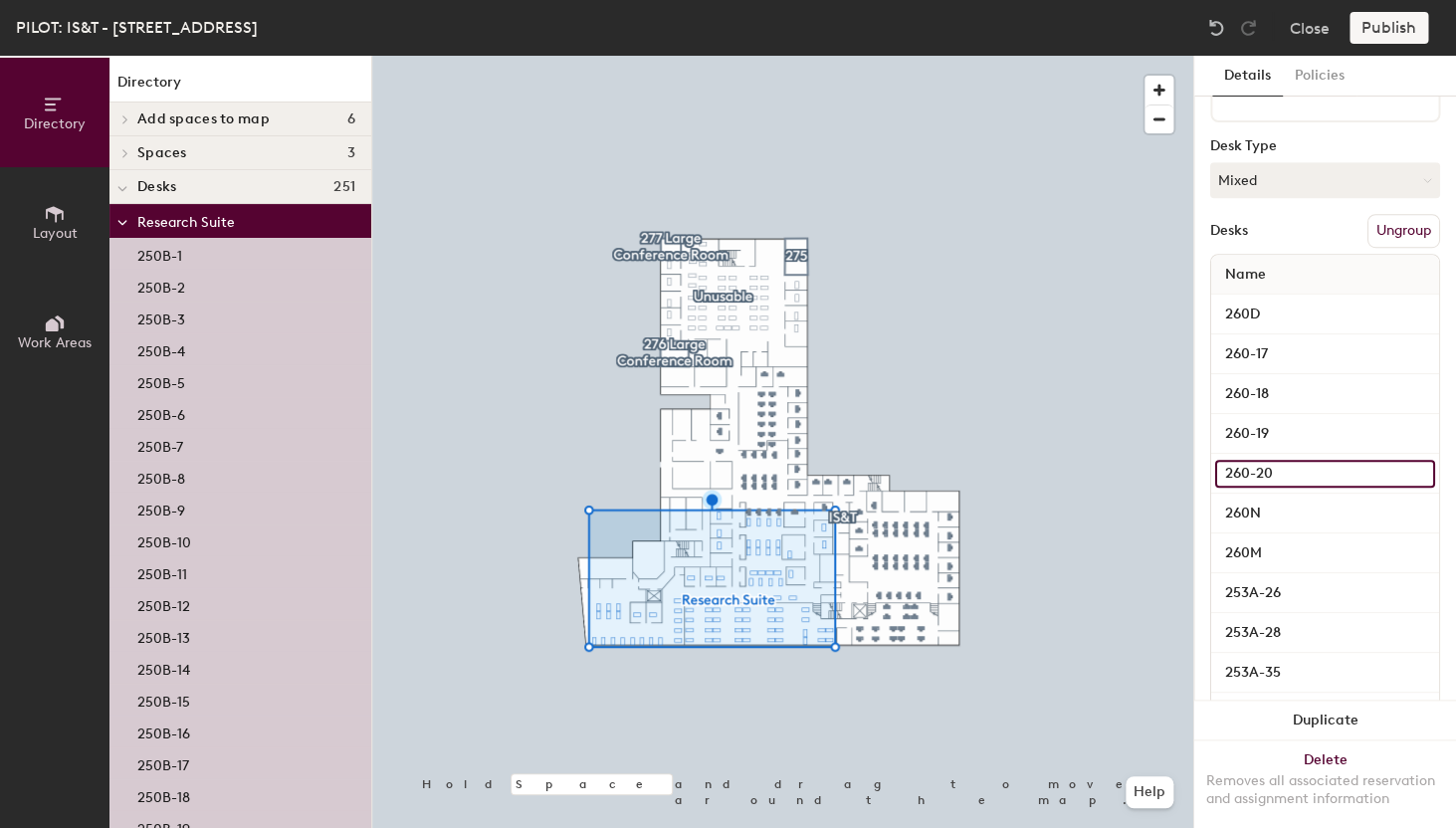 click on "260-20" 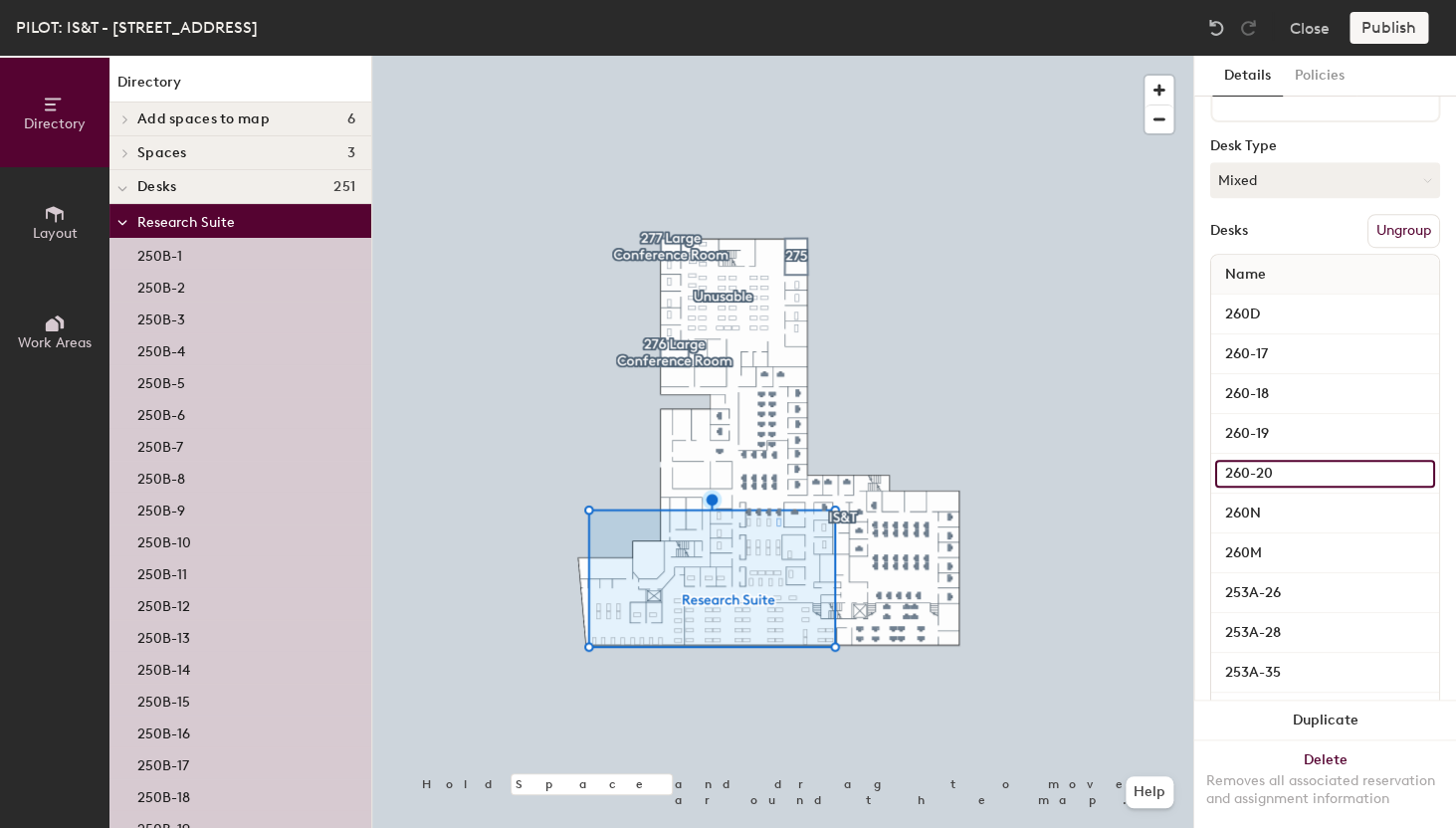 click on "260-20" 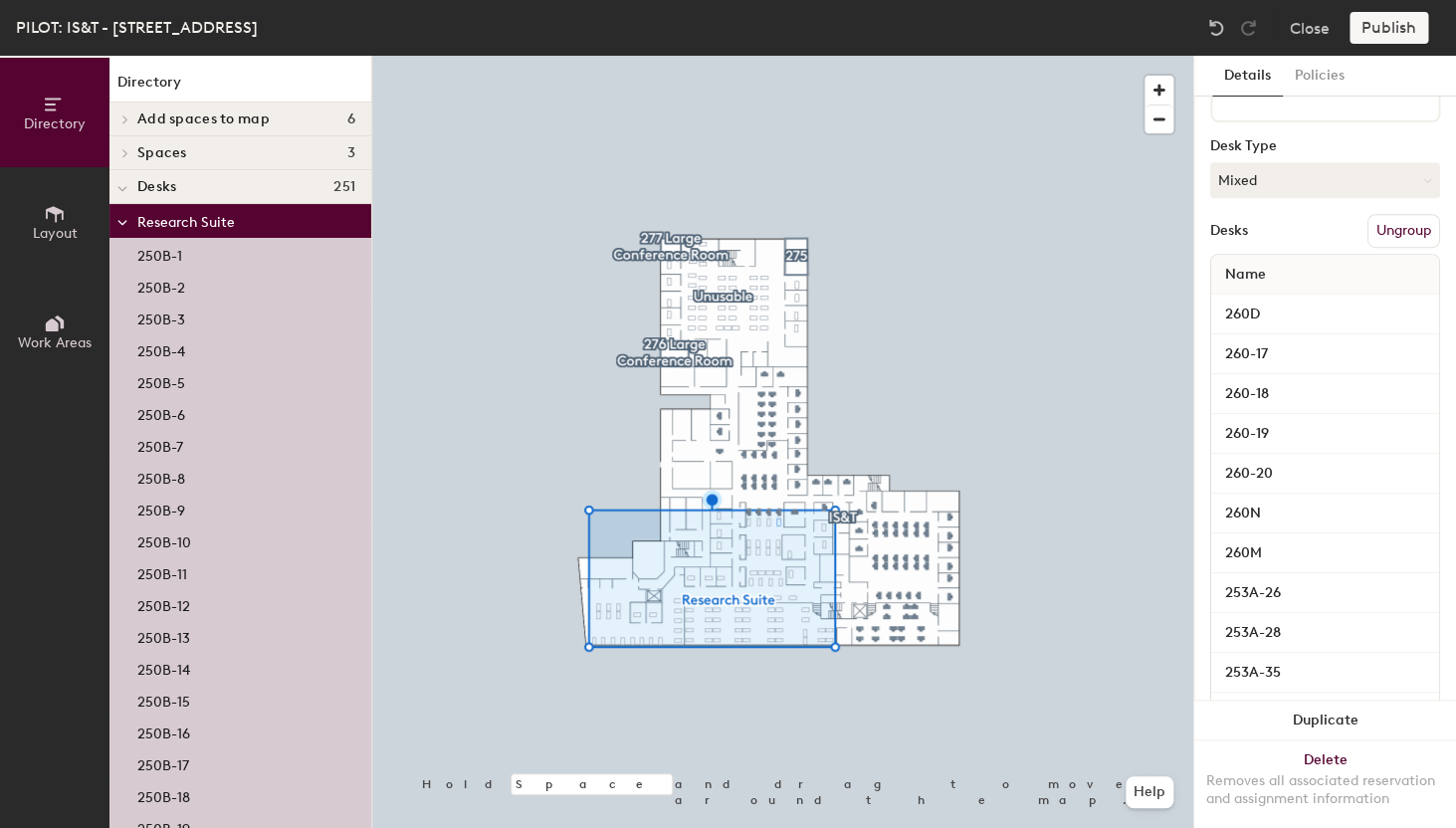 click on "260N" 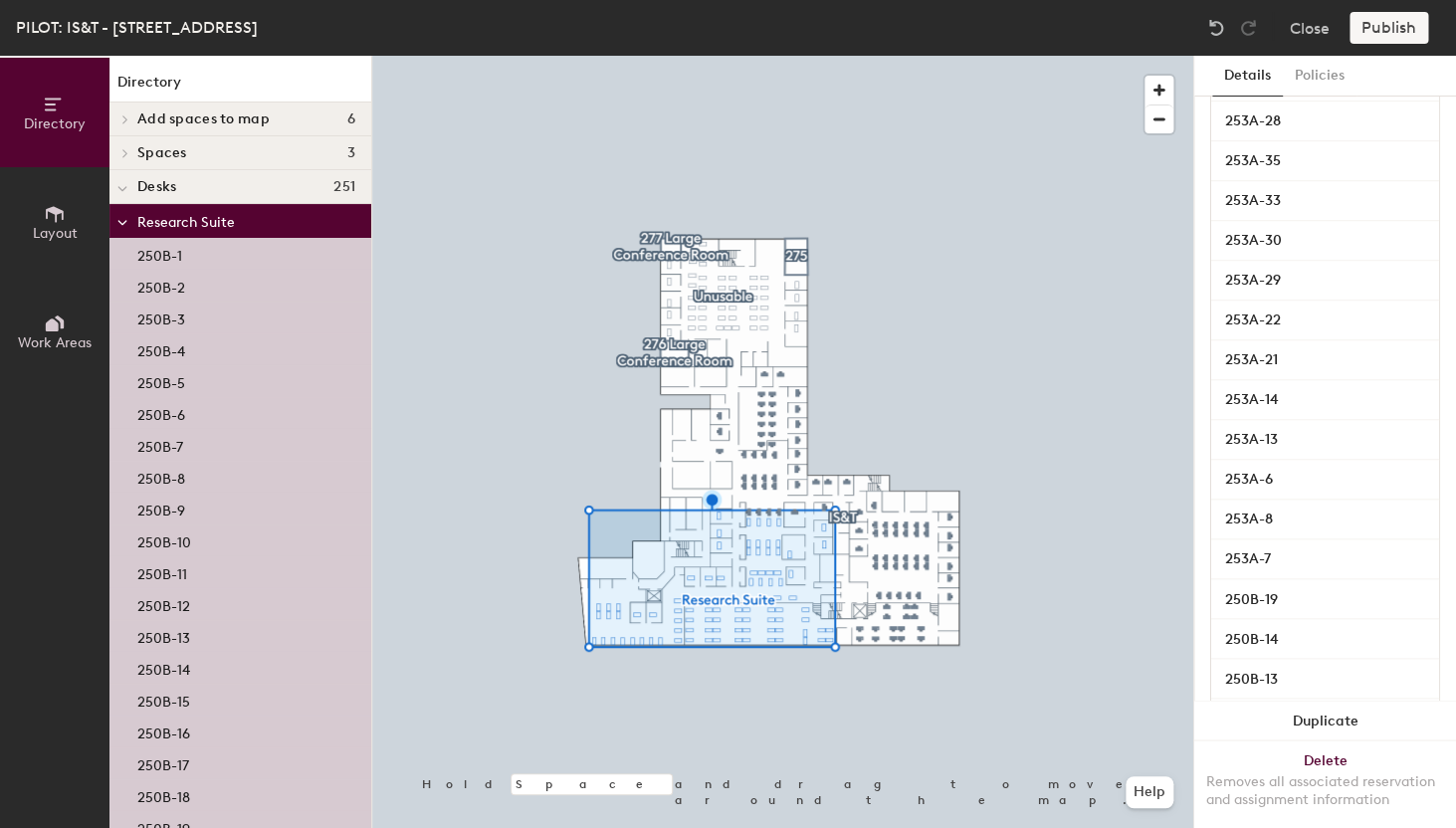 scroll, scrollTop: 956, scrollLeft: 0, axis: vertical 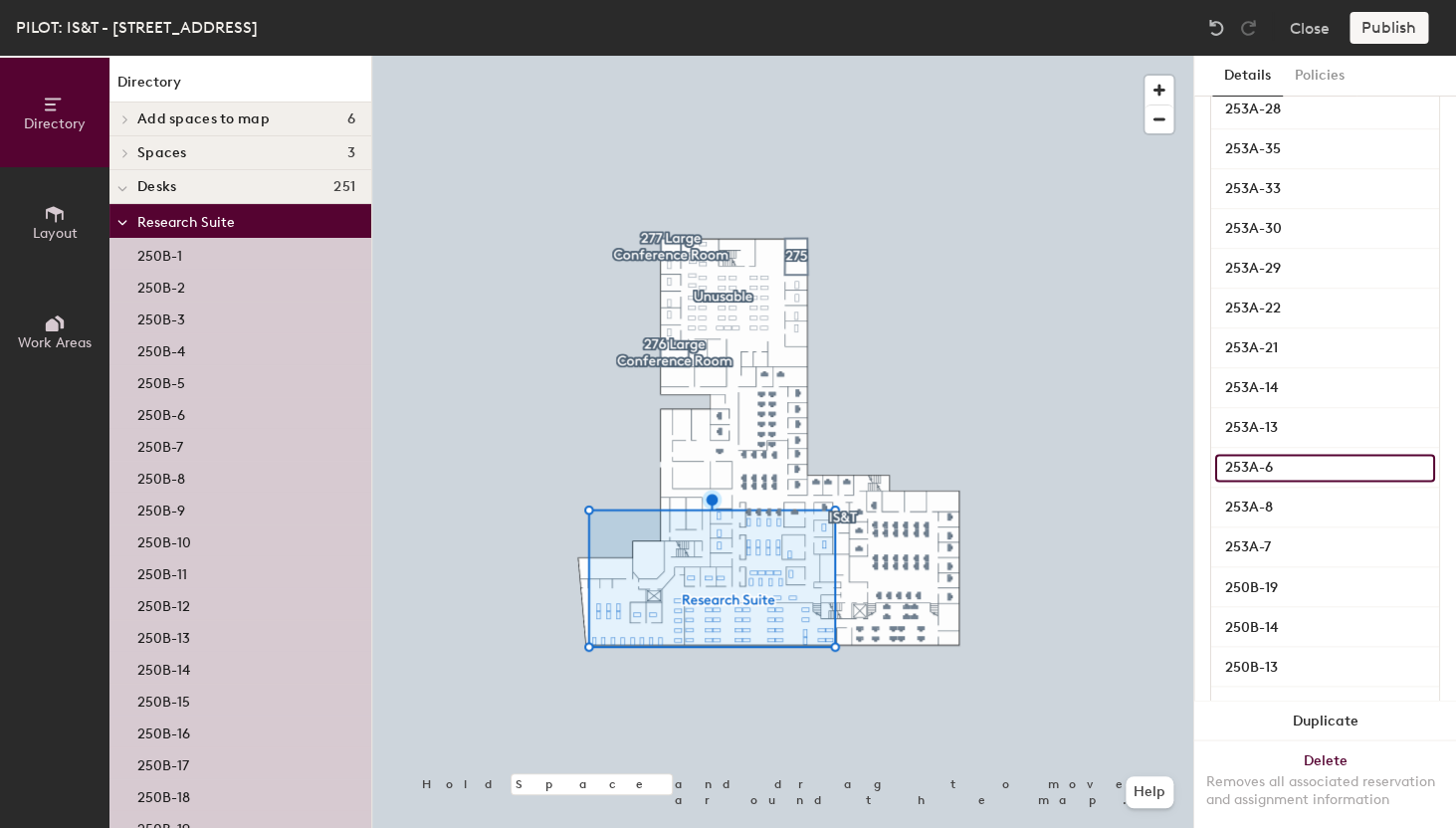 click on "253A-6" 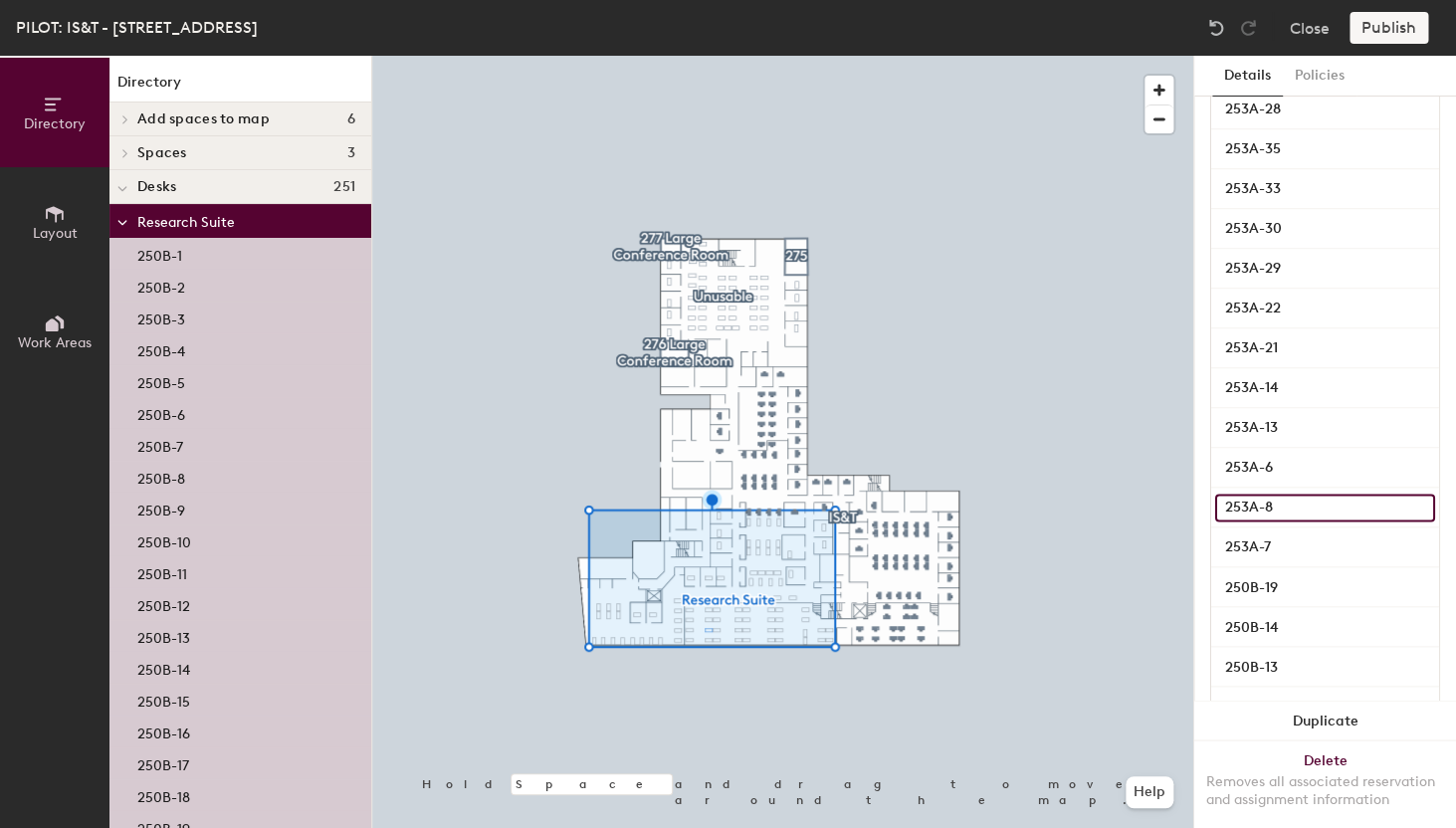 click on "253A-8" 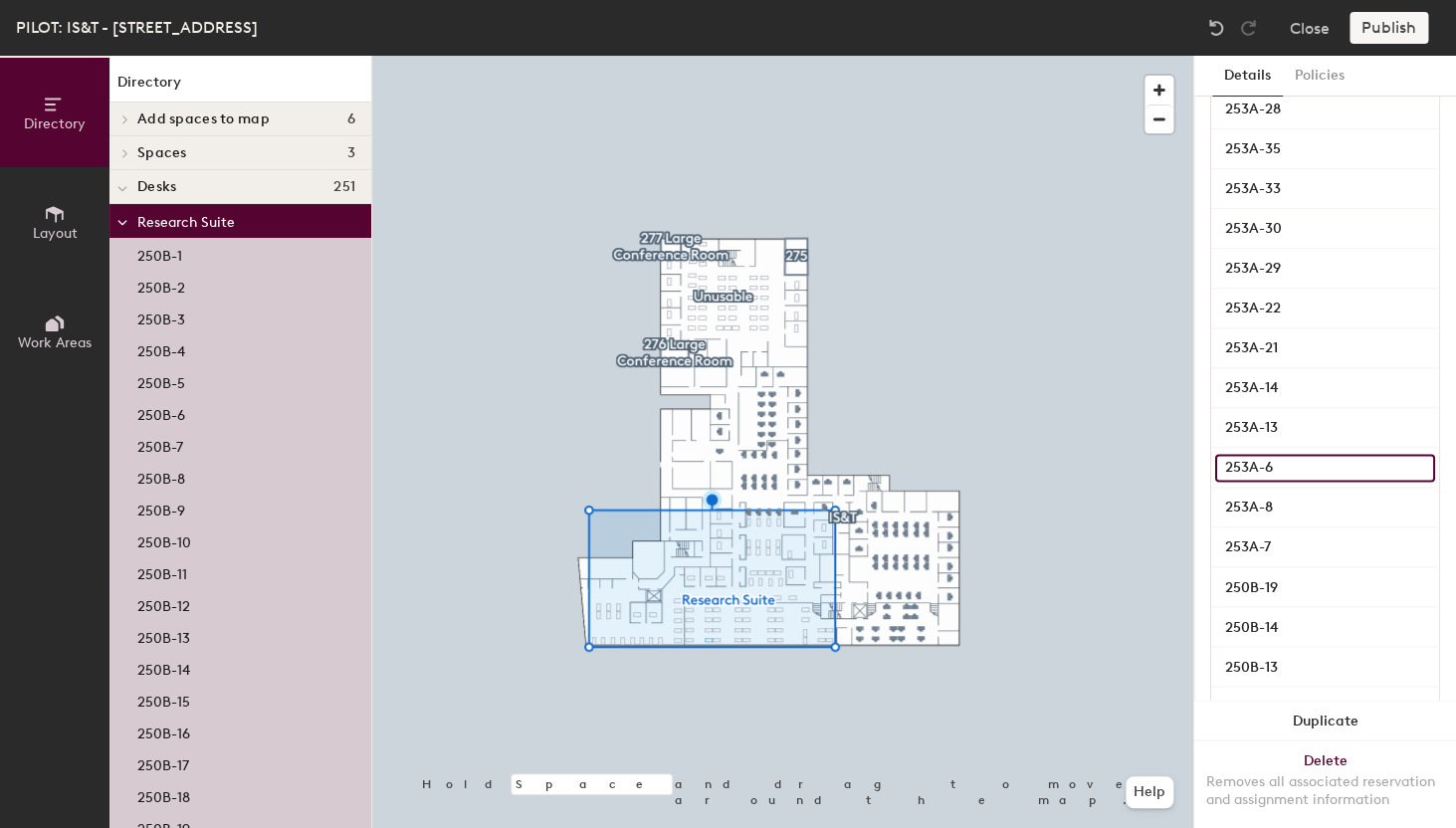 click on "253A-6" 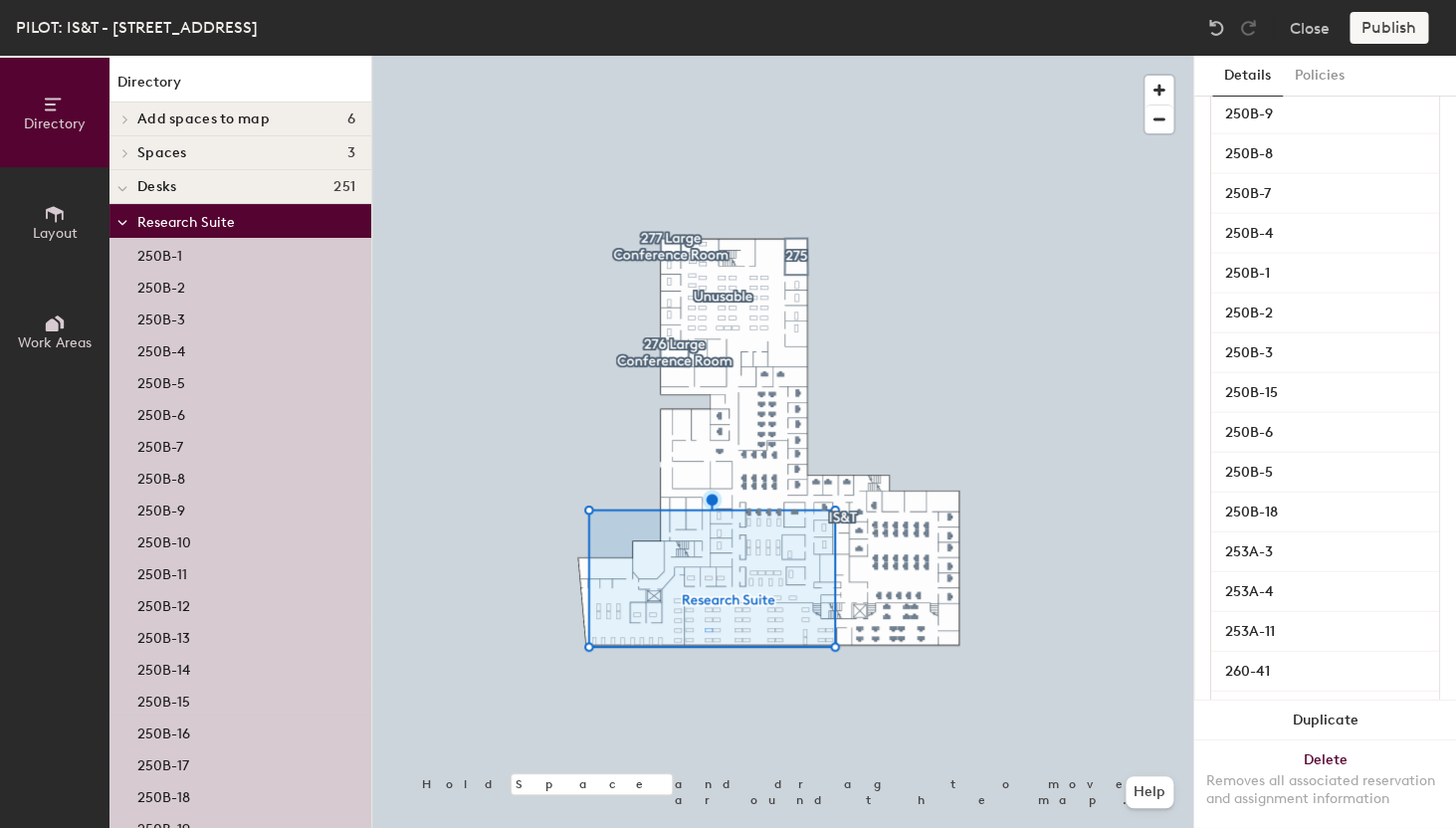 scroll, scrollTop: 1856, scrollLeft: 0, axis: vertical 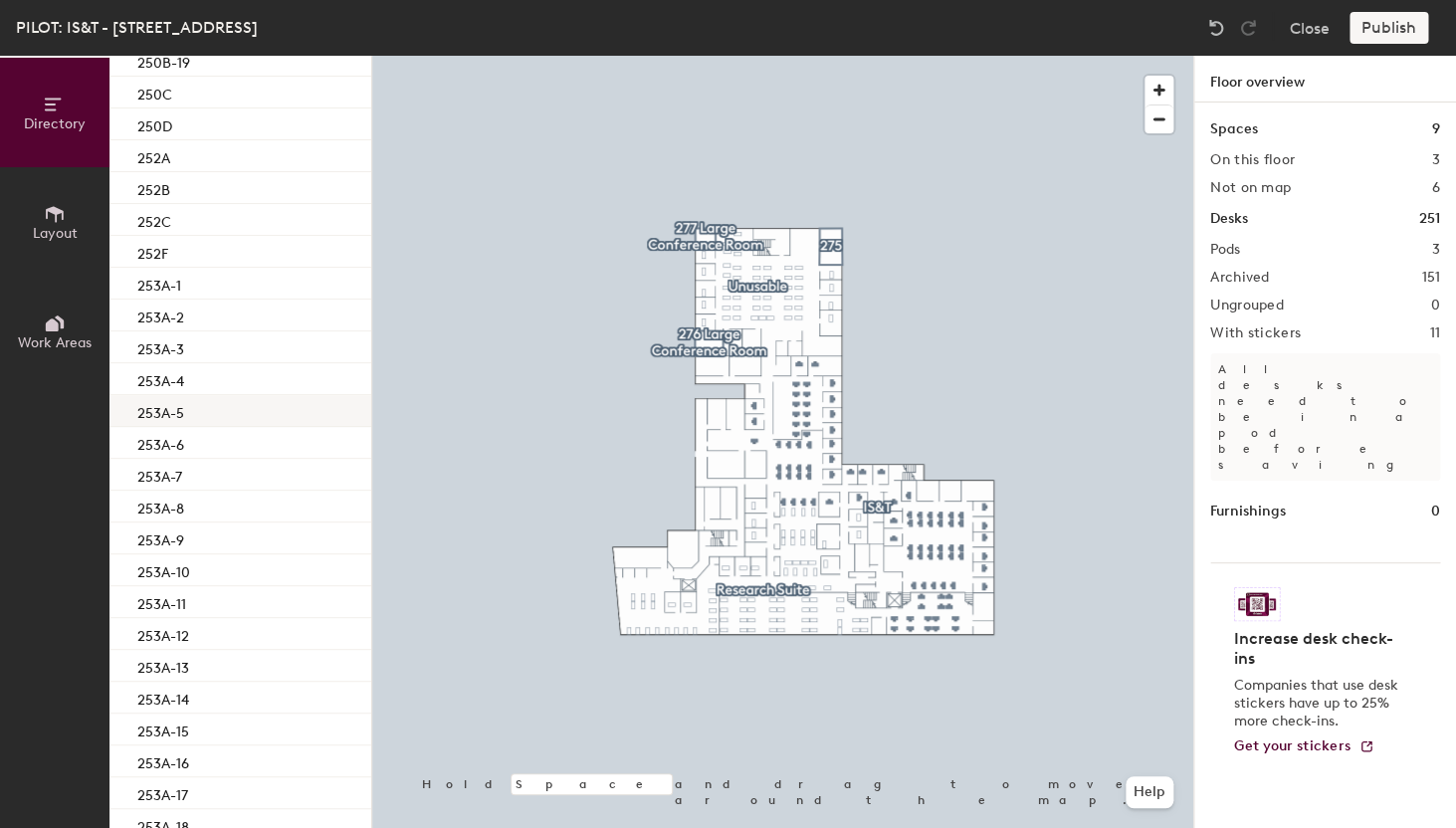 click on "253A-5" 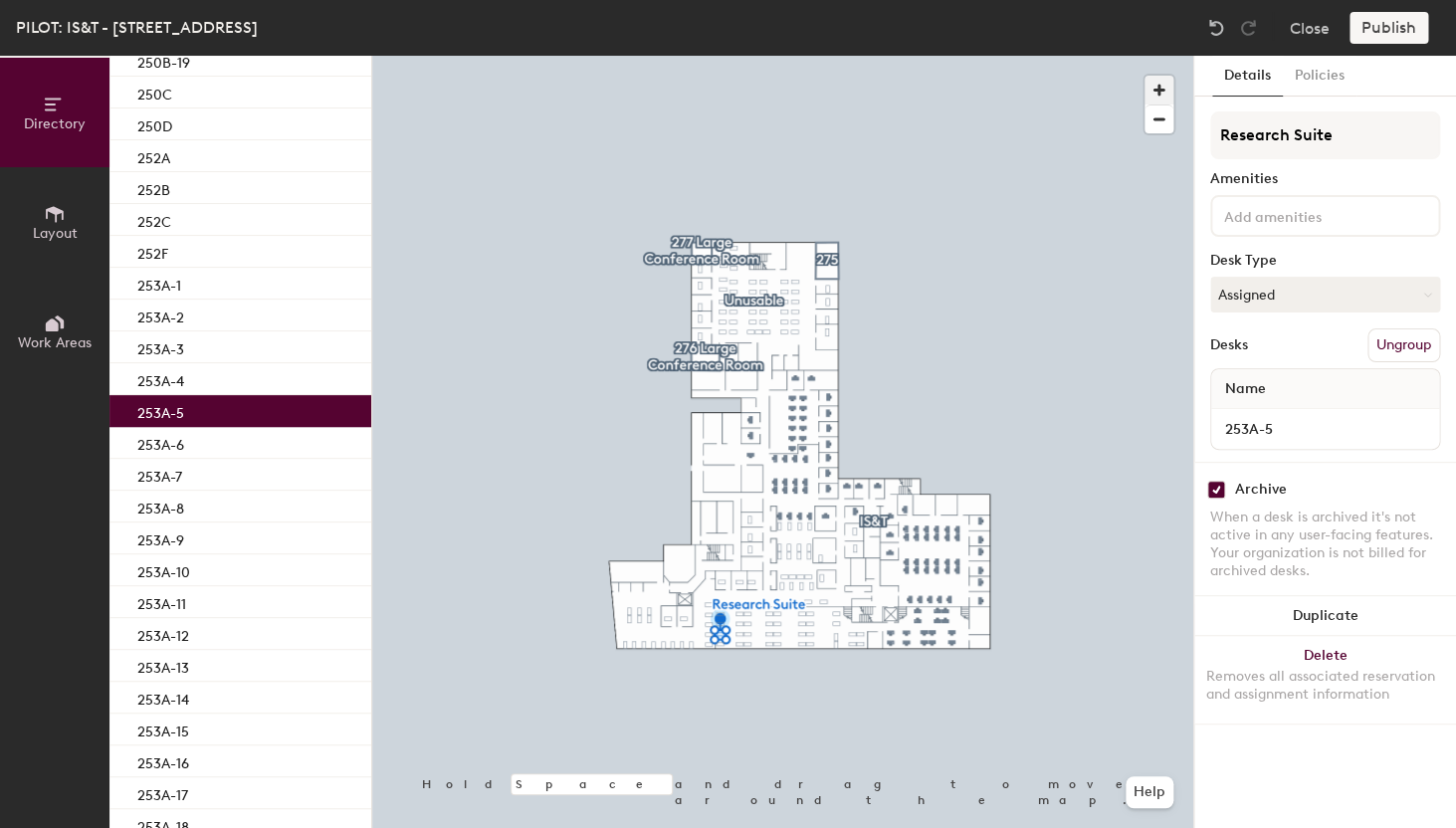 click 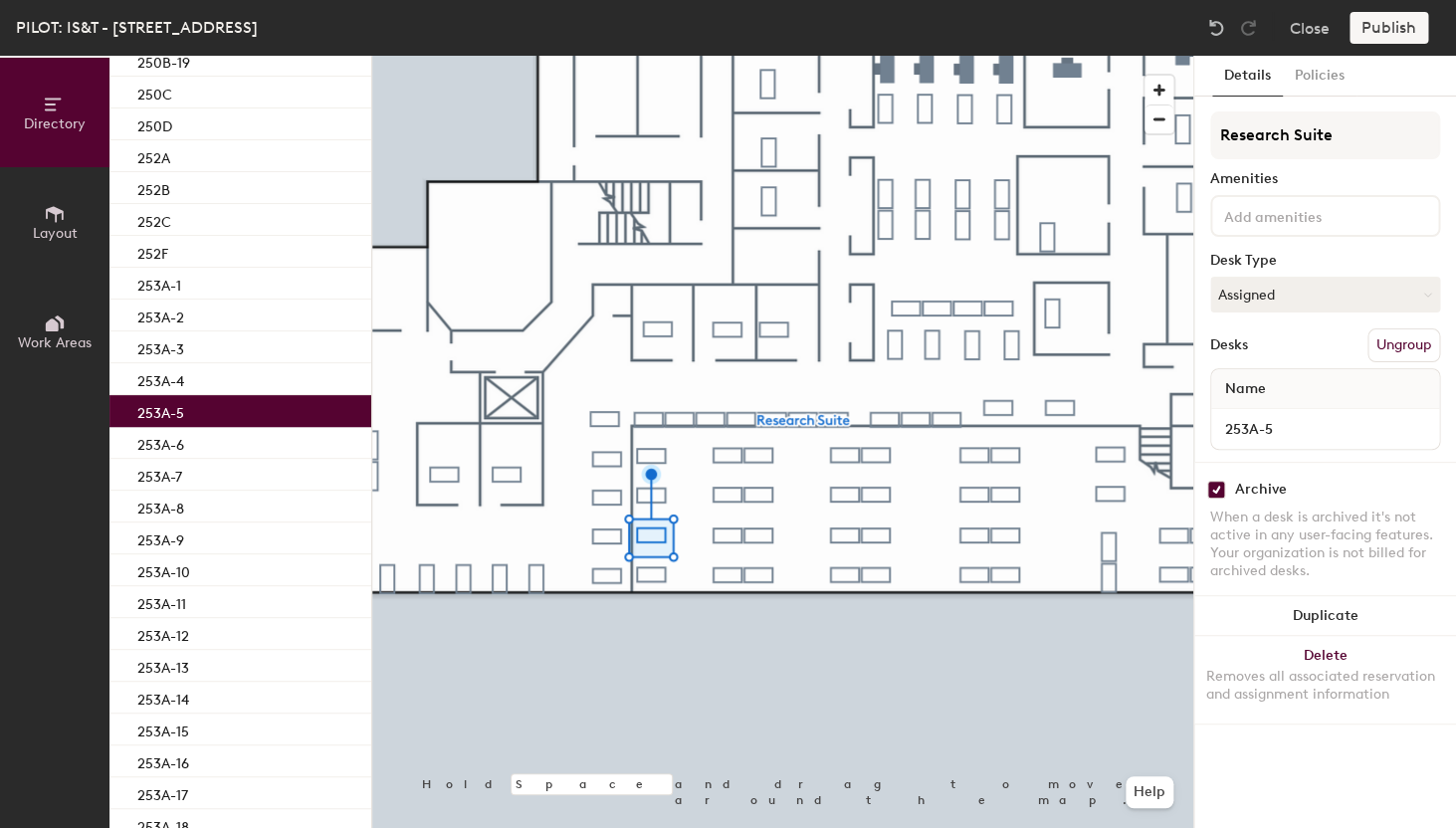 click on "Ungroup" 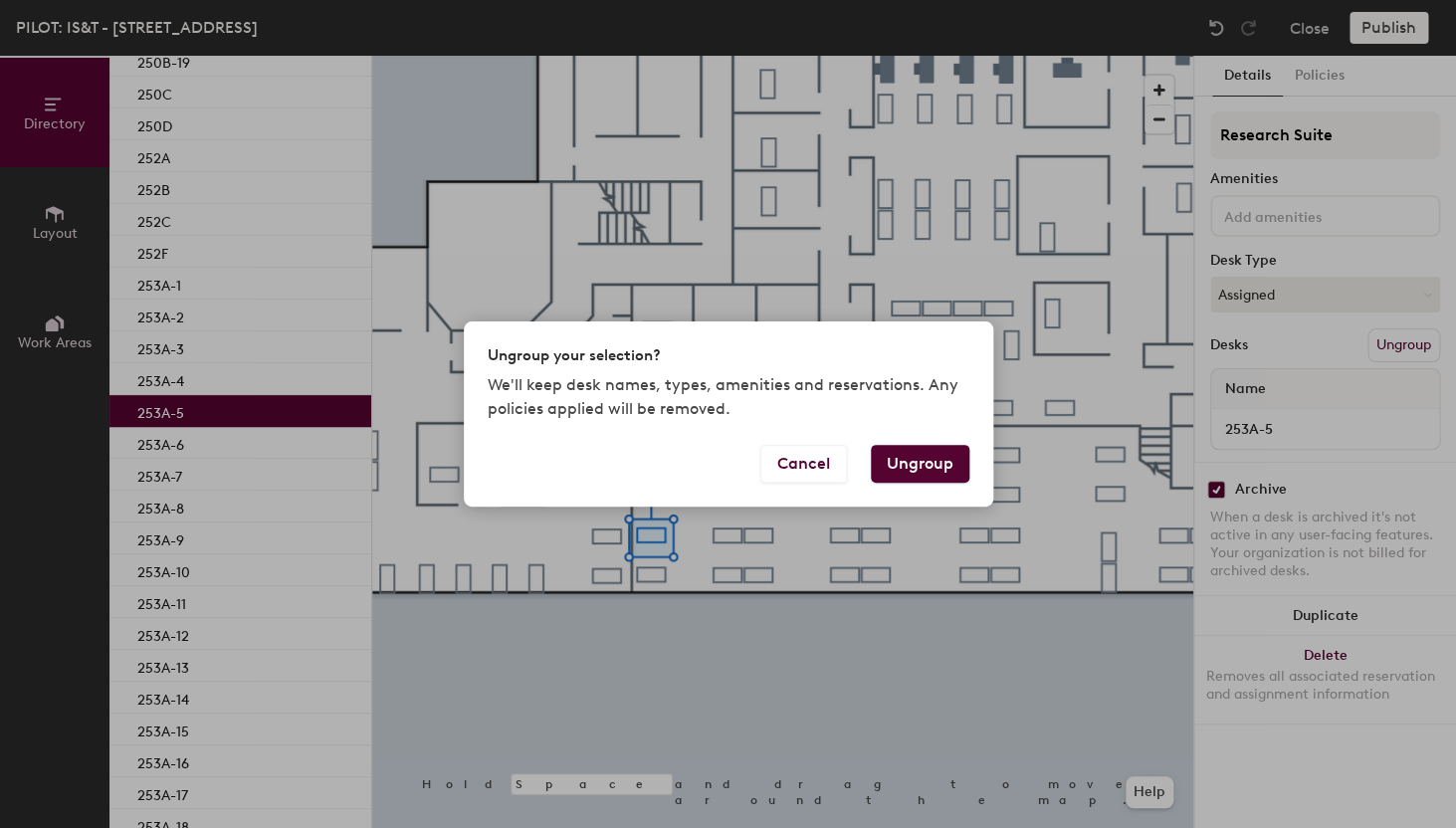 click on "Ungroup" at bounding box center (920, 464) 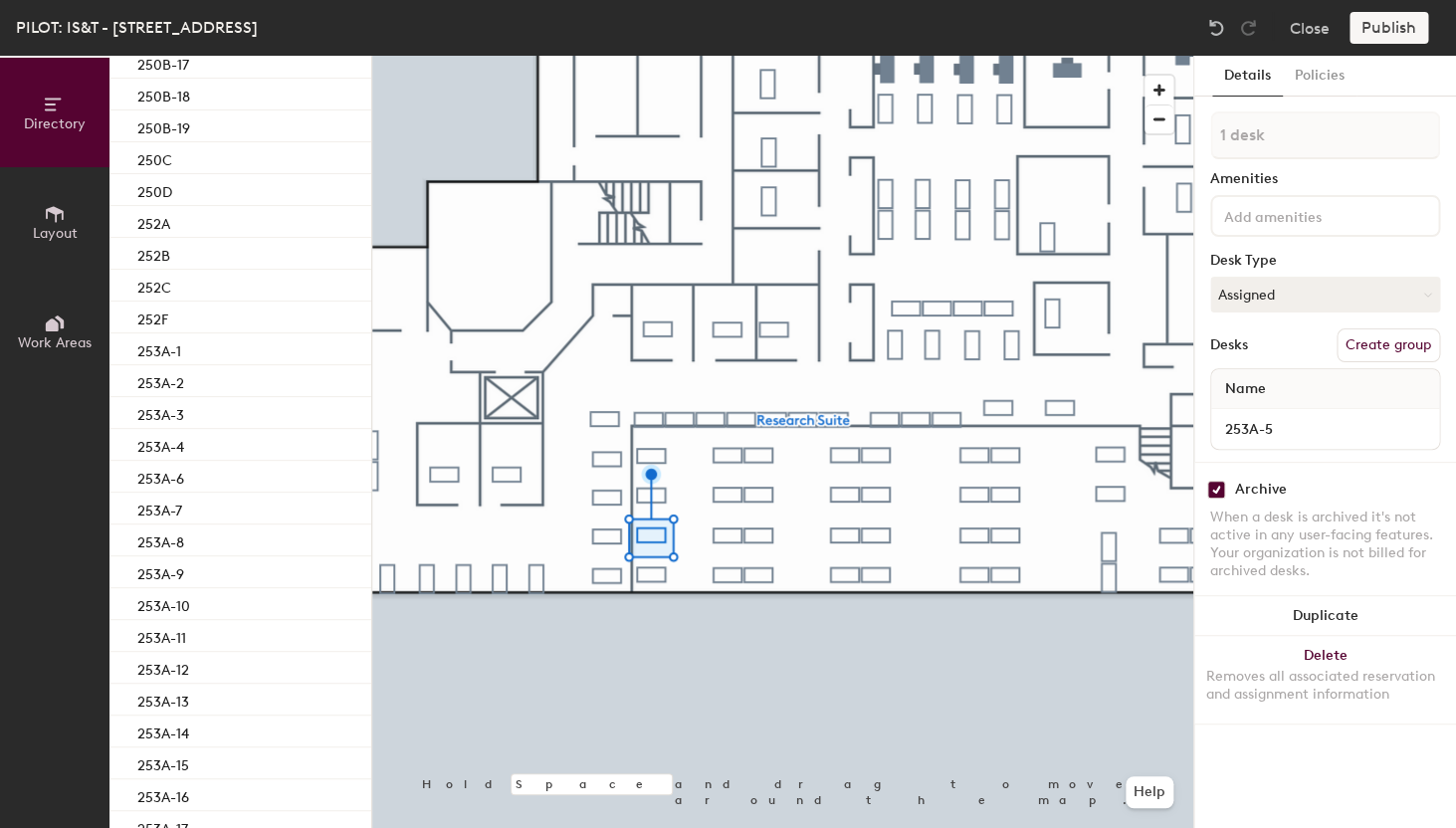 scroll, scrollTop: 832, scrollLeft: 0, axis: vertical 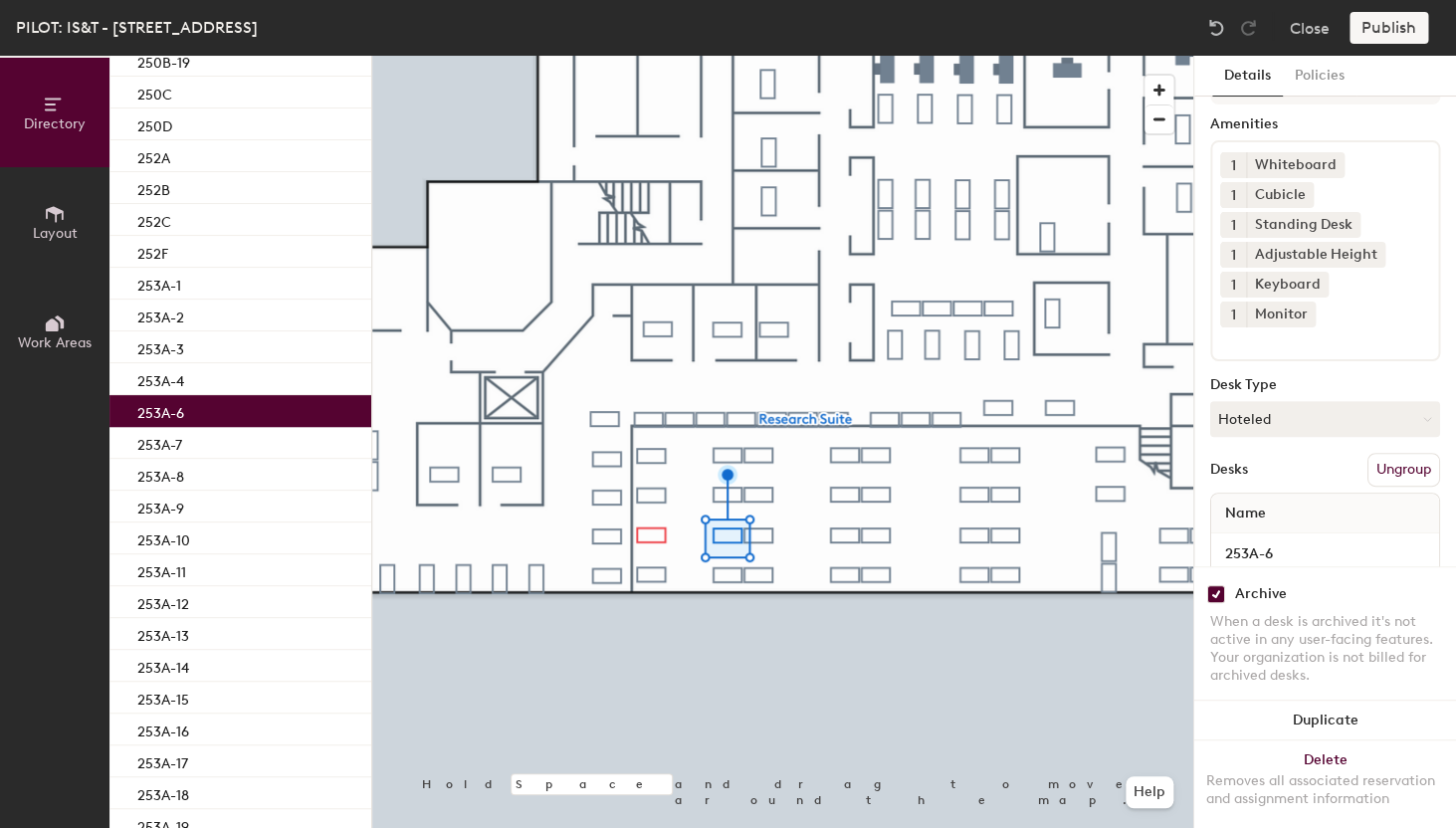 click on "Ungroup" 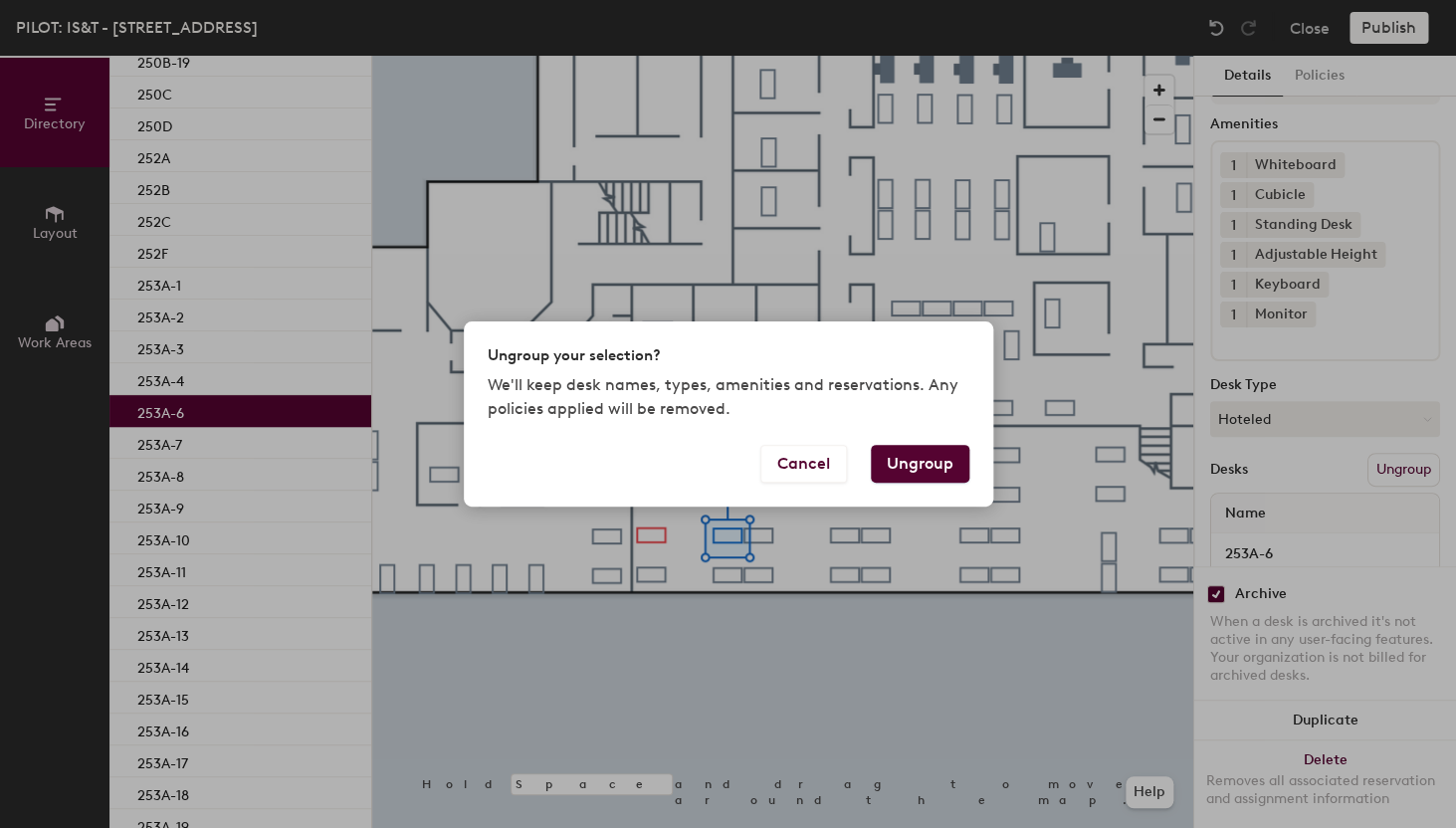 click on "Ungroup" at bounding box center (920, 464) 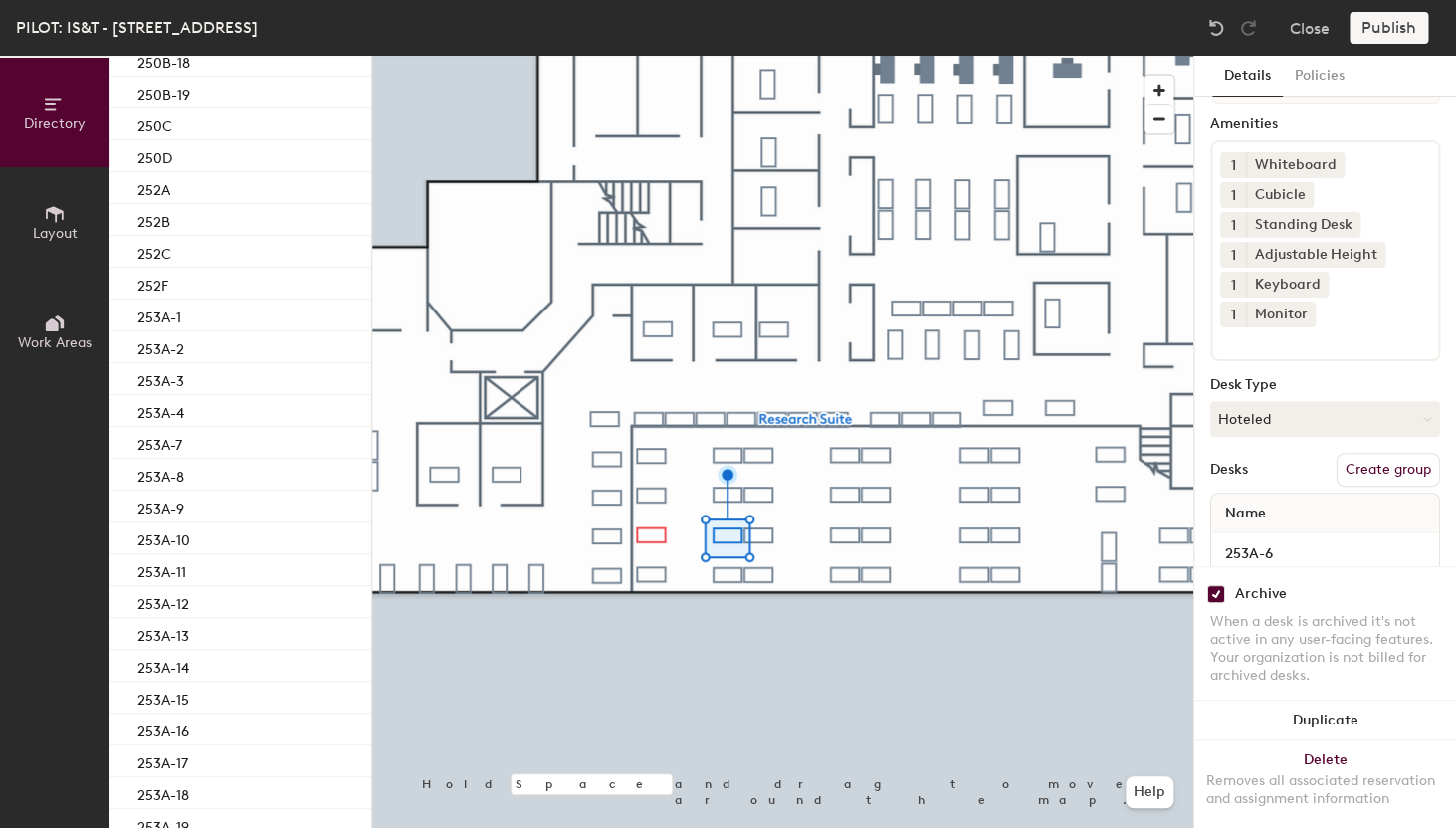 scroll, scrollTop: 864, scrollLeft: 0, axis: vertical 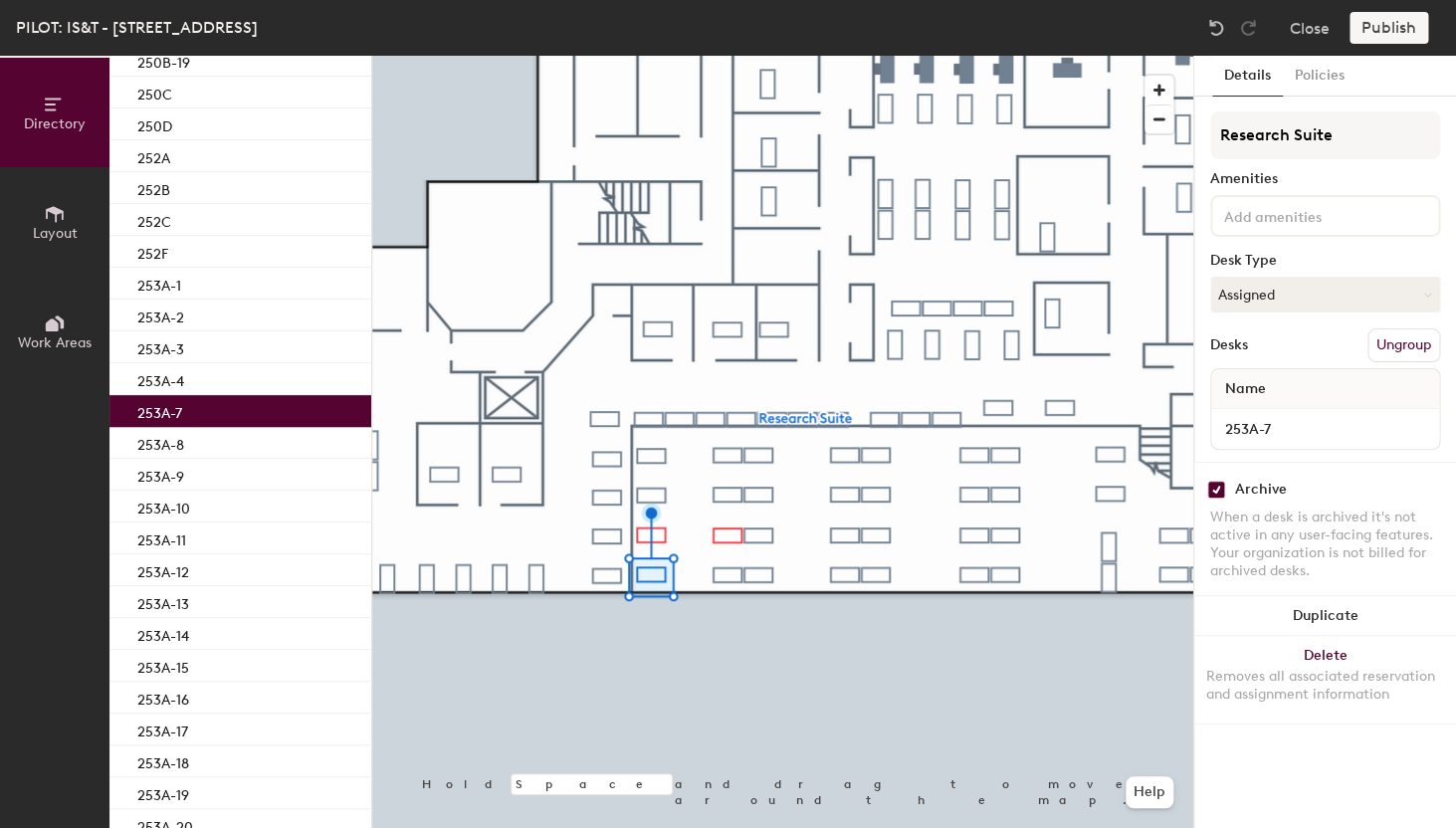 click on "Ungroup" 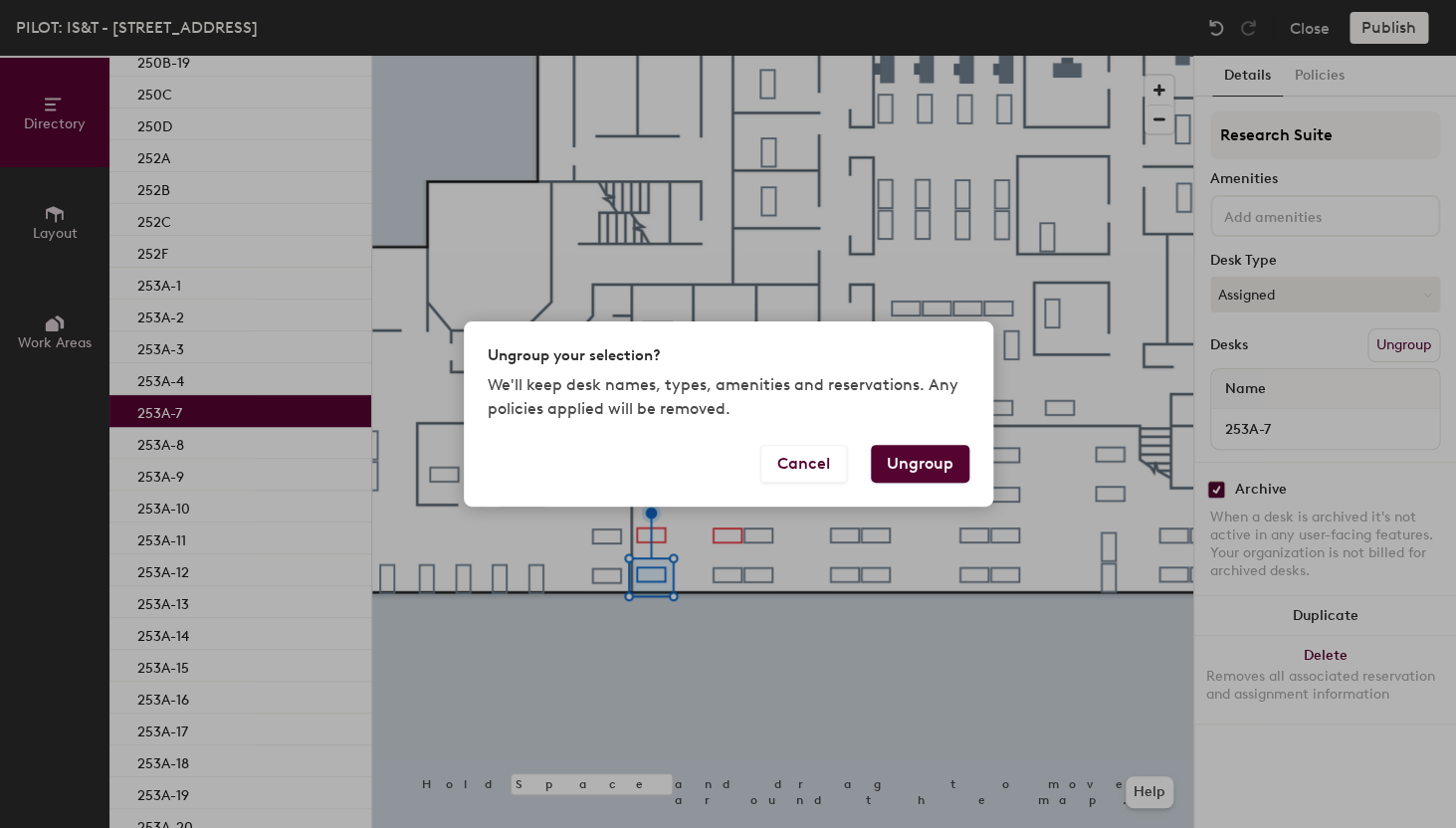 click on "Ungroup" at bounding box center [920, 464] 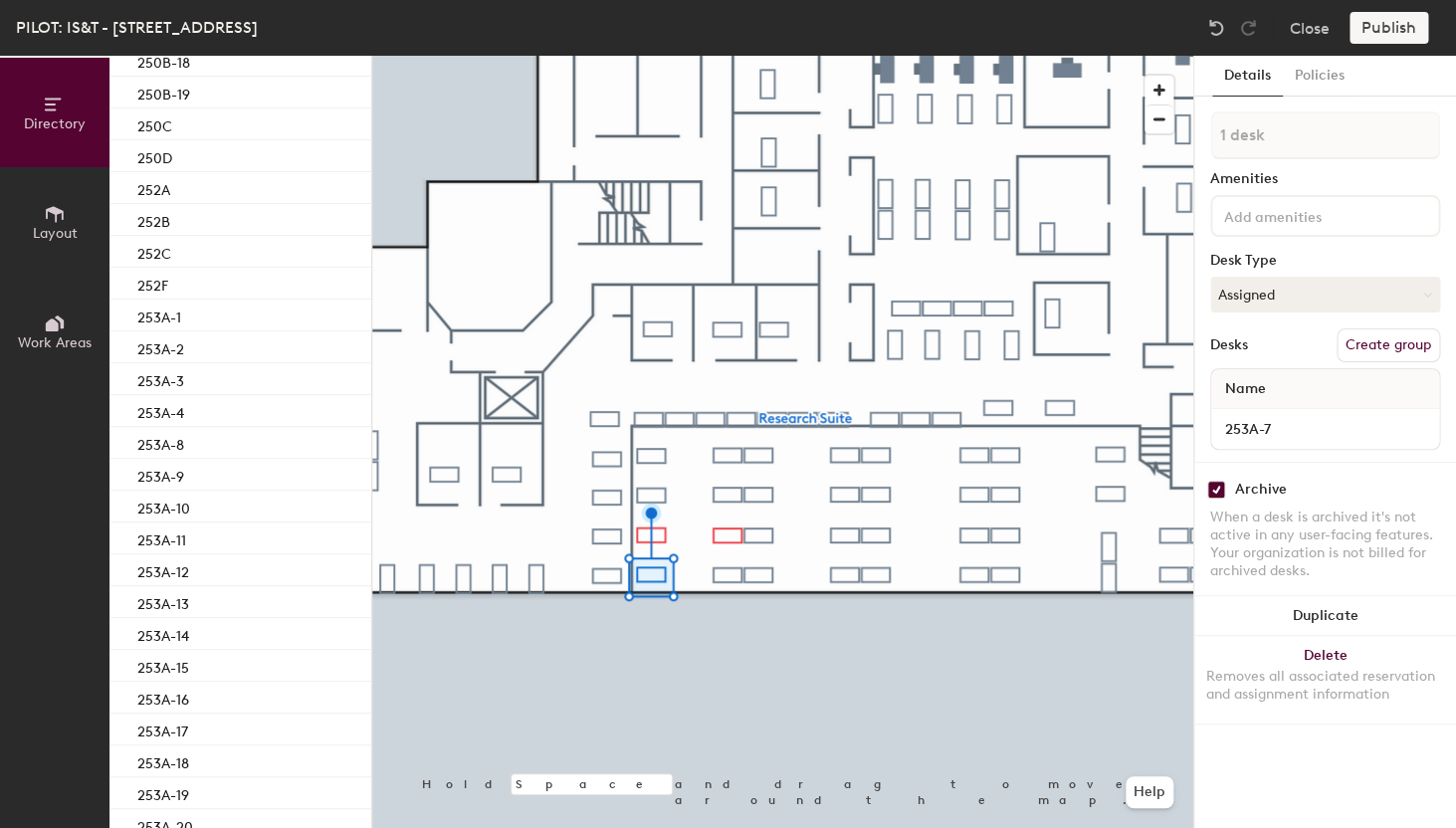 scroll, scrollTop: 896, scrollLeft: 0, axis: vertical 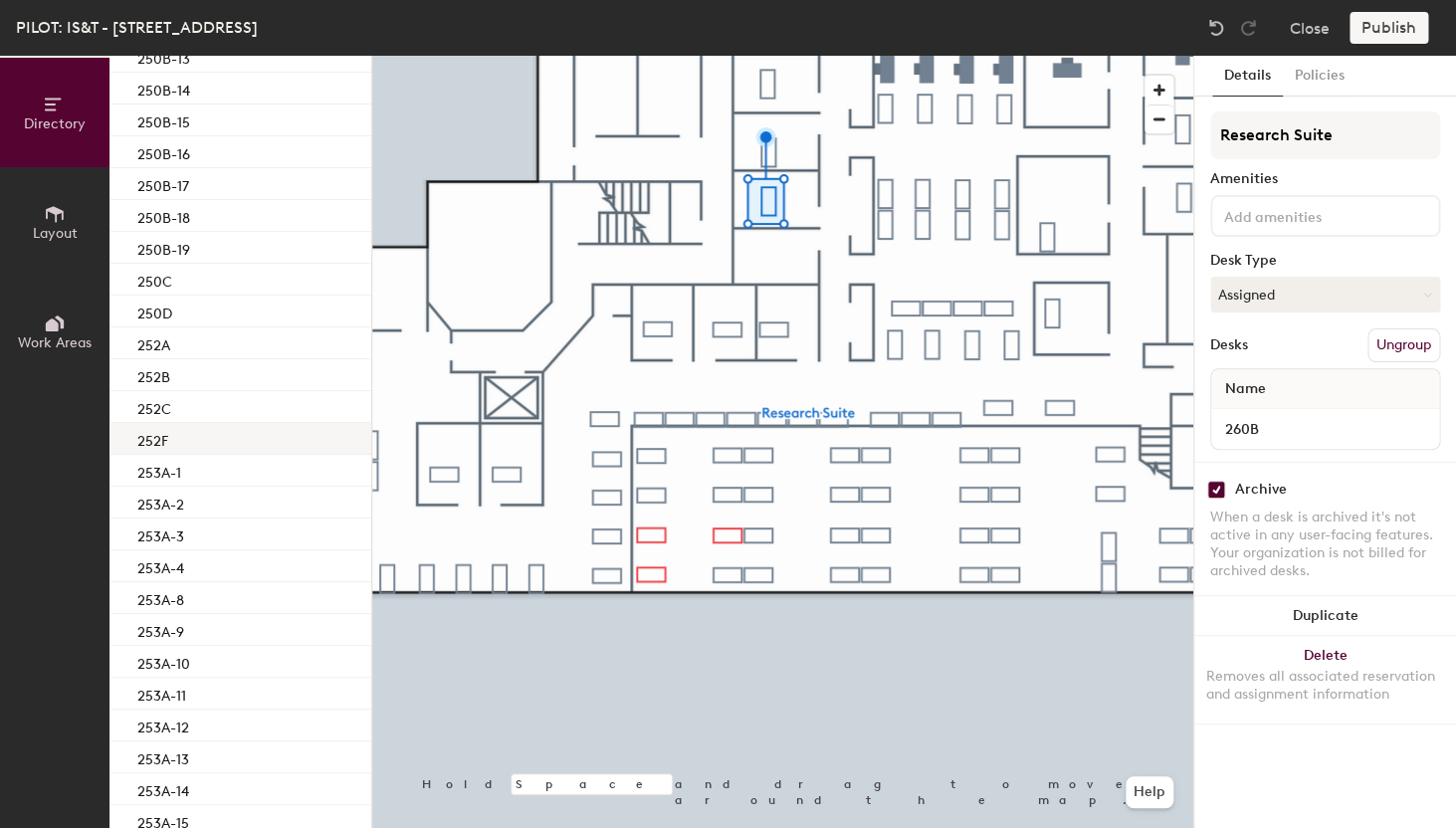 click on "252F" 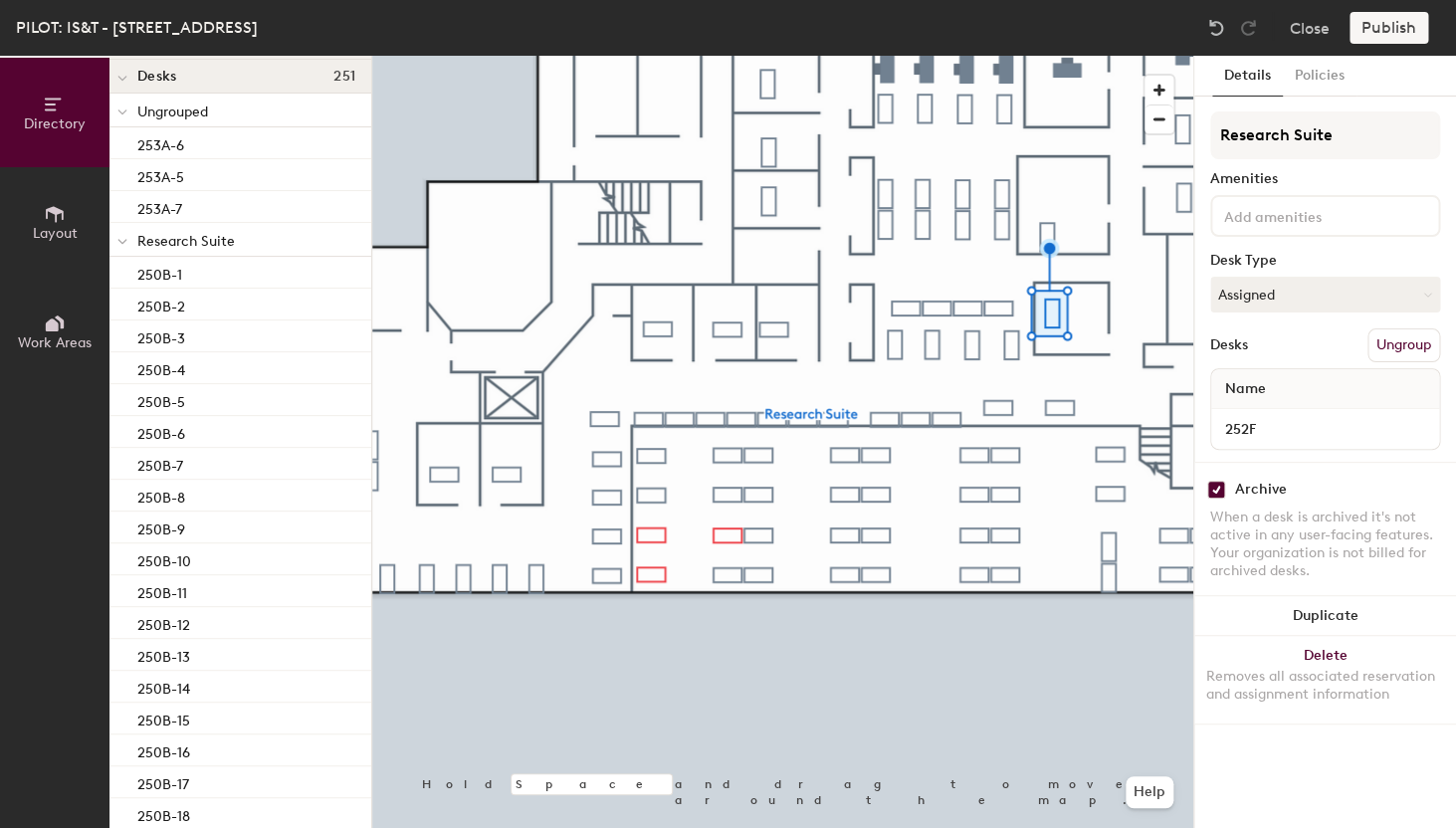 scroll, scrollTop: 99, scrollLeft: 0, axis: vertical 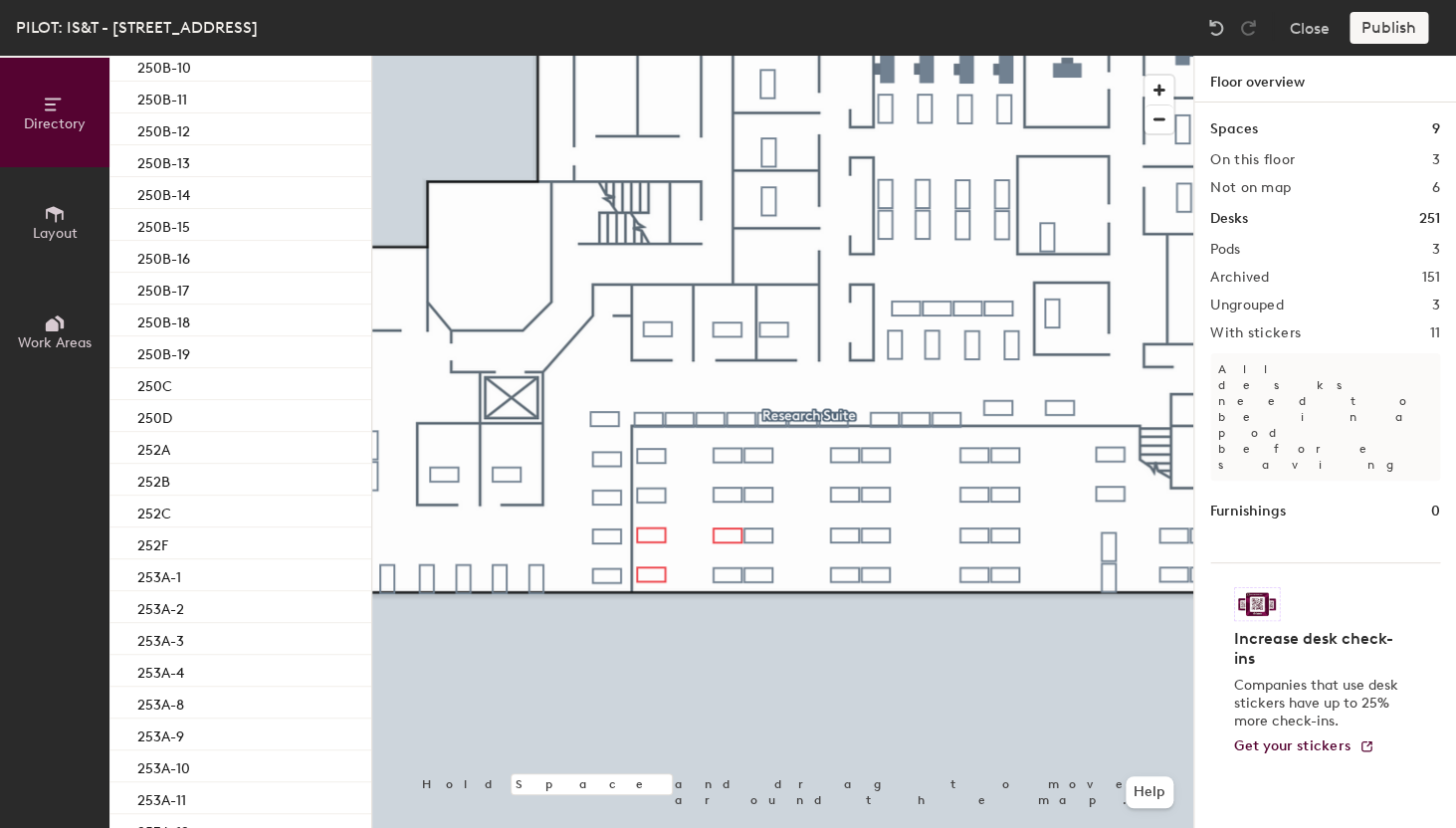 click 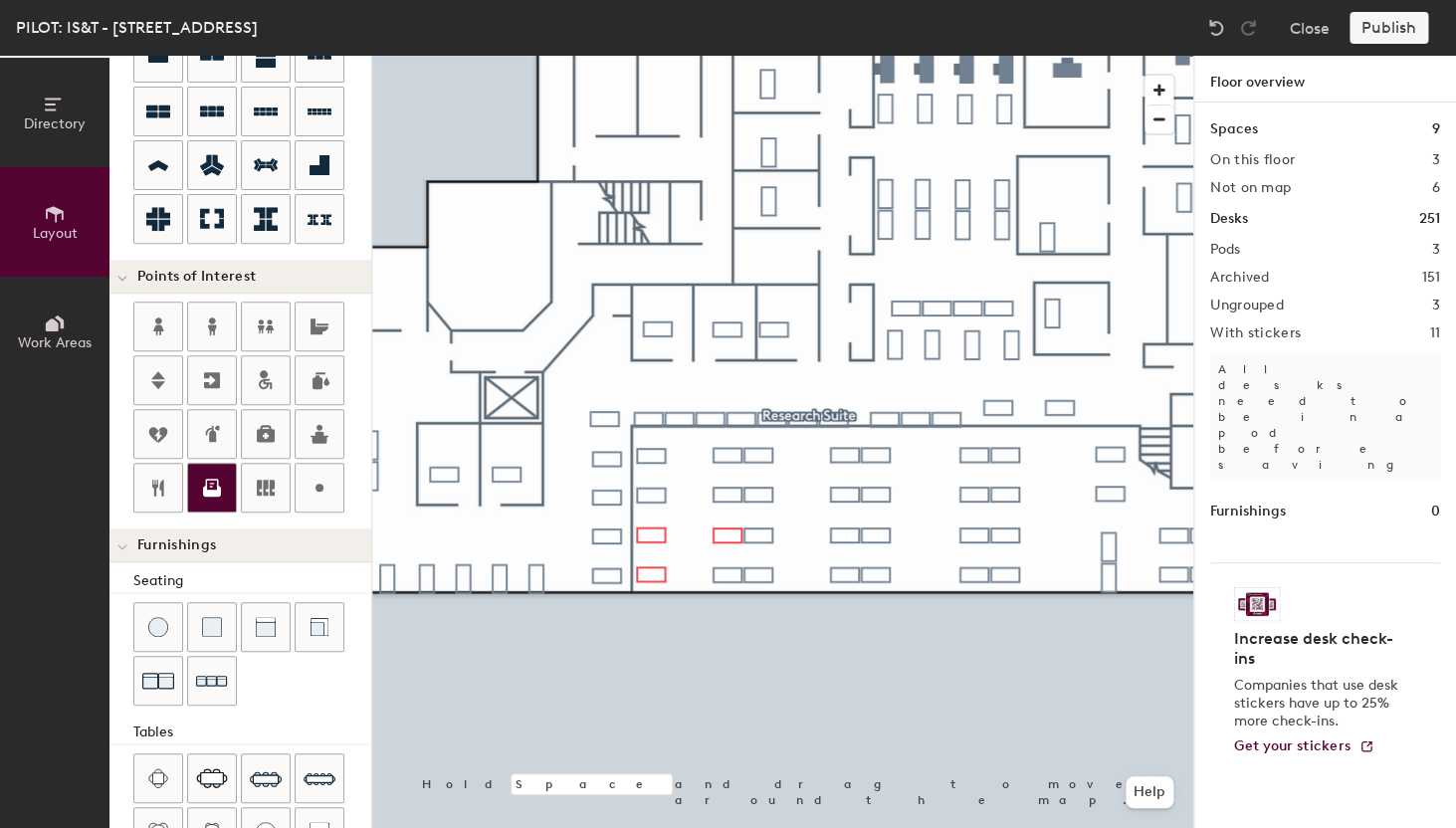scroll, scrollTop: 0, scrollLeft: 0, axis: both 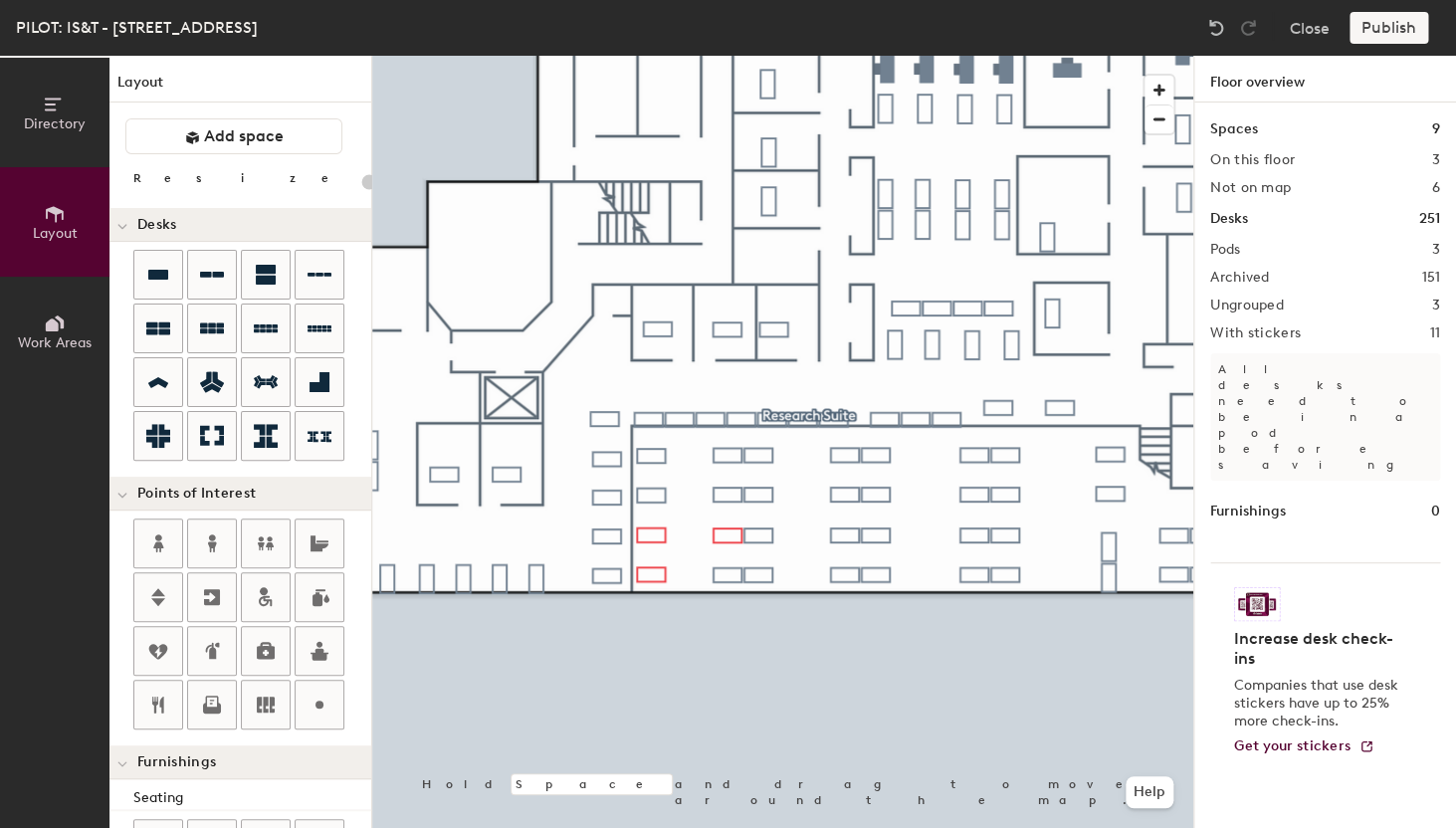 click on "Directory Layout Work Areas Layout   Add space Resize Desks Points of Interest Furnishings Seating Tables Booths Hold Space and drag to move around the map. Help Floor overview Spaces 9 On this floor 3 Not on map 6 Desks 251 Pods 3 Archived 151 Ungrouped 3 With stickers 11 All desks need to be in a pod before saving Furnishings 0 Increase desk check-ins Companies that use desk stickers have up to 25% more check-ins. Get your stickers" 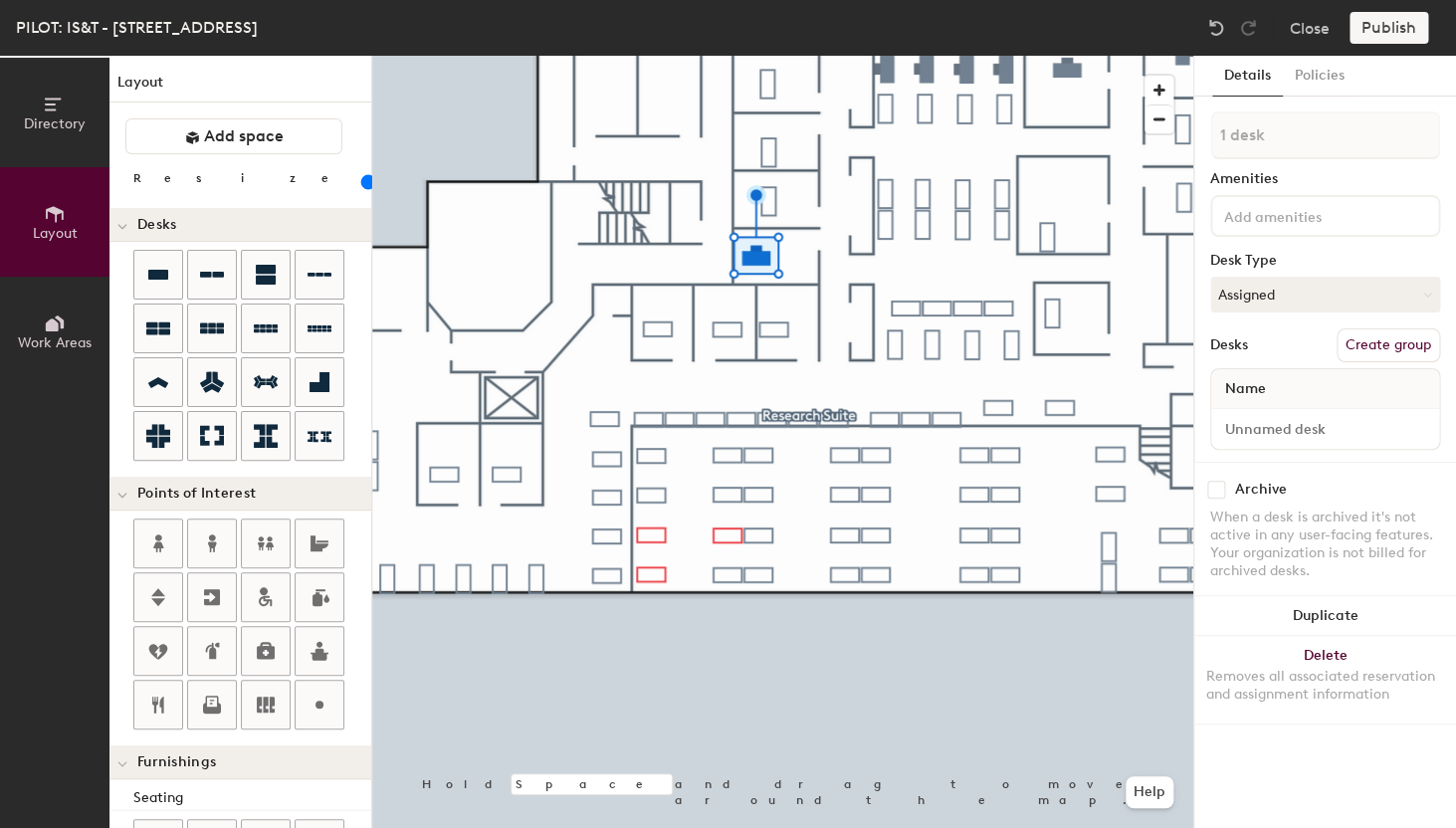 click 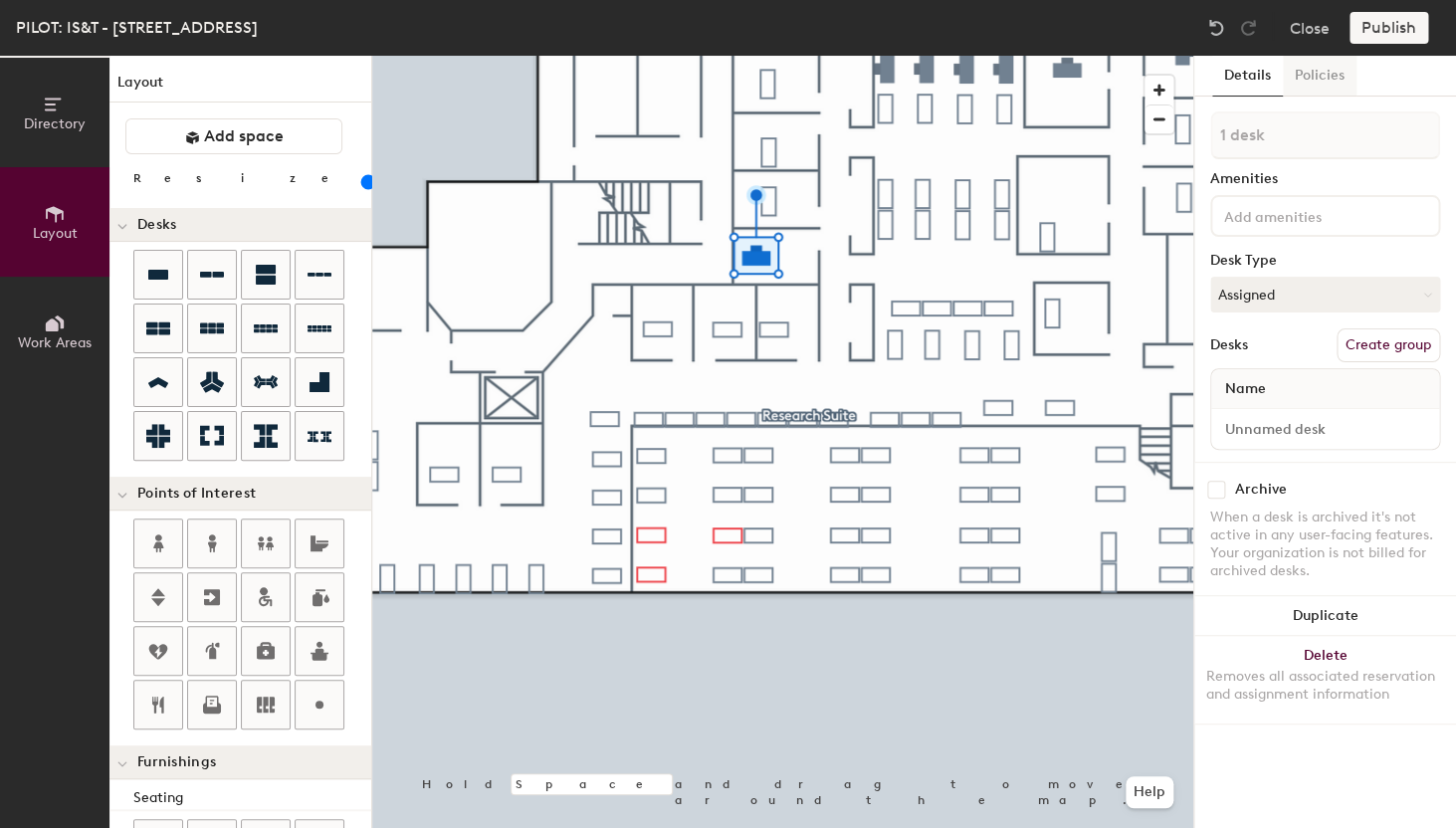 click on "Policies" 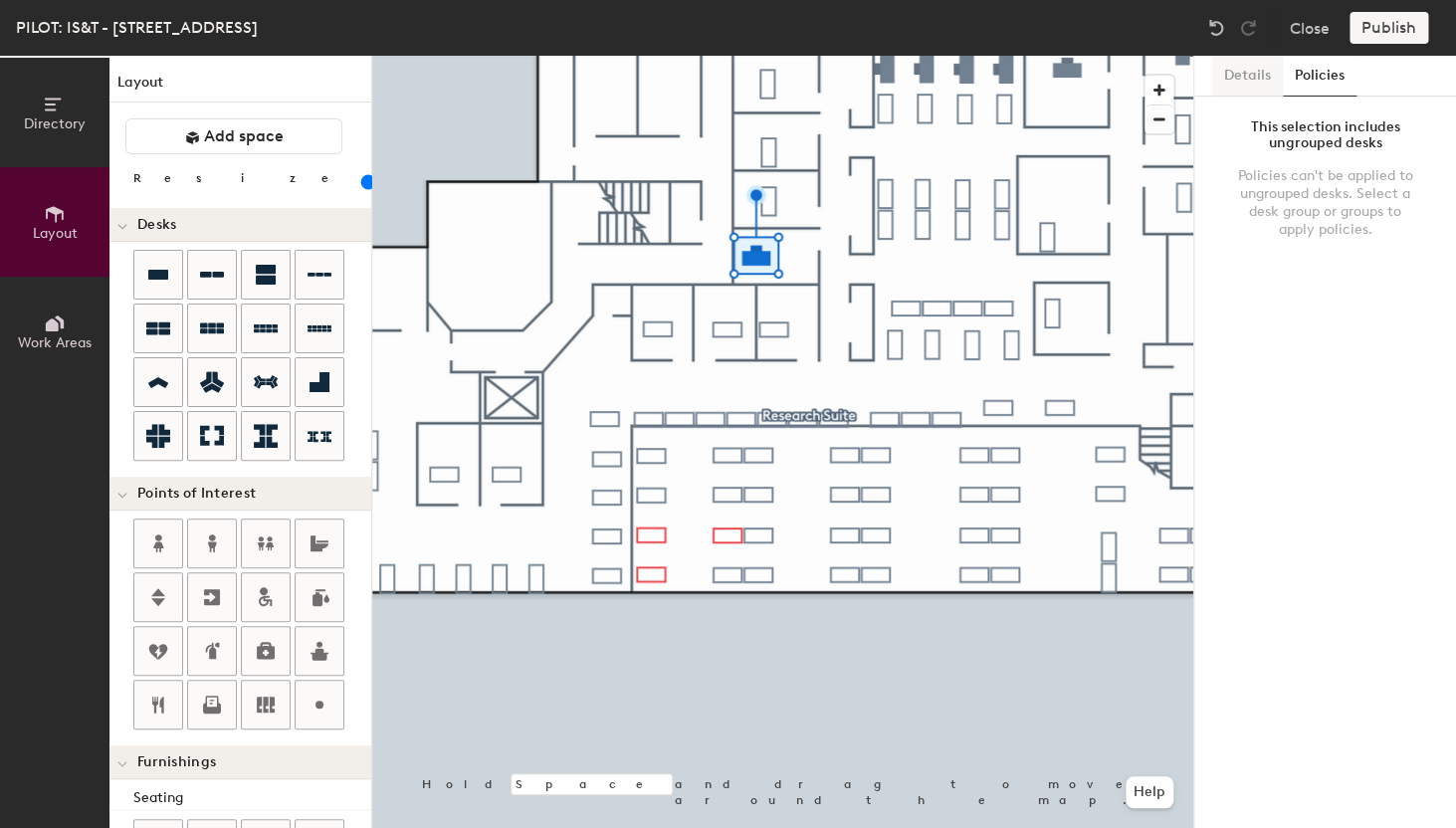 click on "Details" 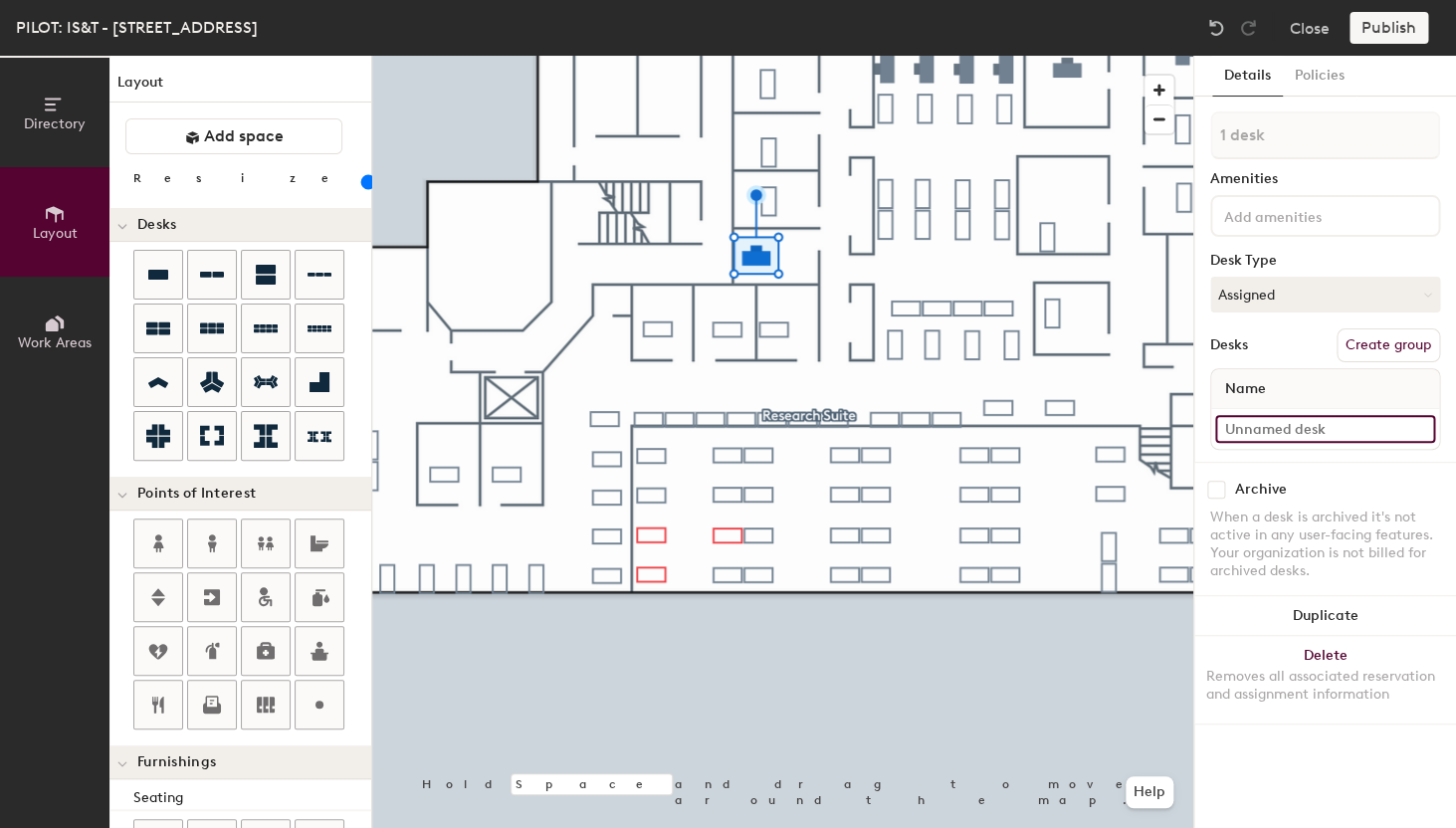 click 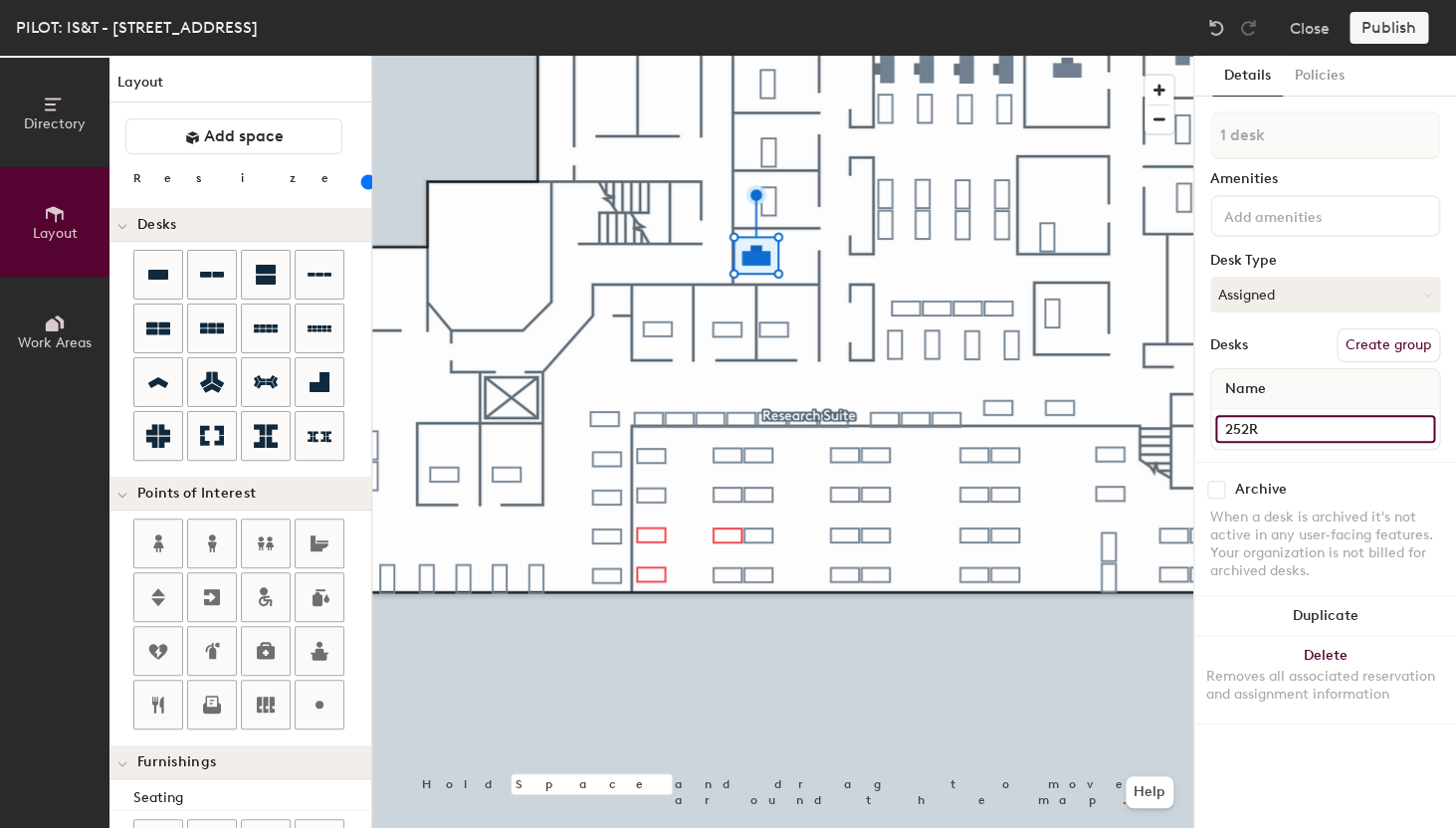 type on "252R" 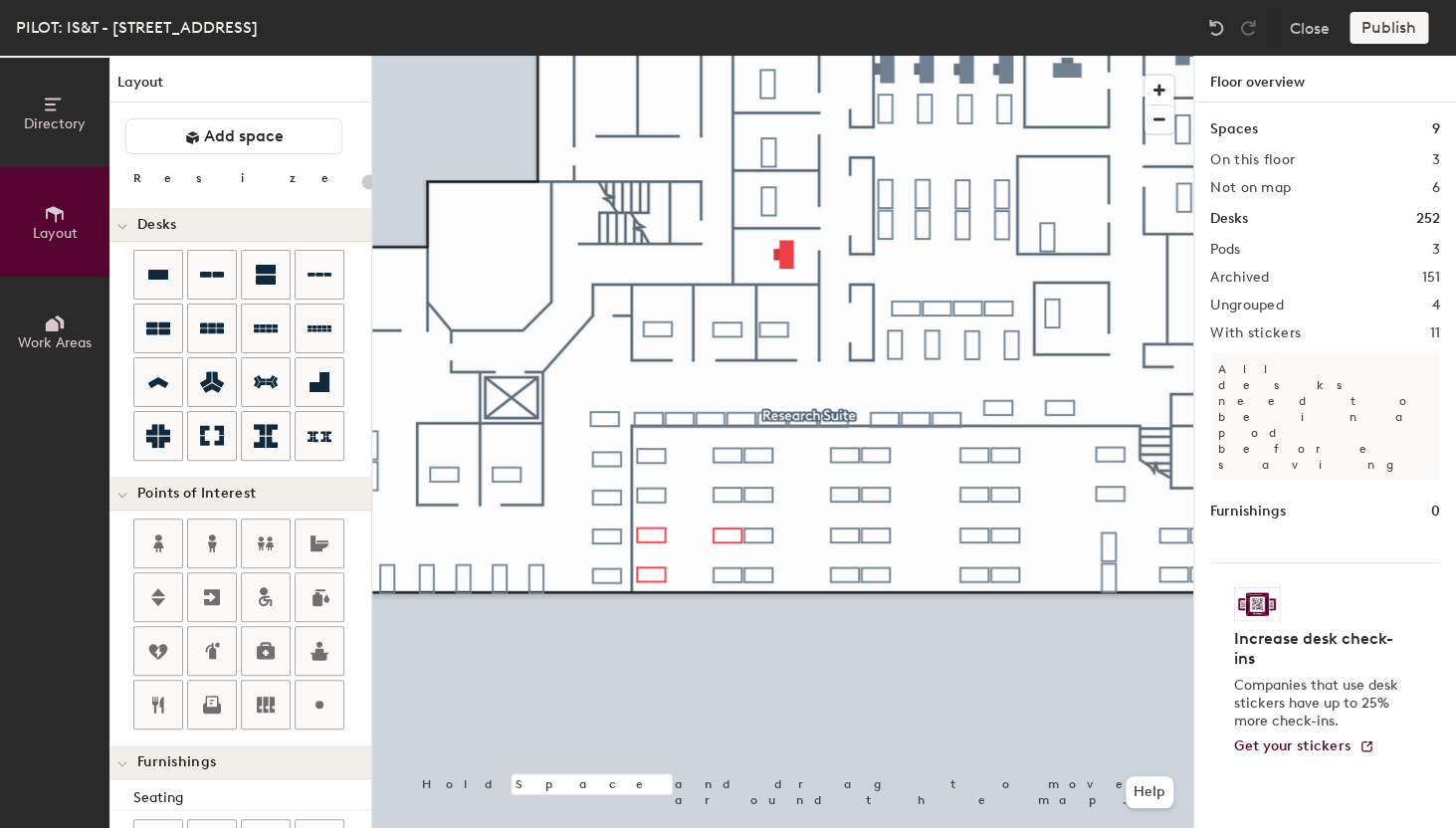 type on "60" 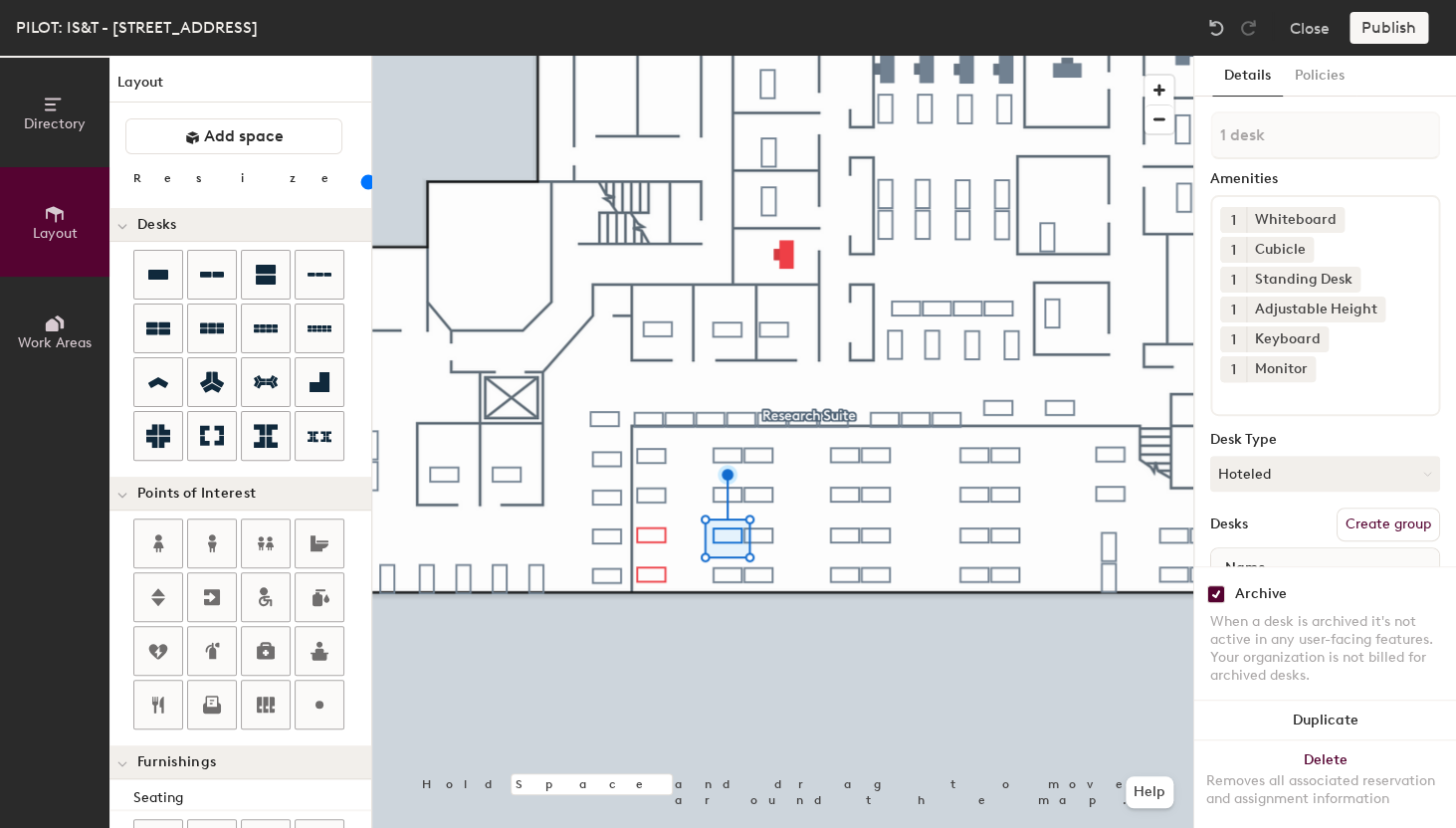 click 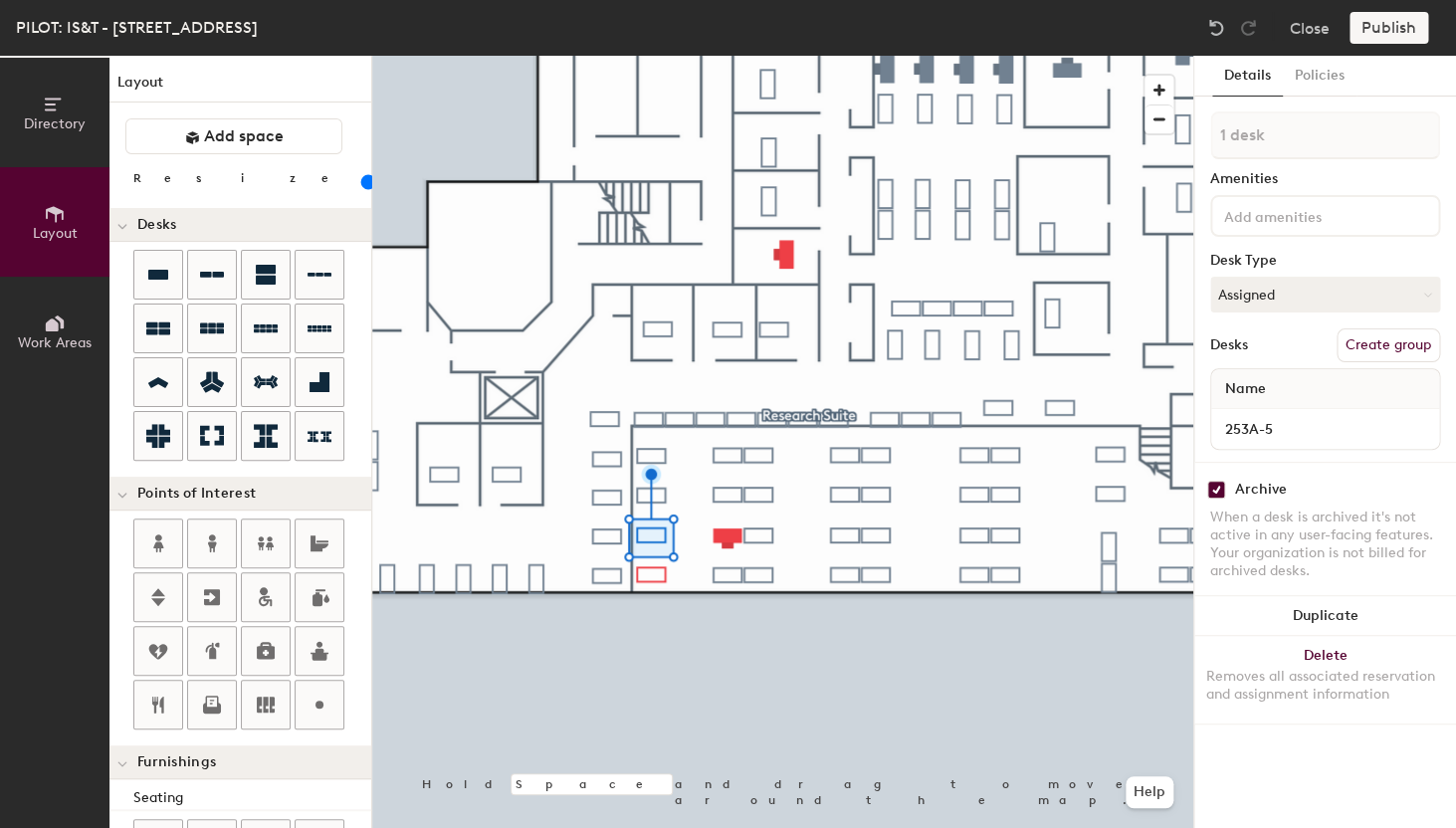 click 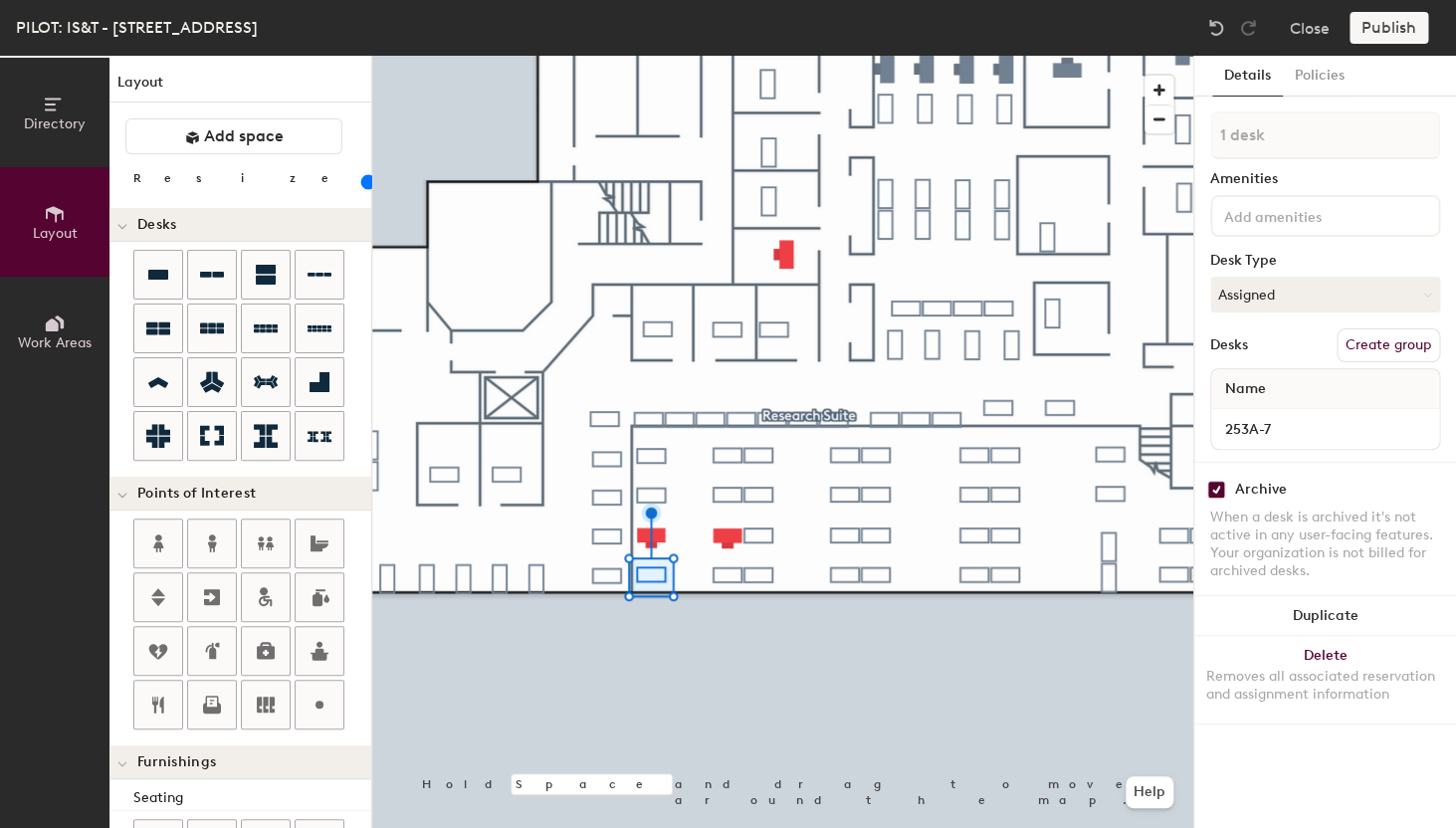click 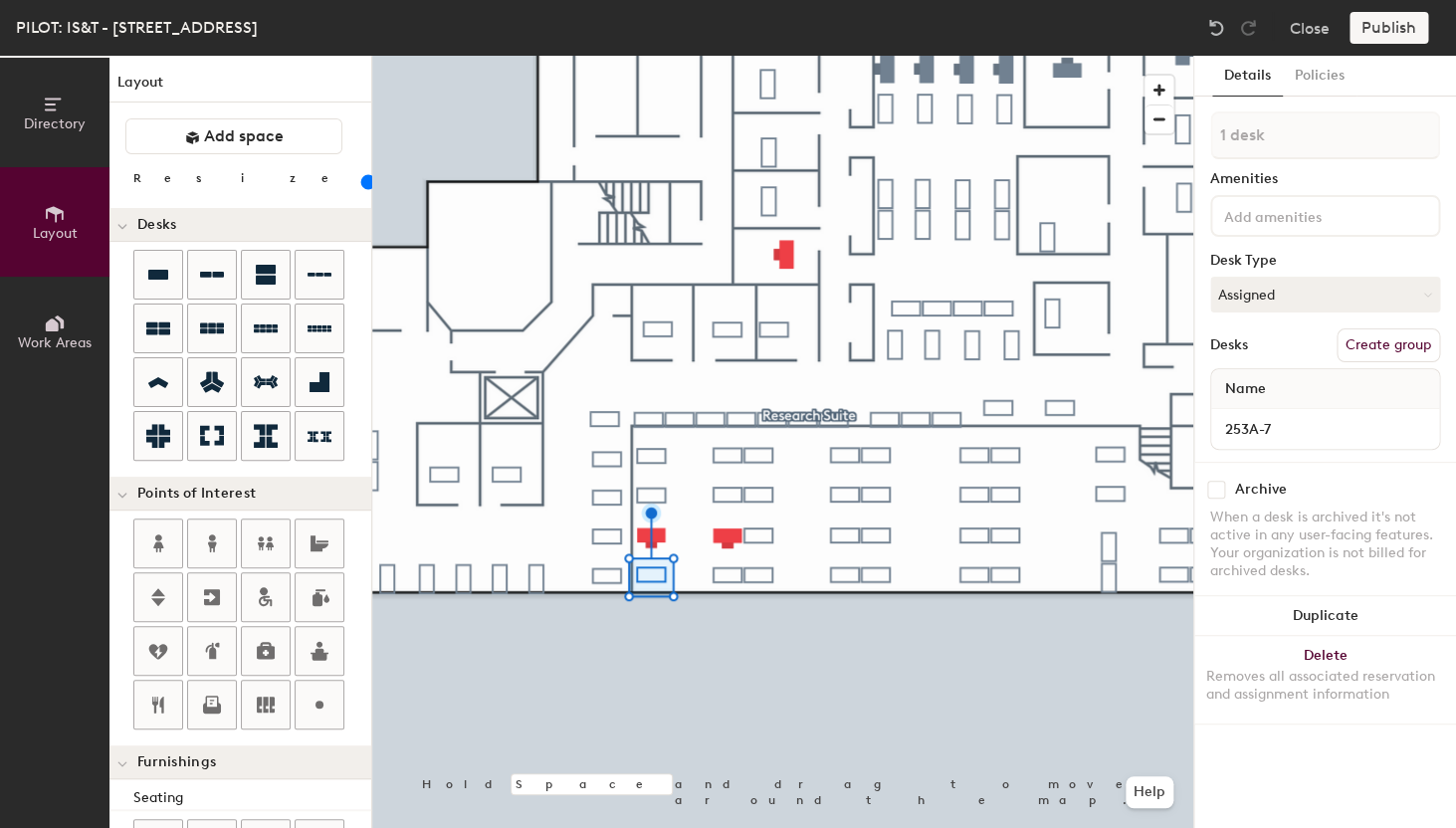 checkbox on "false" 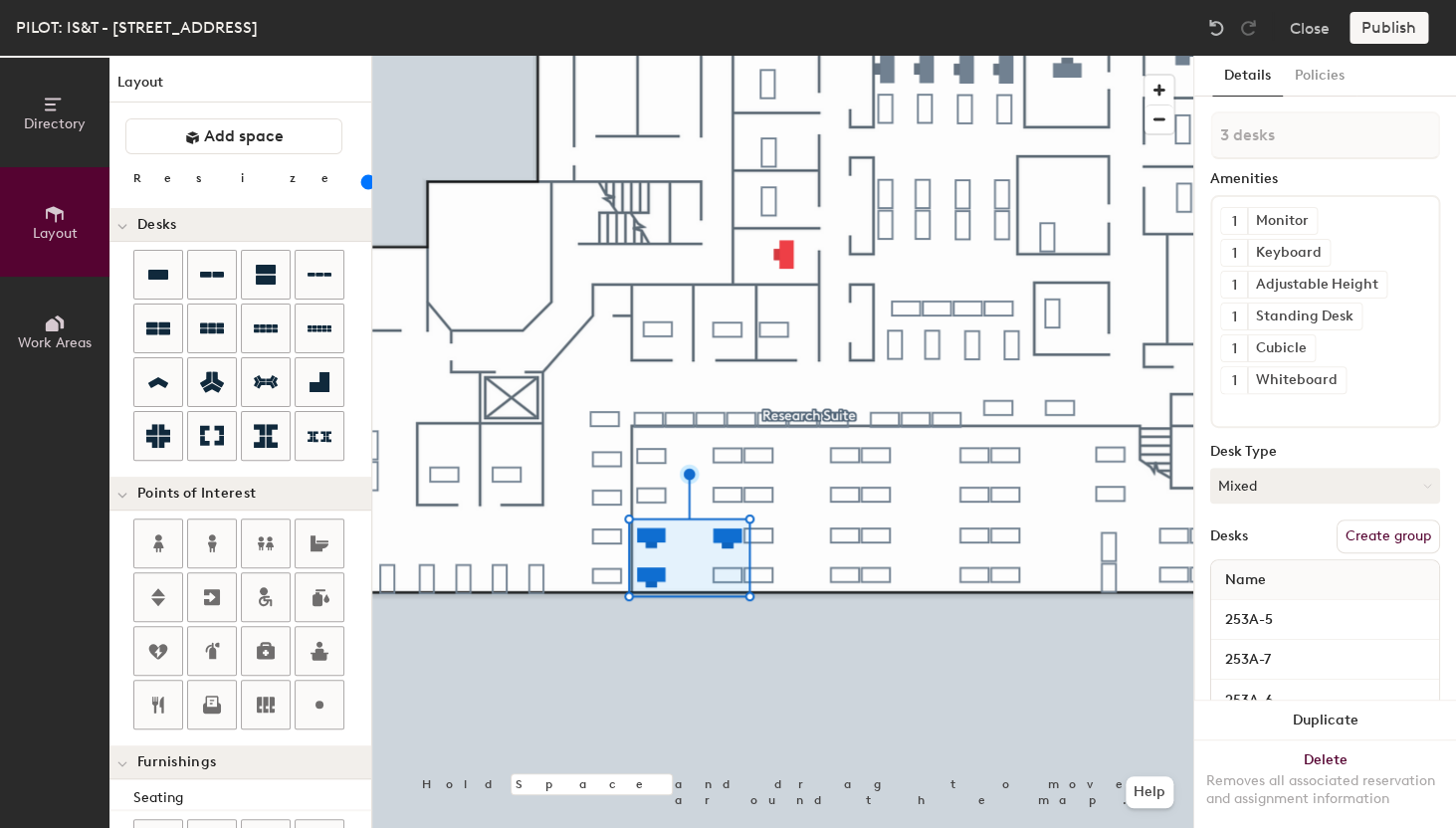 type on "4 desks" 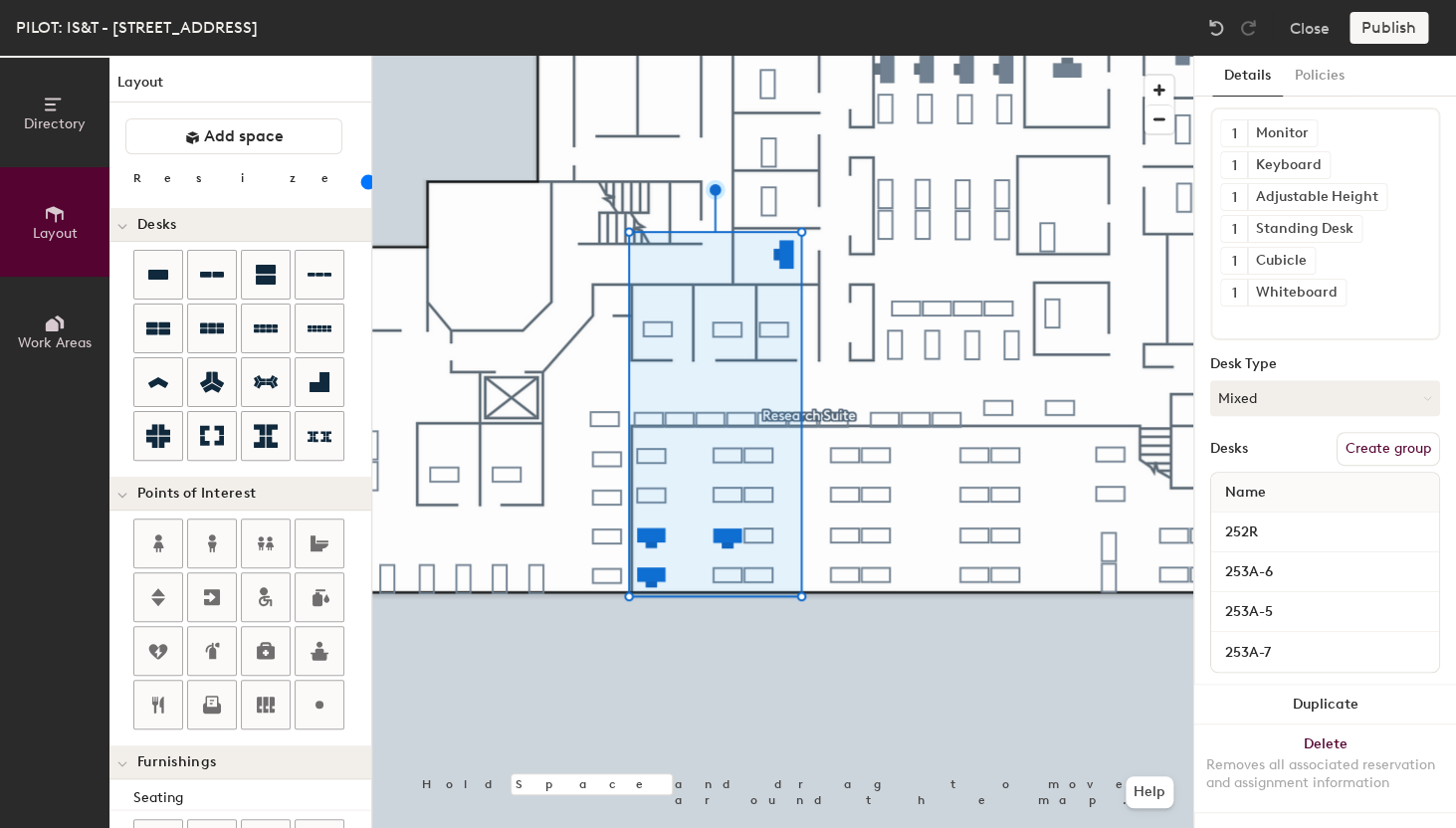 scroll, scrollTop: 0, scrollLeft: 0, axis: both 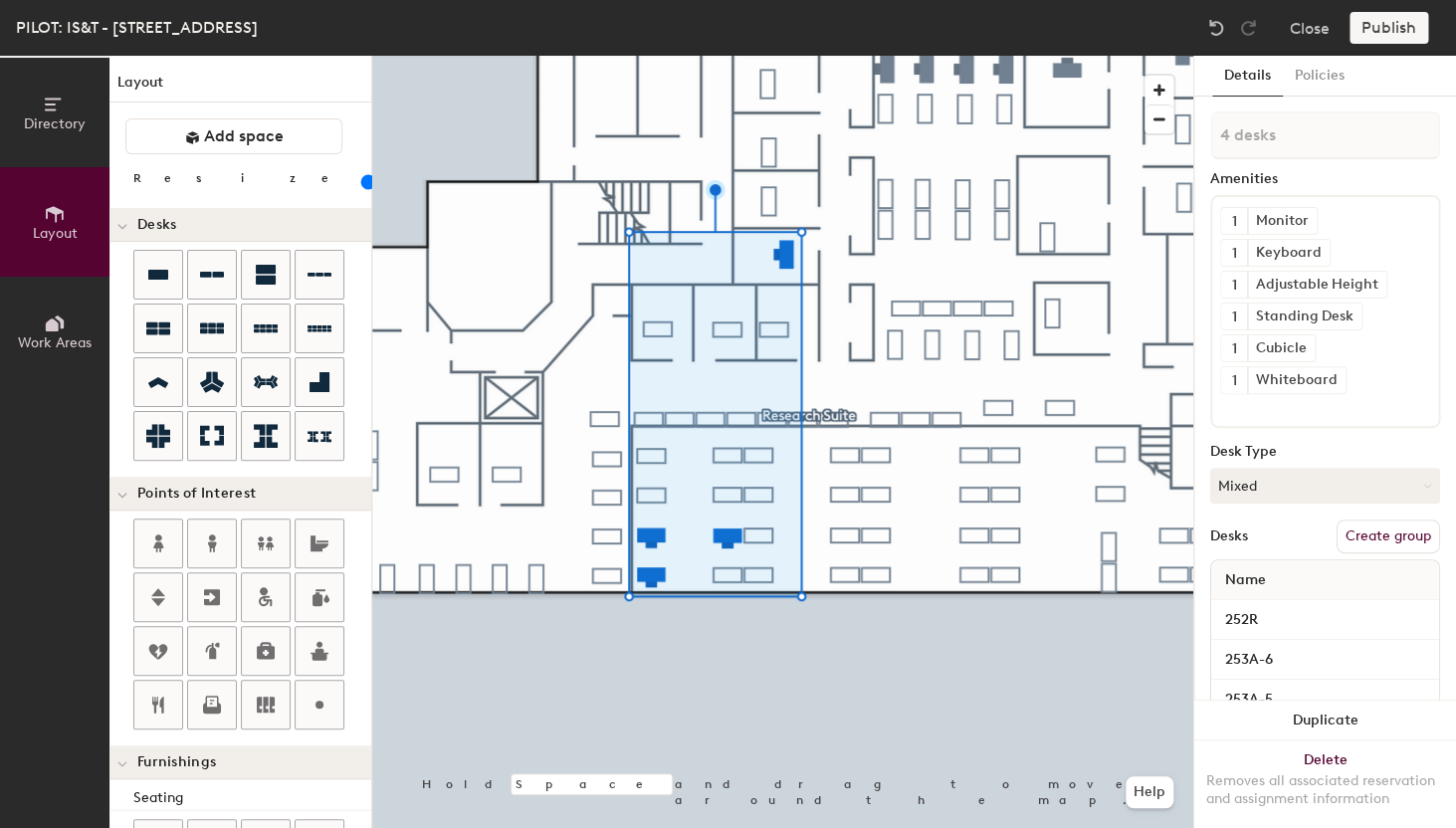 click on "Create group" 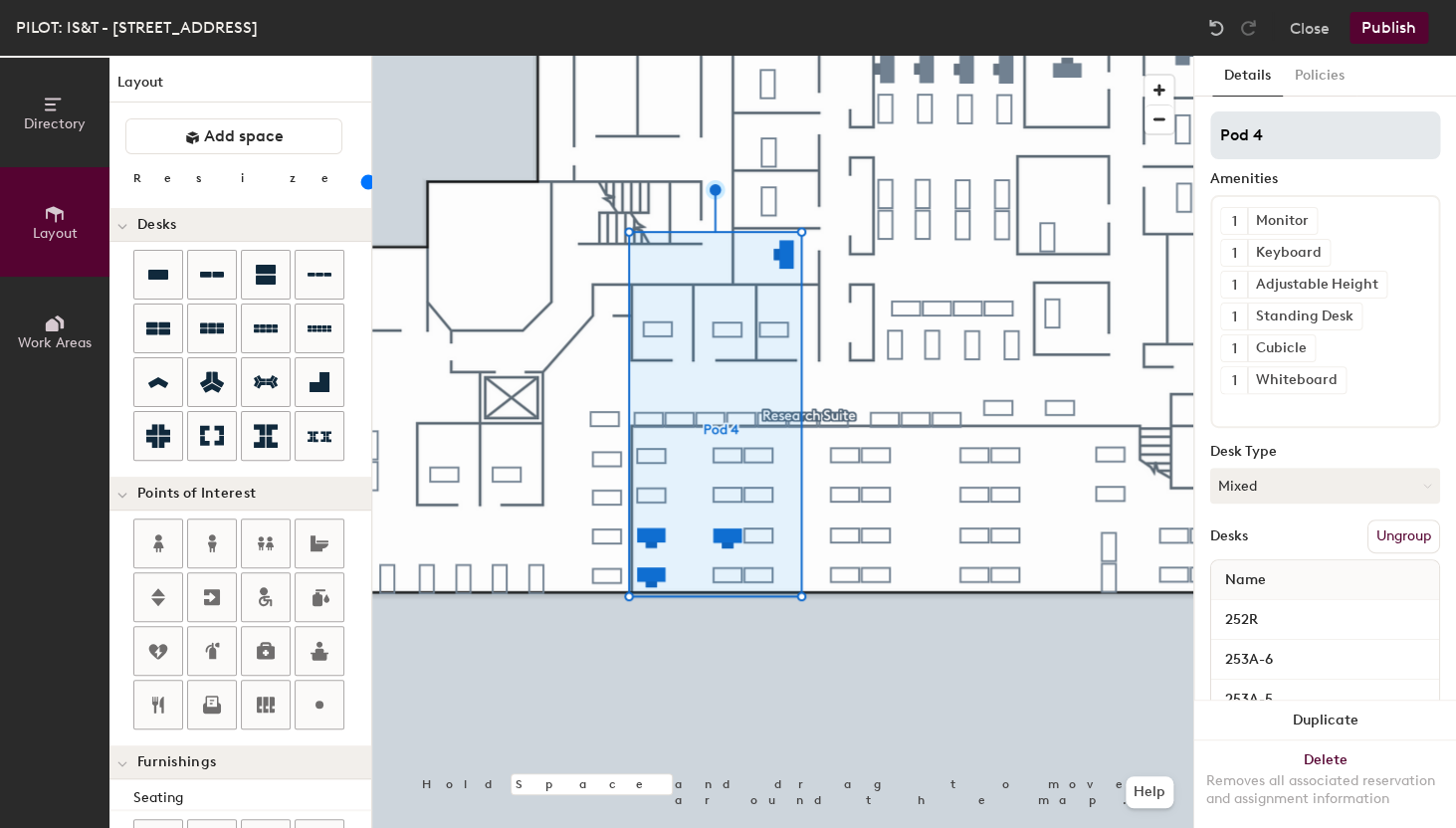 drag, startPoint x: 1309, startPoint y: 143, endPoint x: 1197, endPoint y: 135, distance: 112.28535 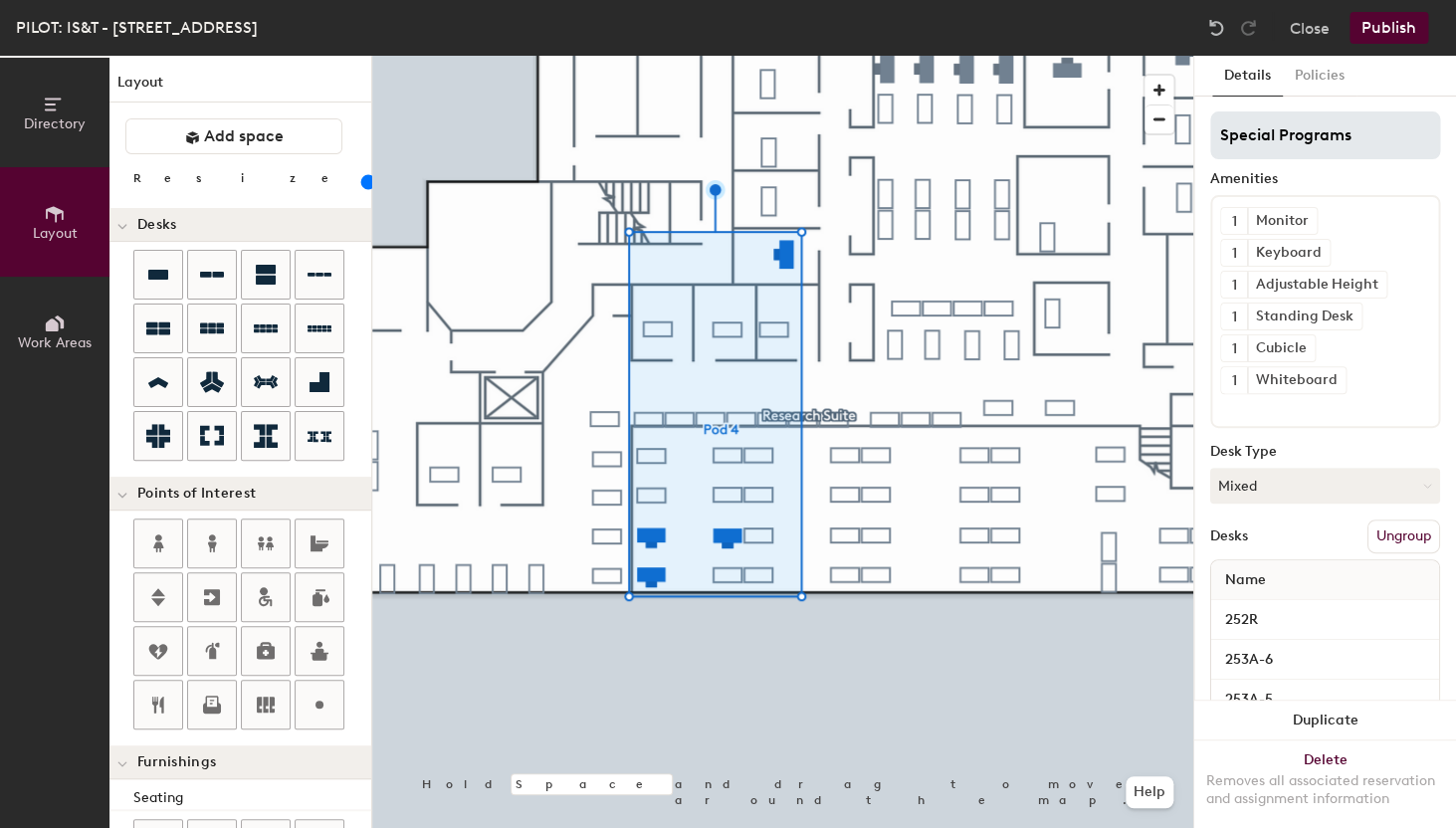type on "Special Programs" 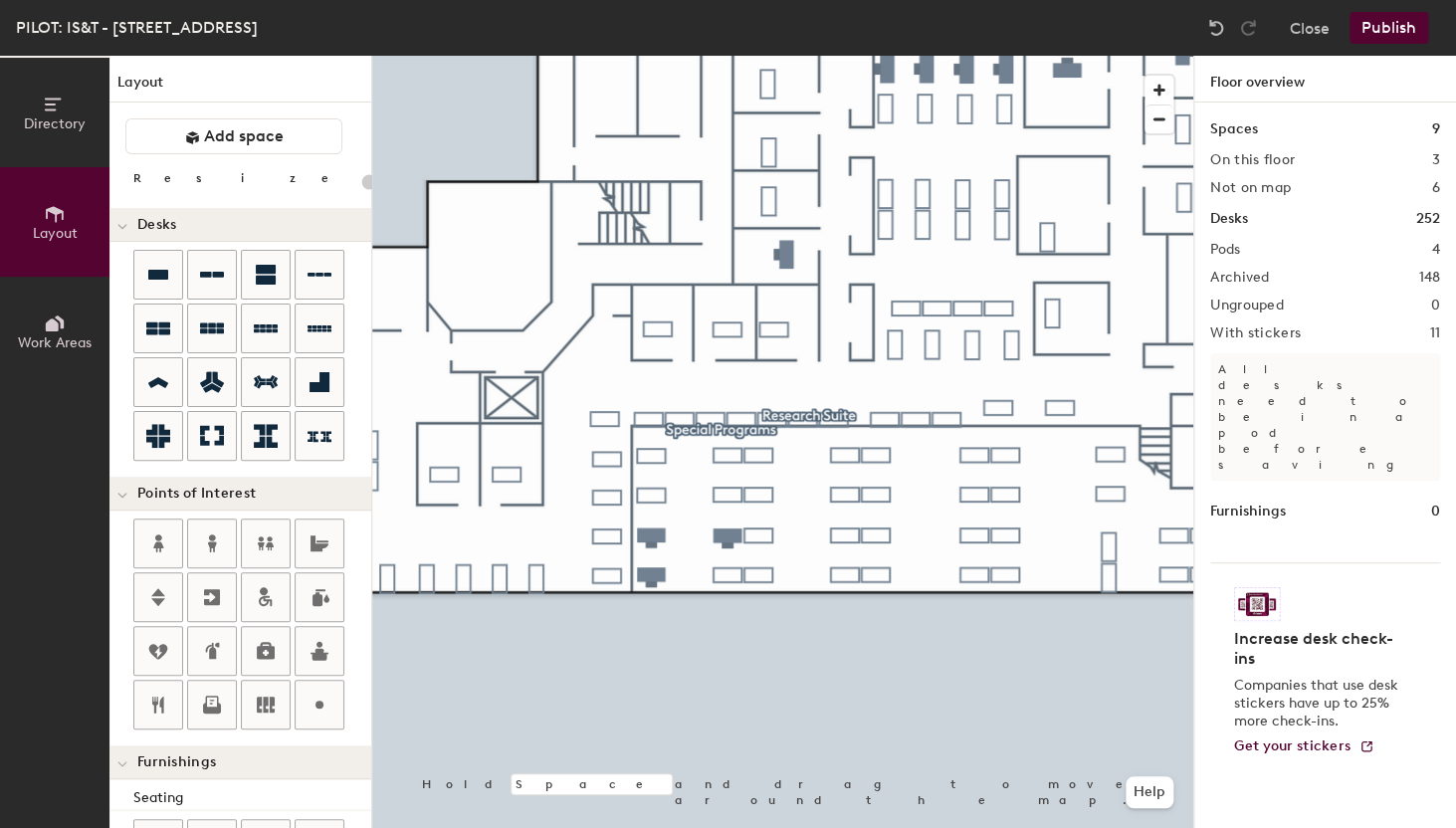 click on "Publish" 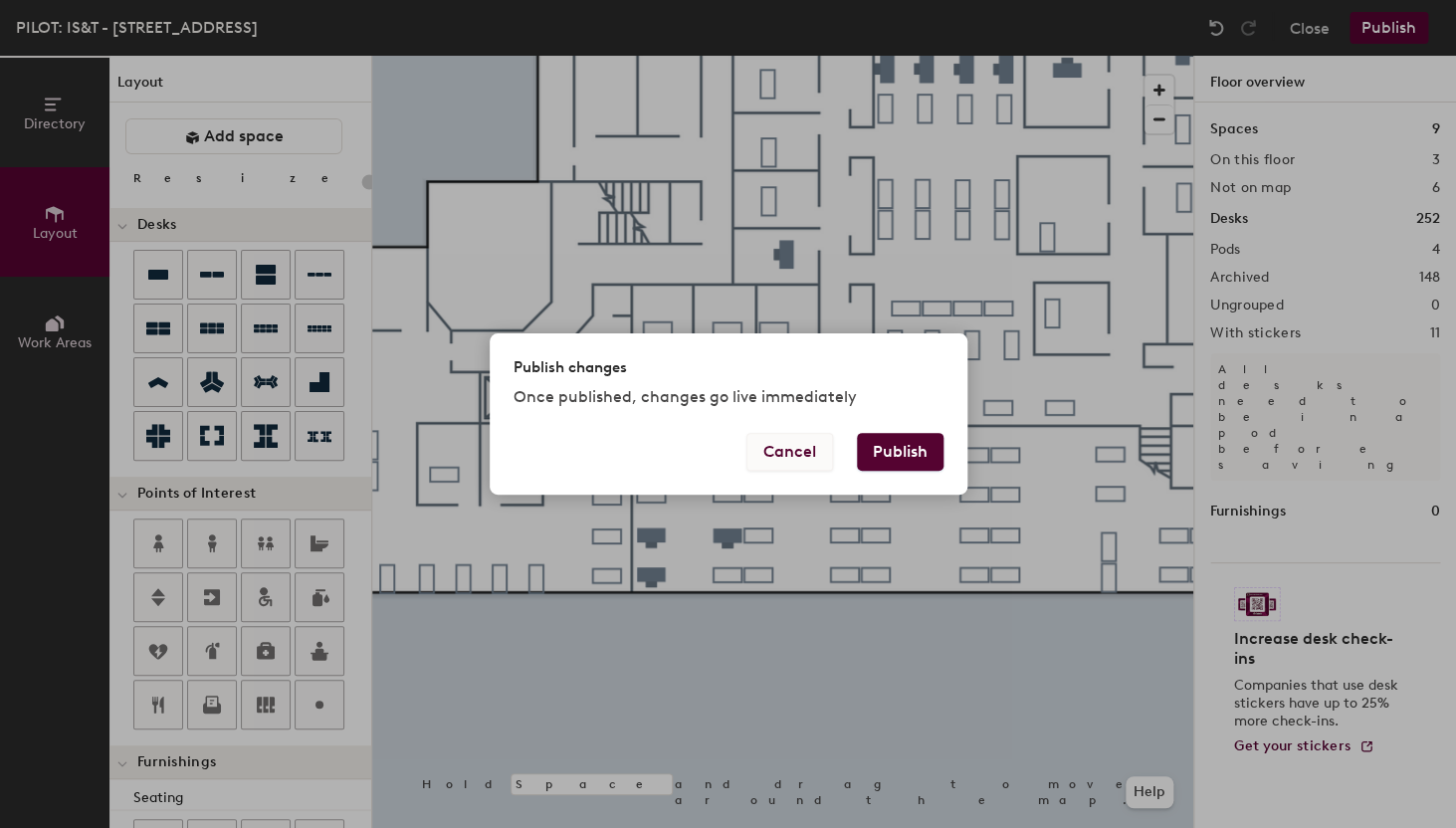 click on "Cancel" at bounding box center [789, 452] 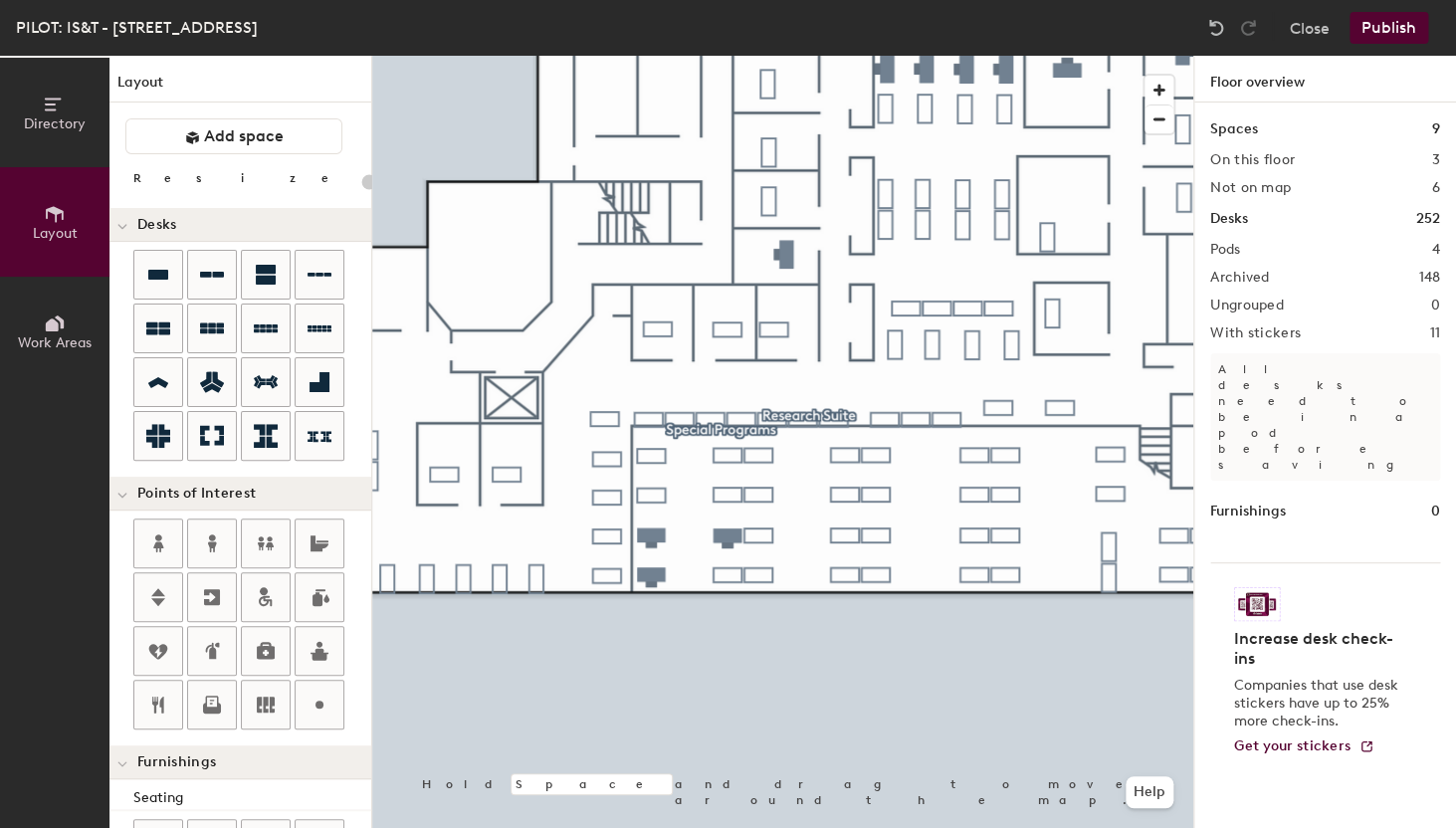 type on "60" 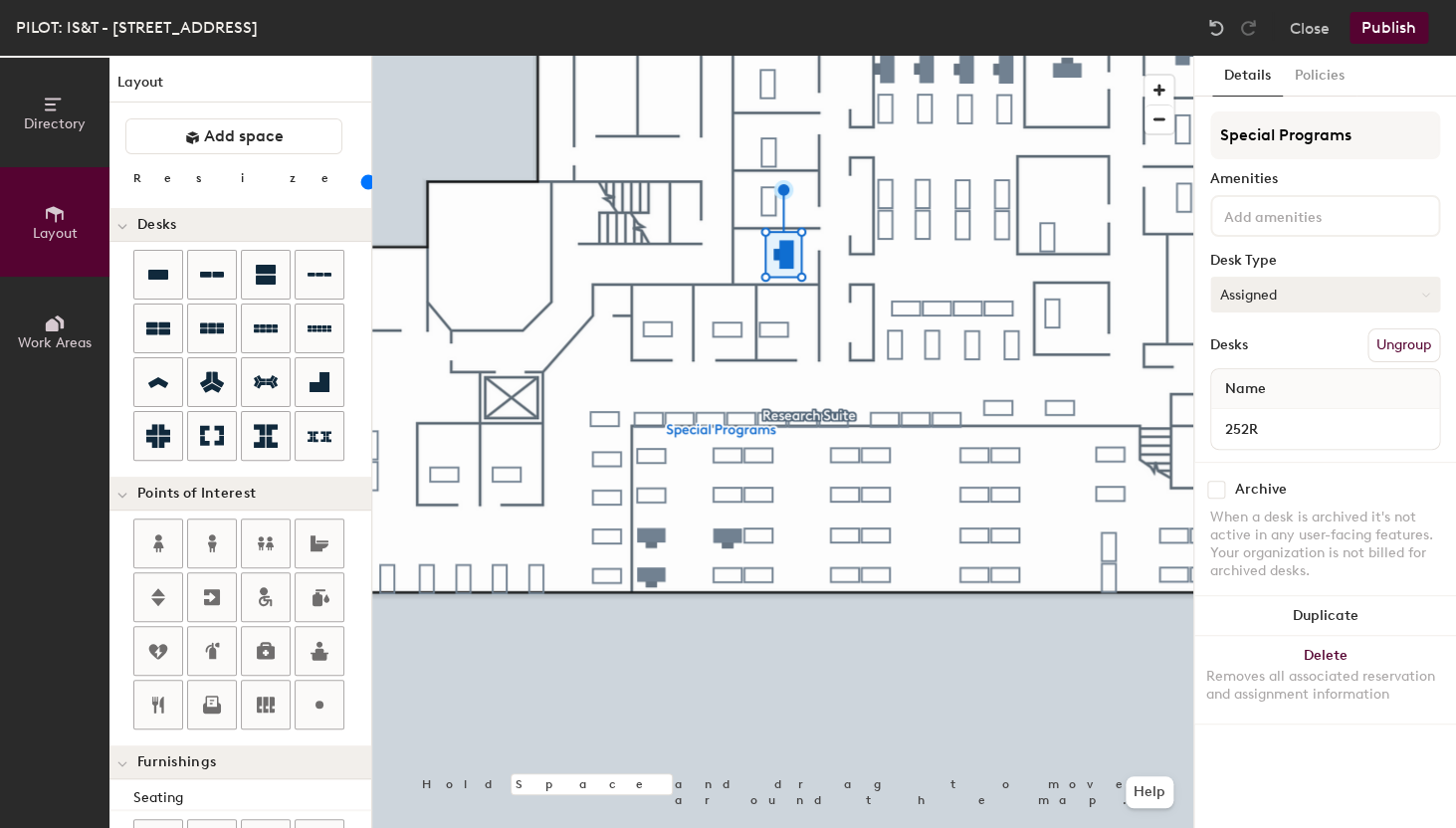 click on "Assigned" 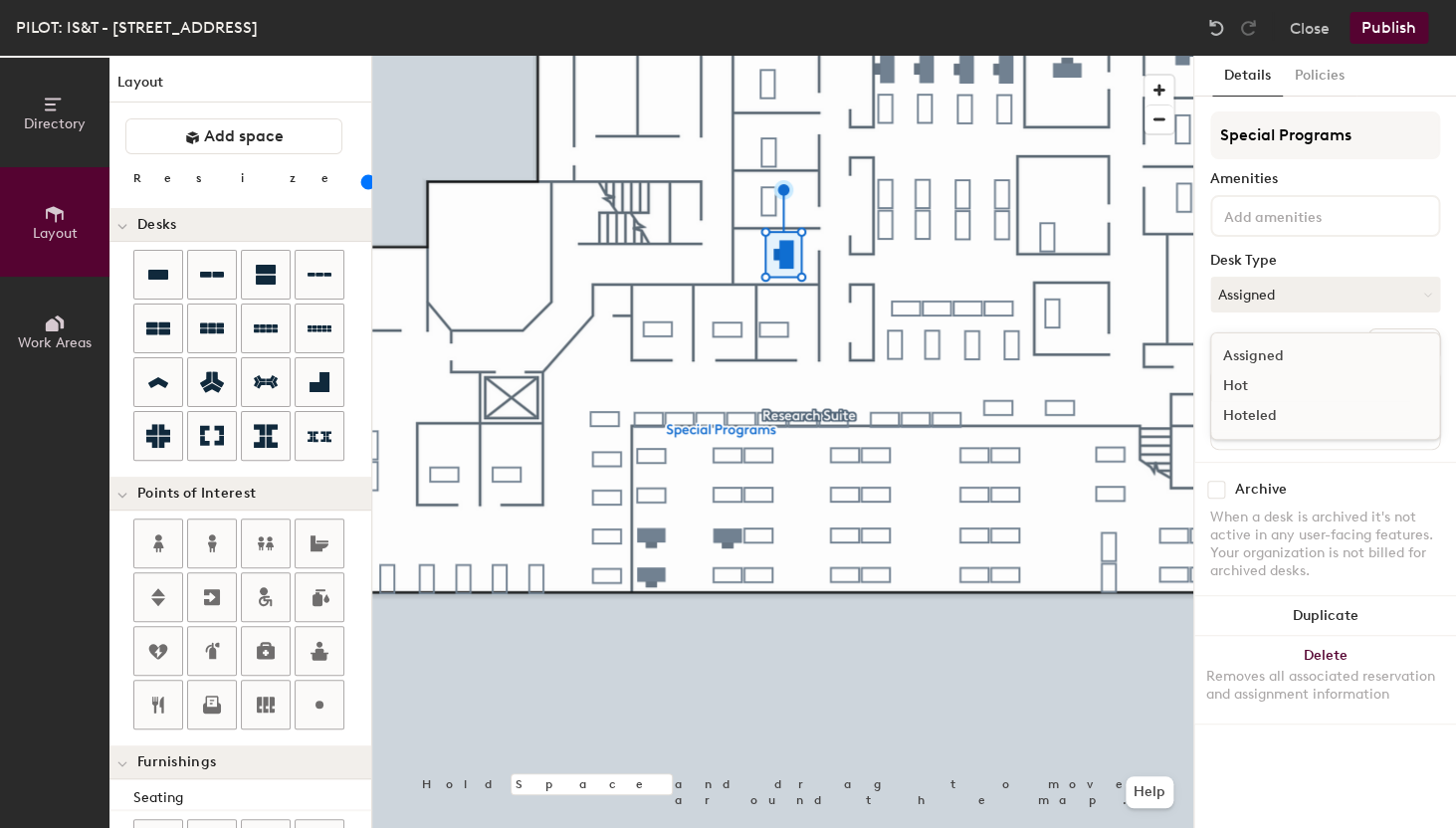 click on "Hoteled" 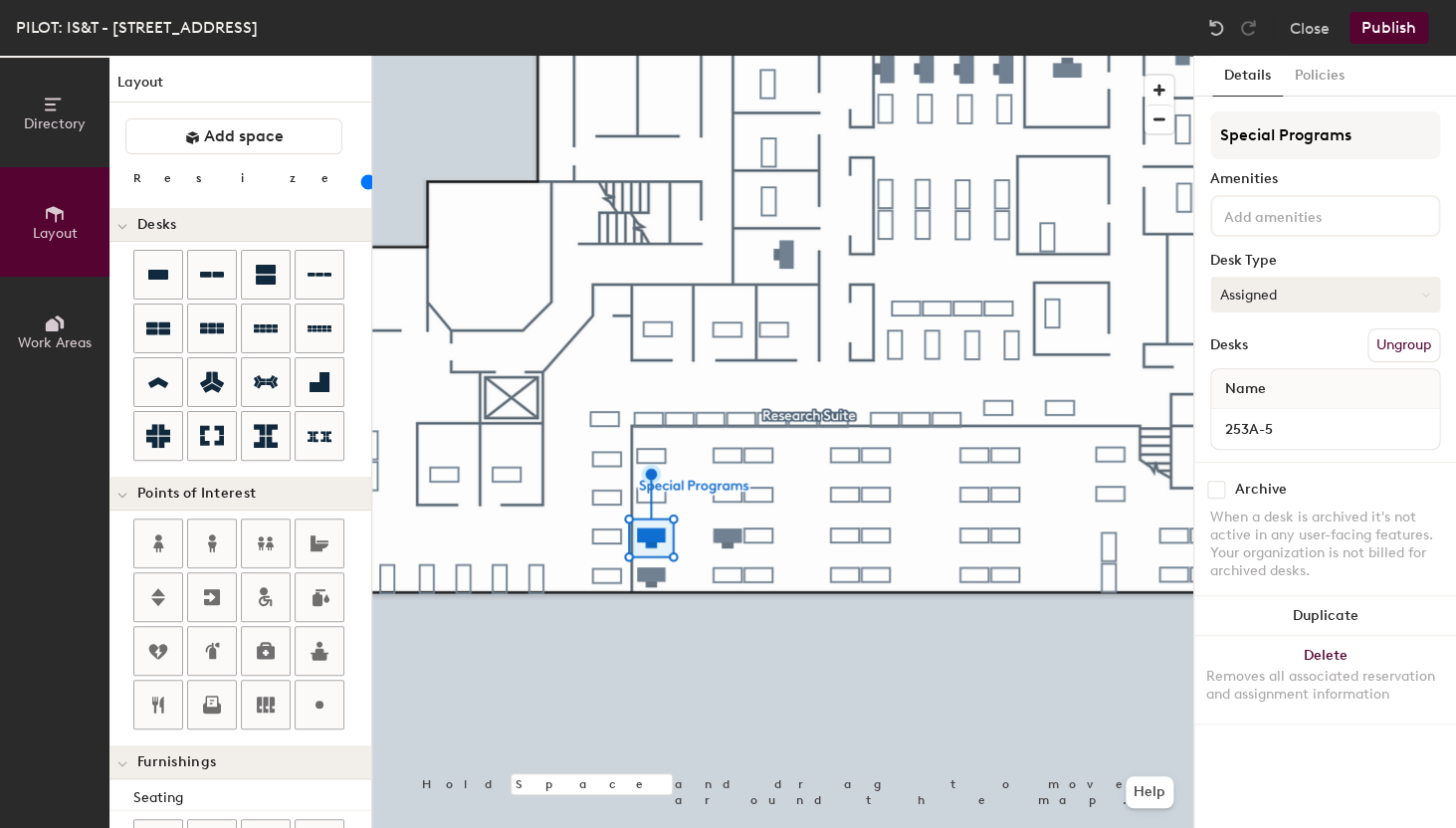 click on "Assigned" 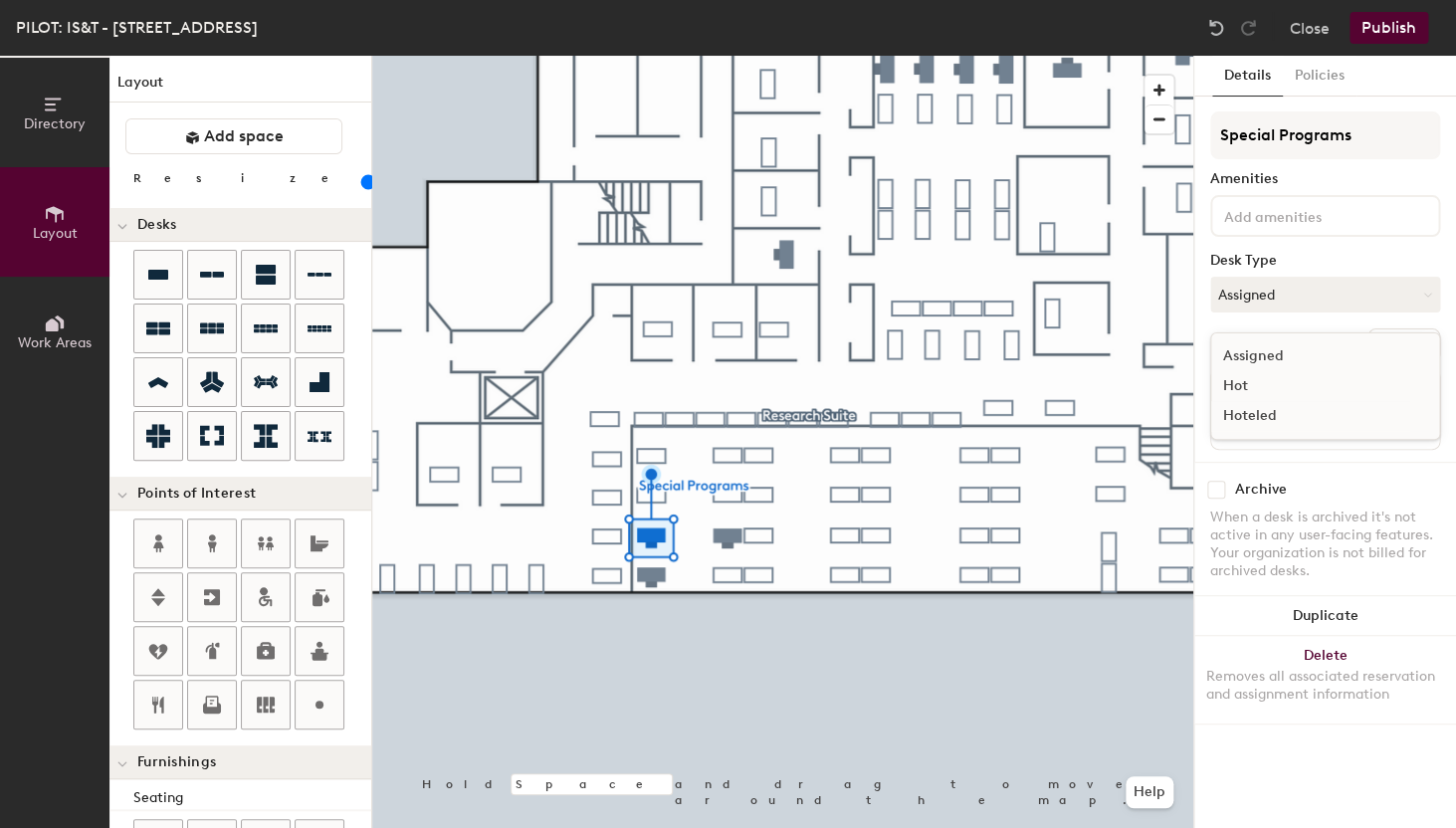 click on "Hoteled" 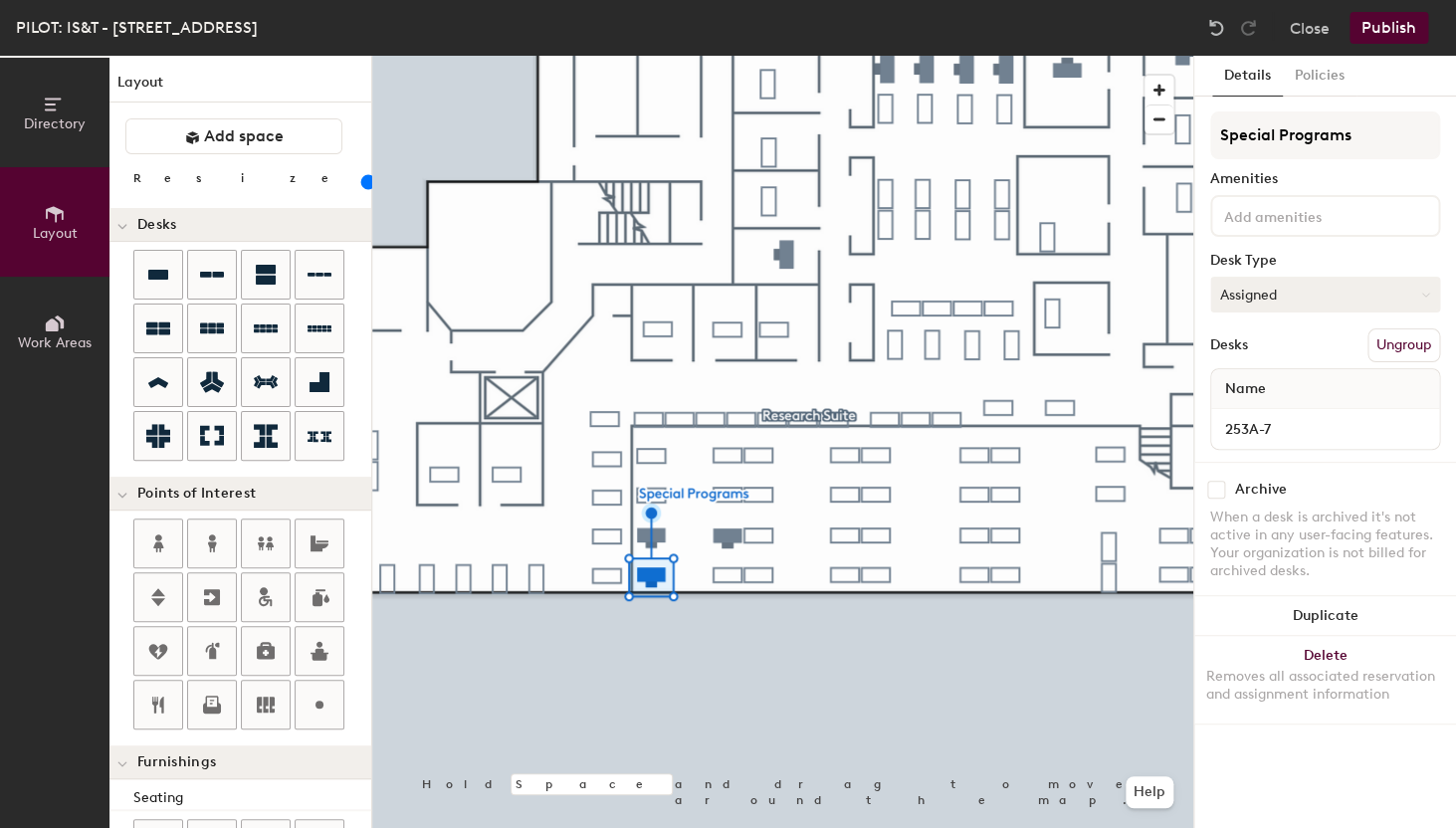 click on "Assigned" 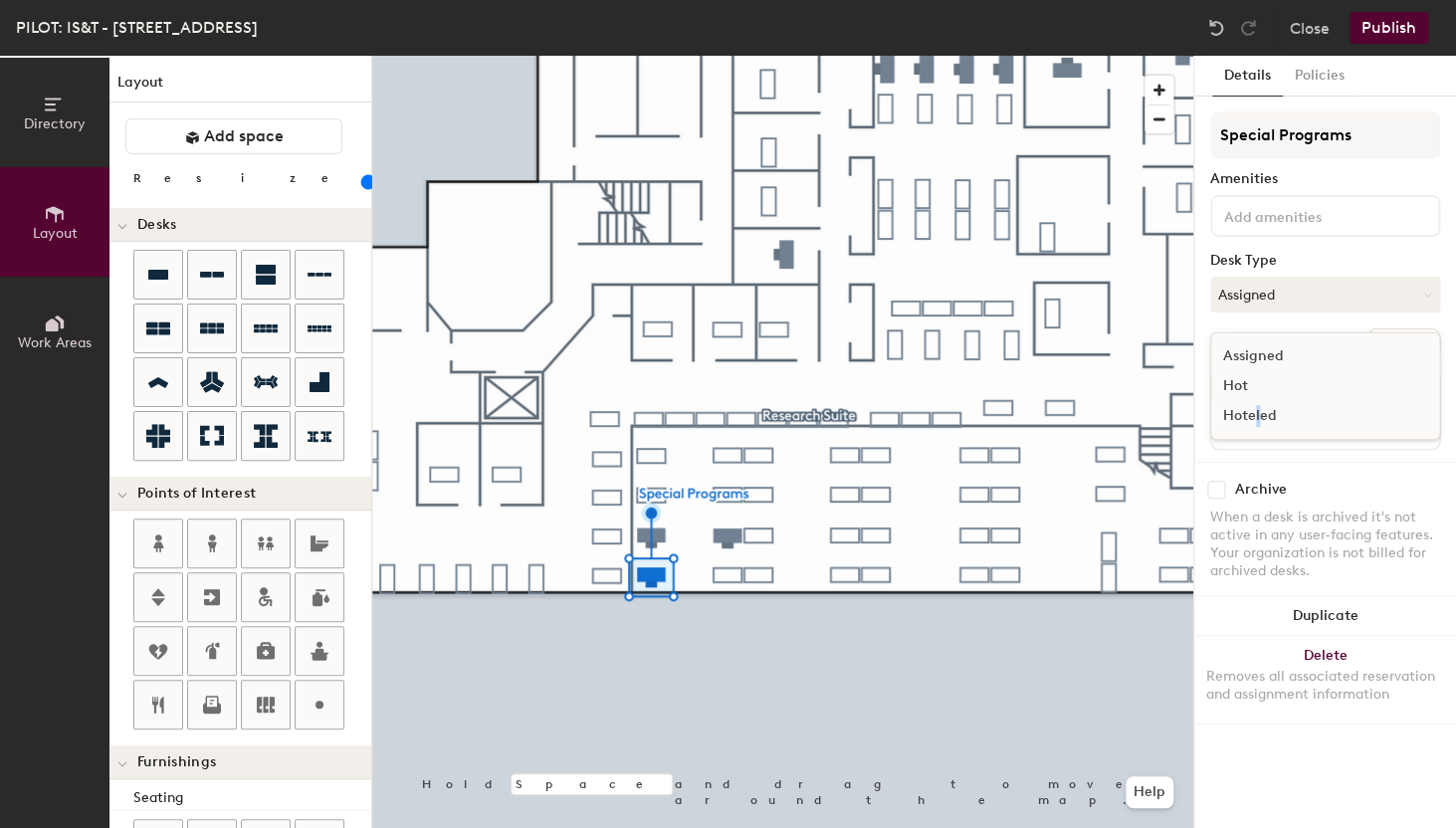 click on "Hoteled" 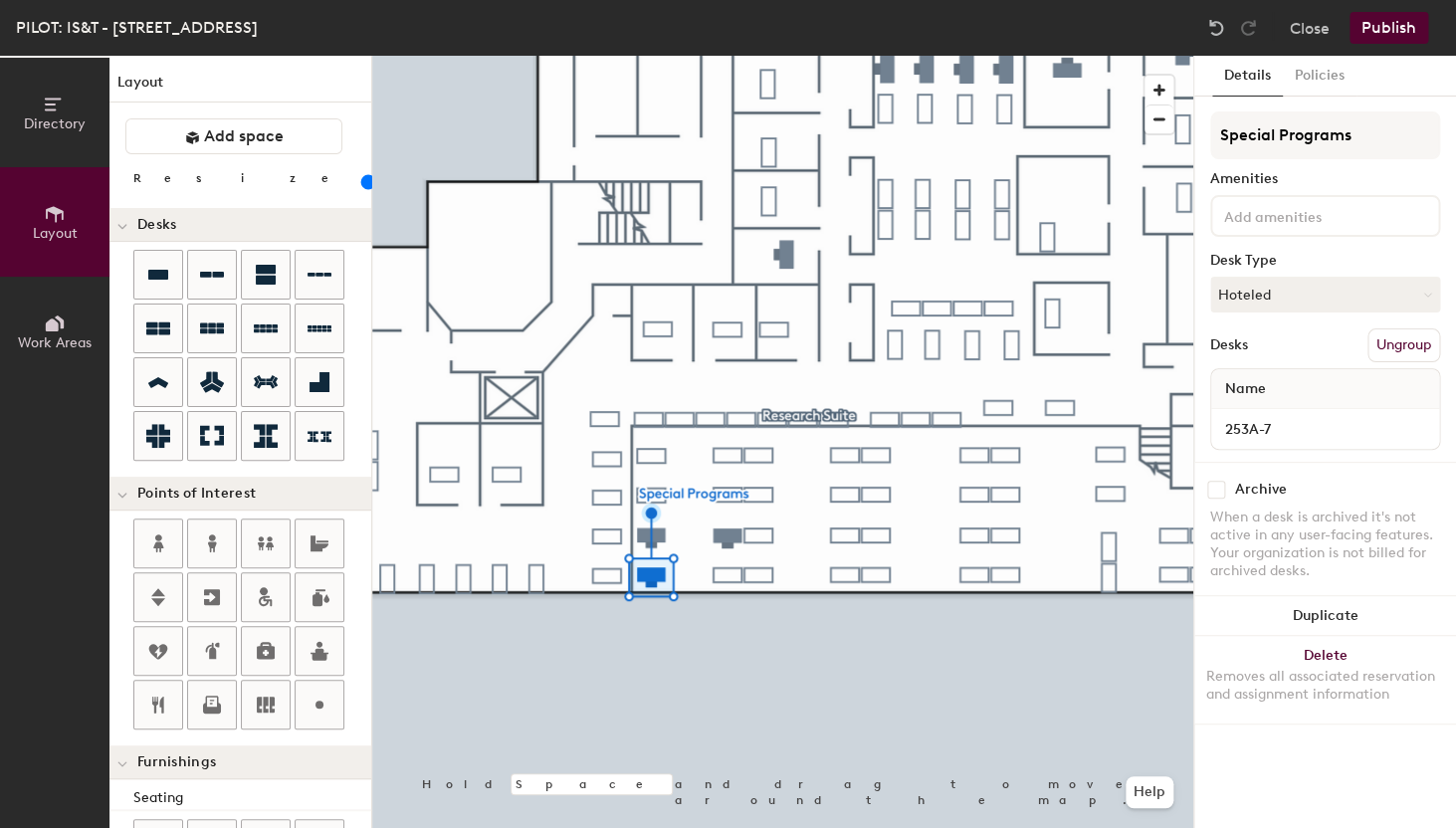 click on "Publish" 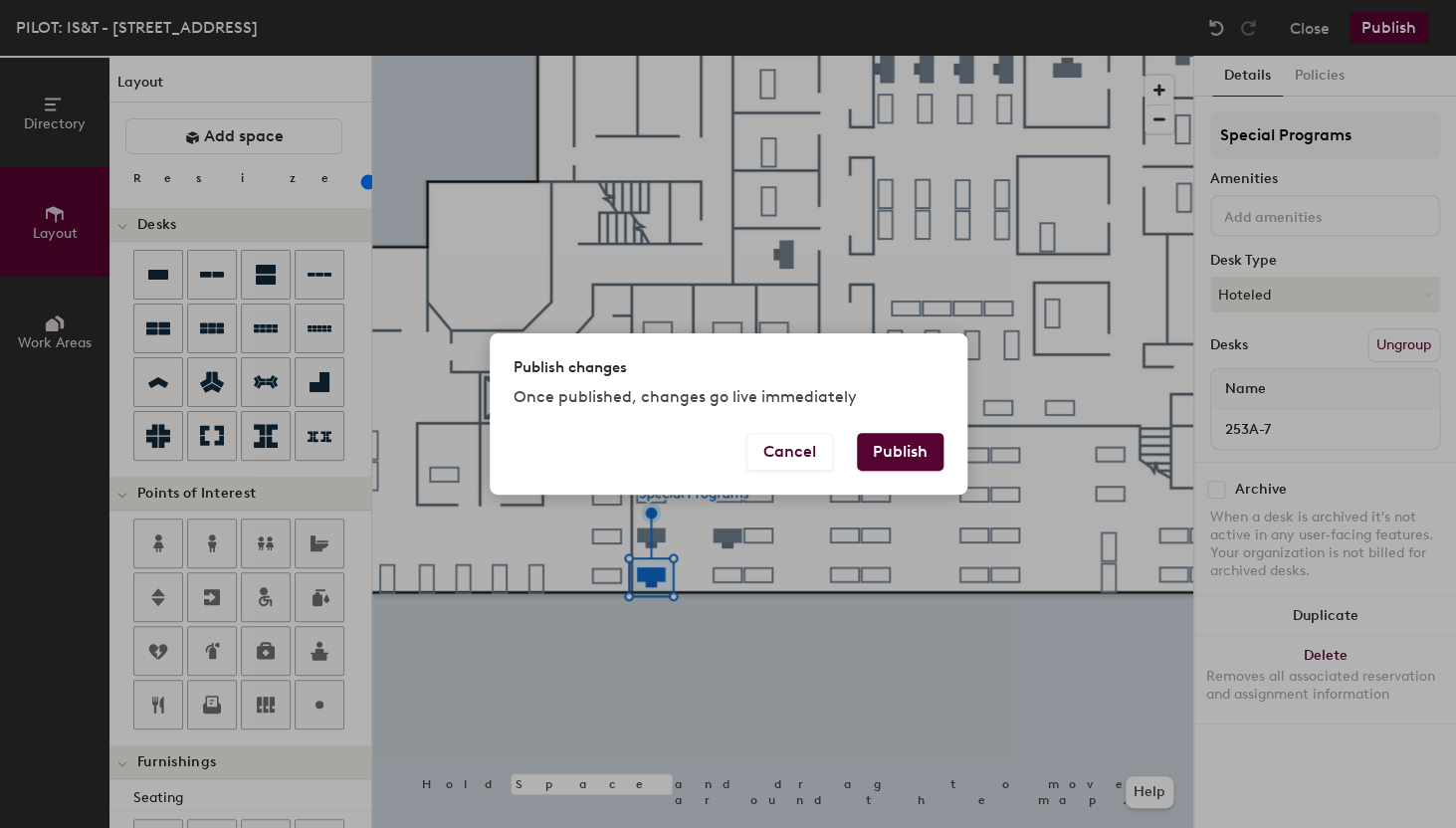 click on "Publish" at bounding box center [900, 452] 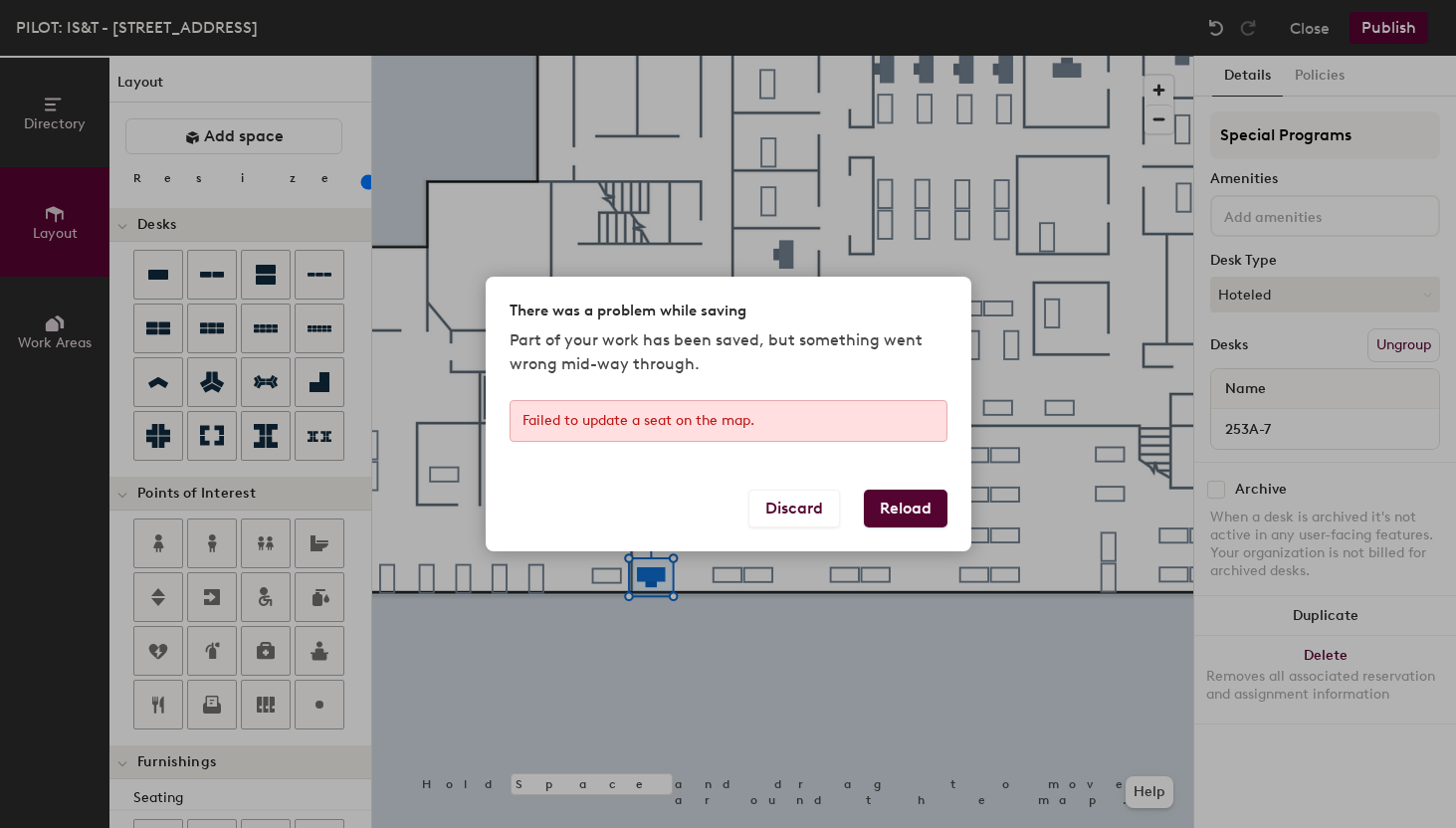 scroll, scrollTop: 0, scrollLeft: 0, axis: both 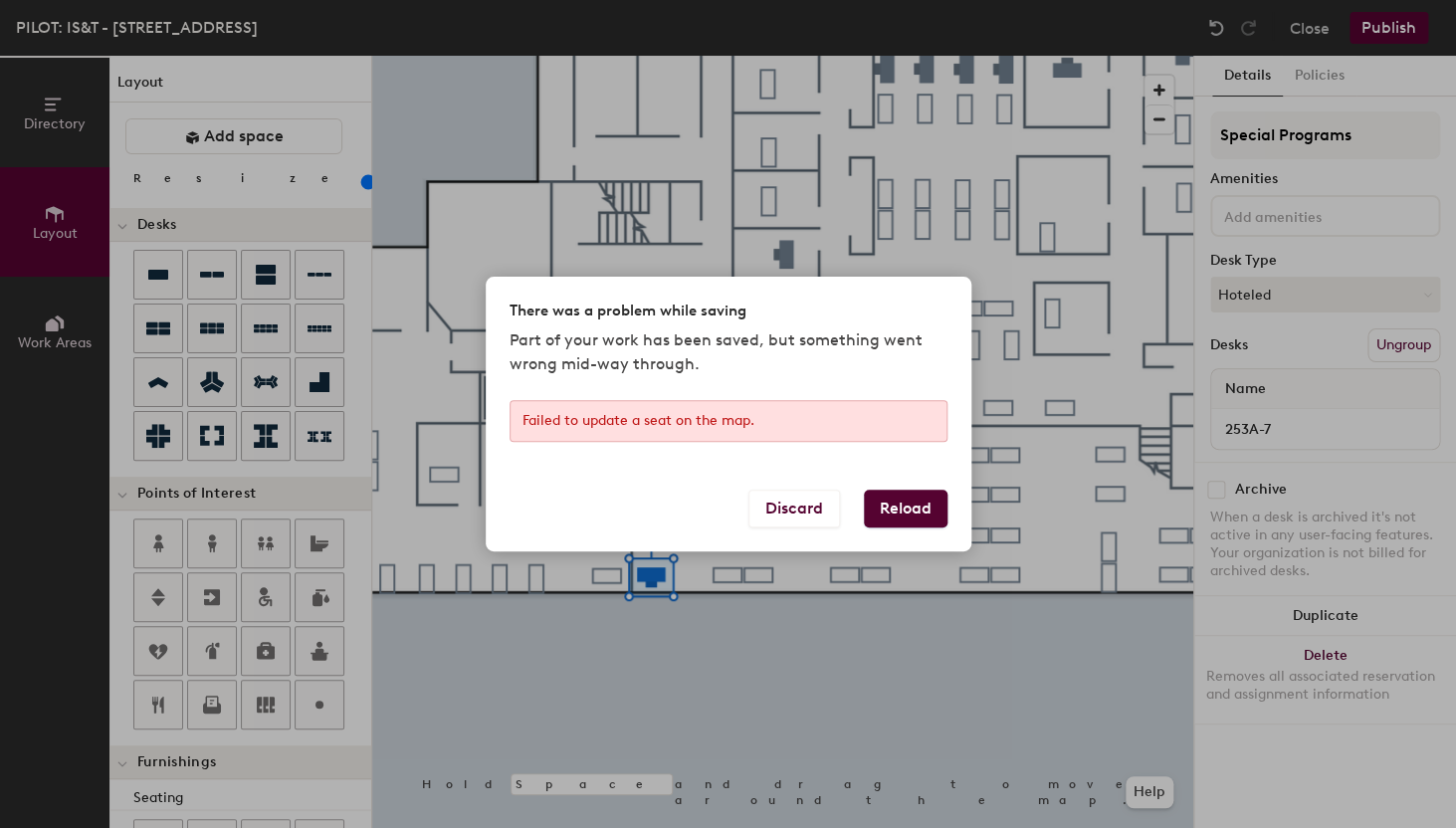 click on "Reload" at bounding box center (906, 509) 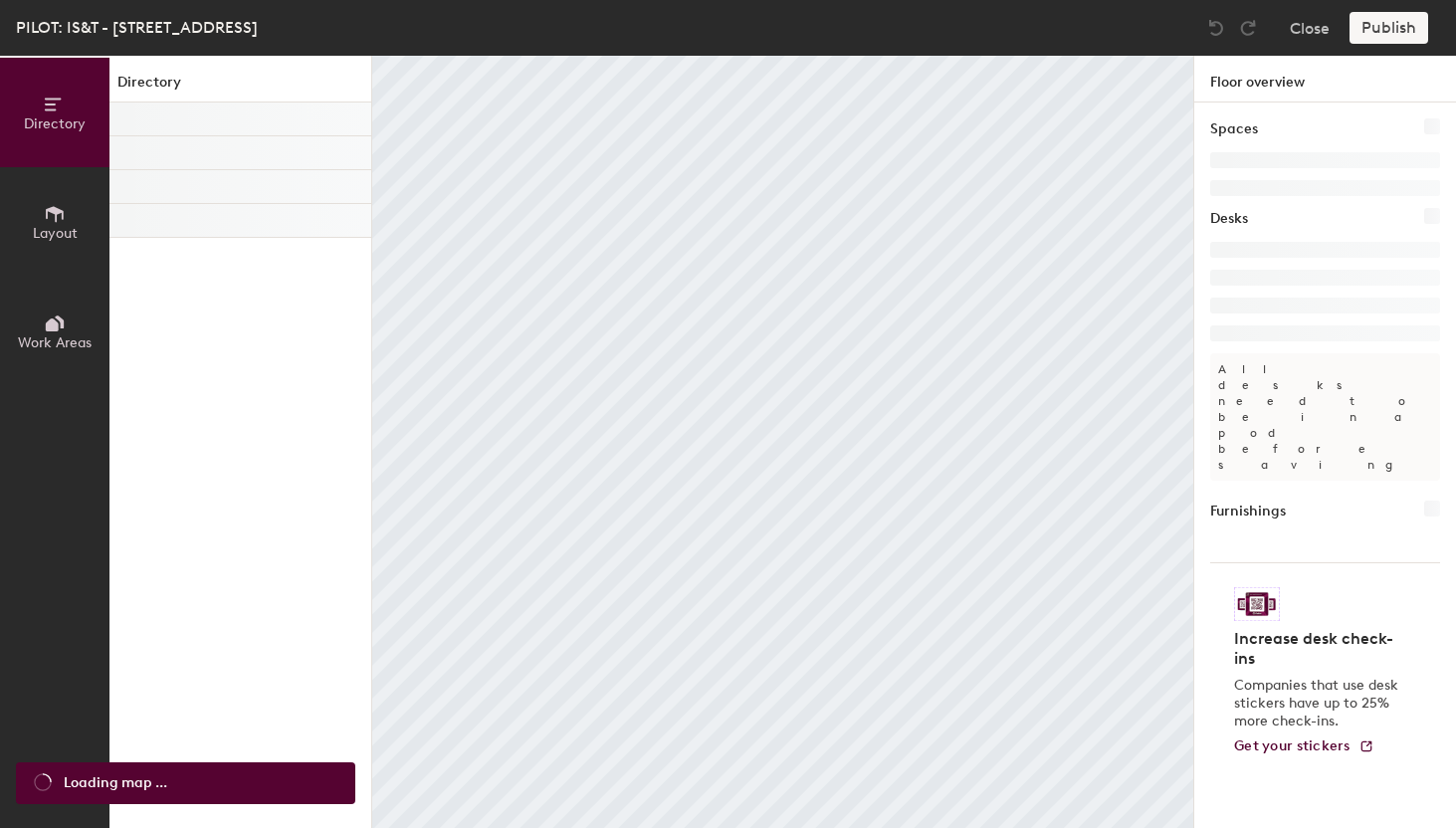 scroll, scrollTop: 0, scrollLeft: 0, axis: both 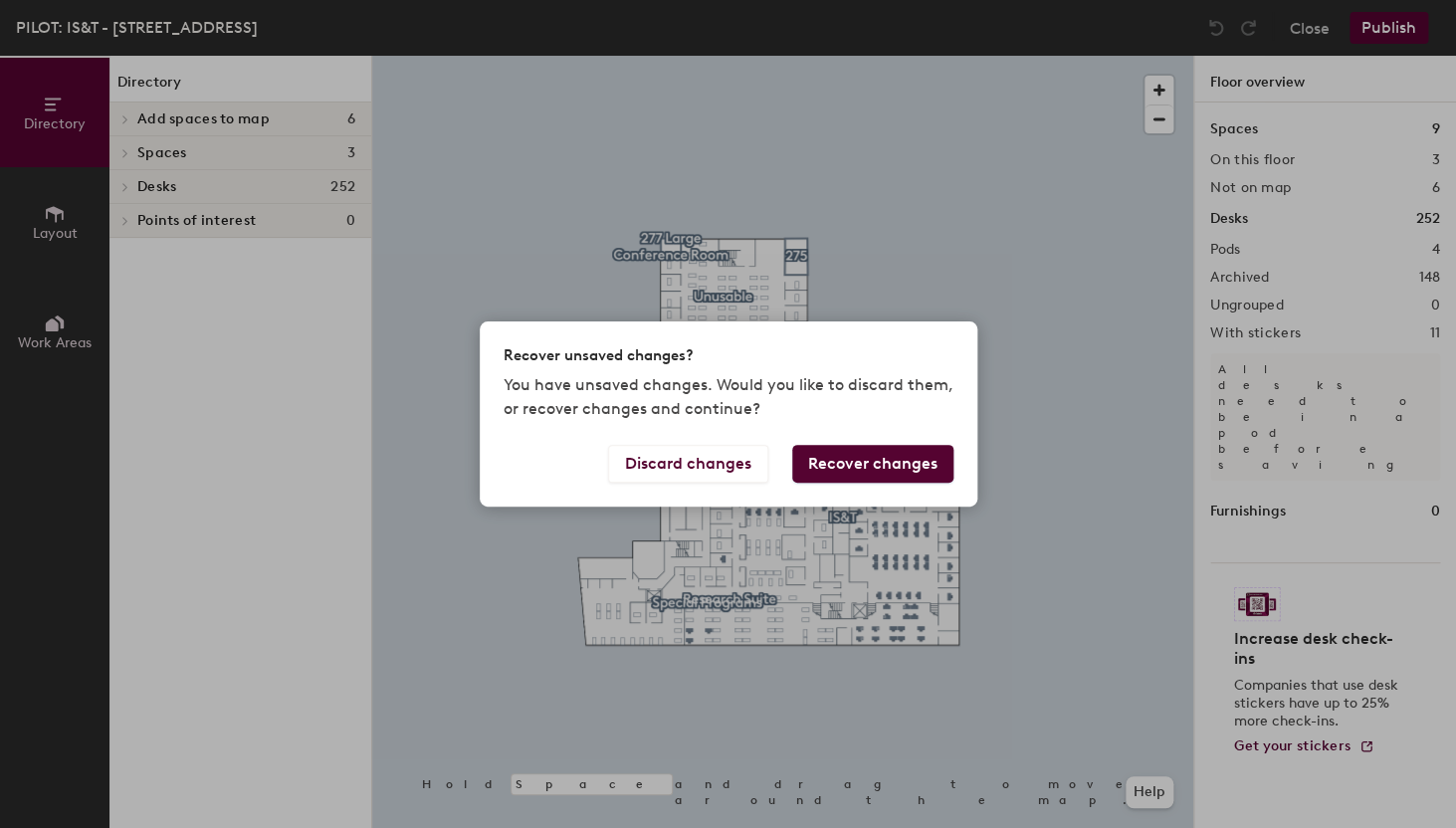 click on "Recover changes" at bounding box center (873, 464) 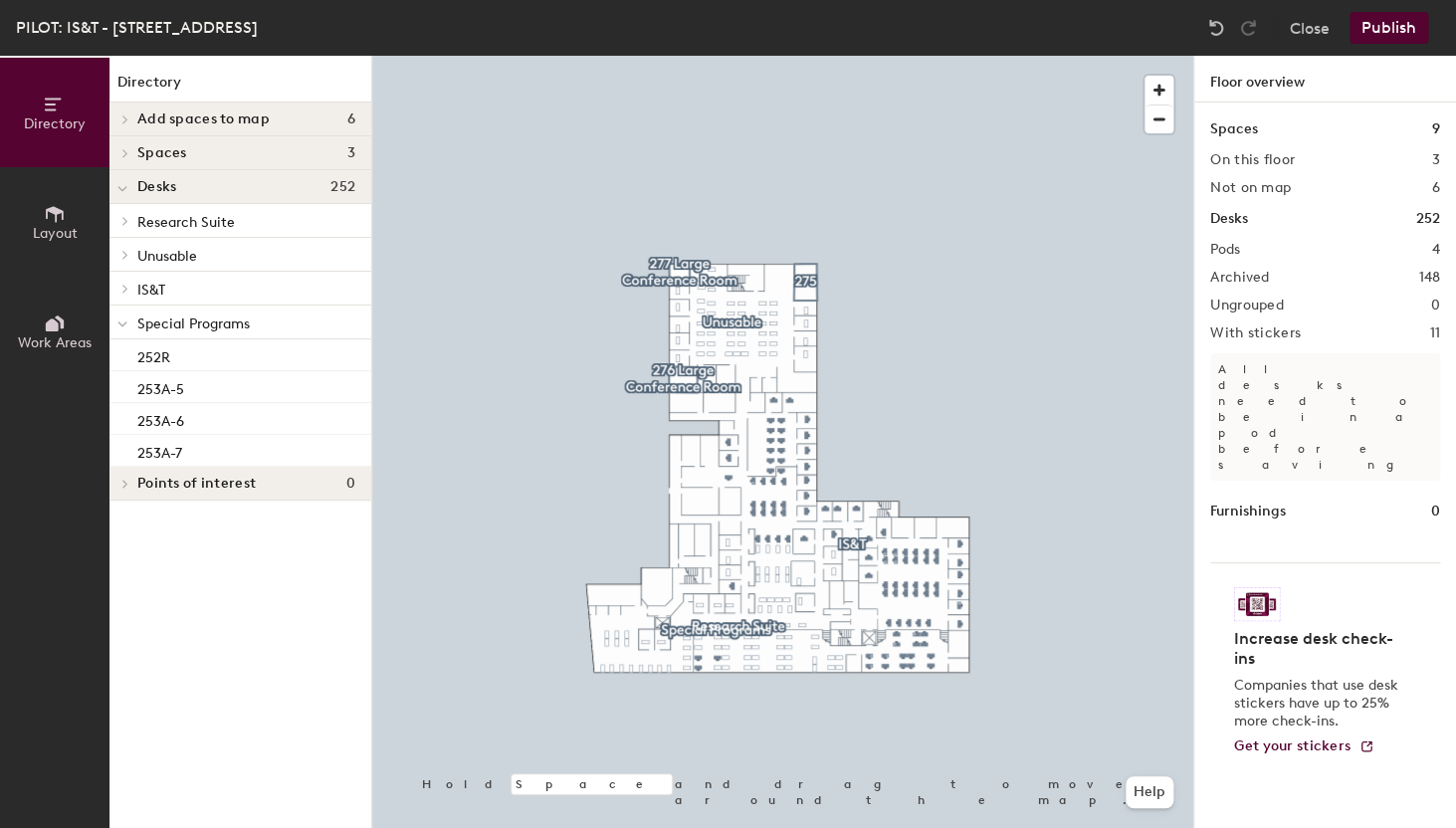 click on "Publish" 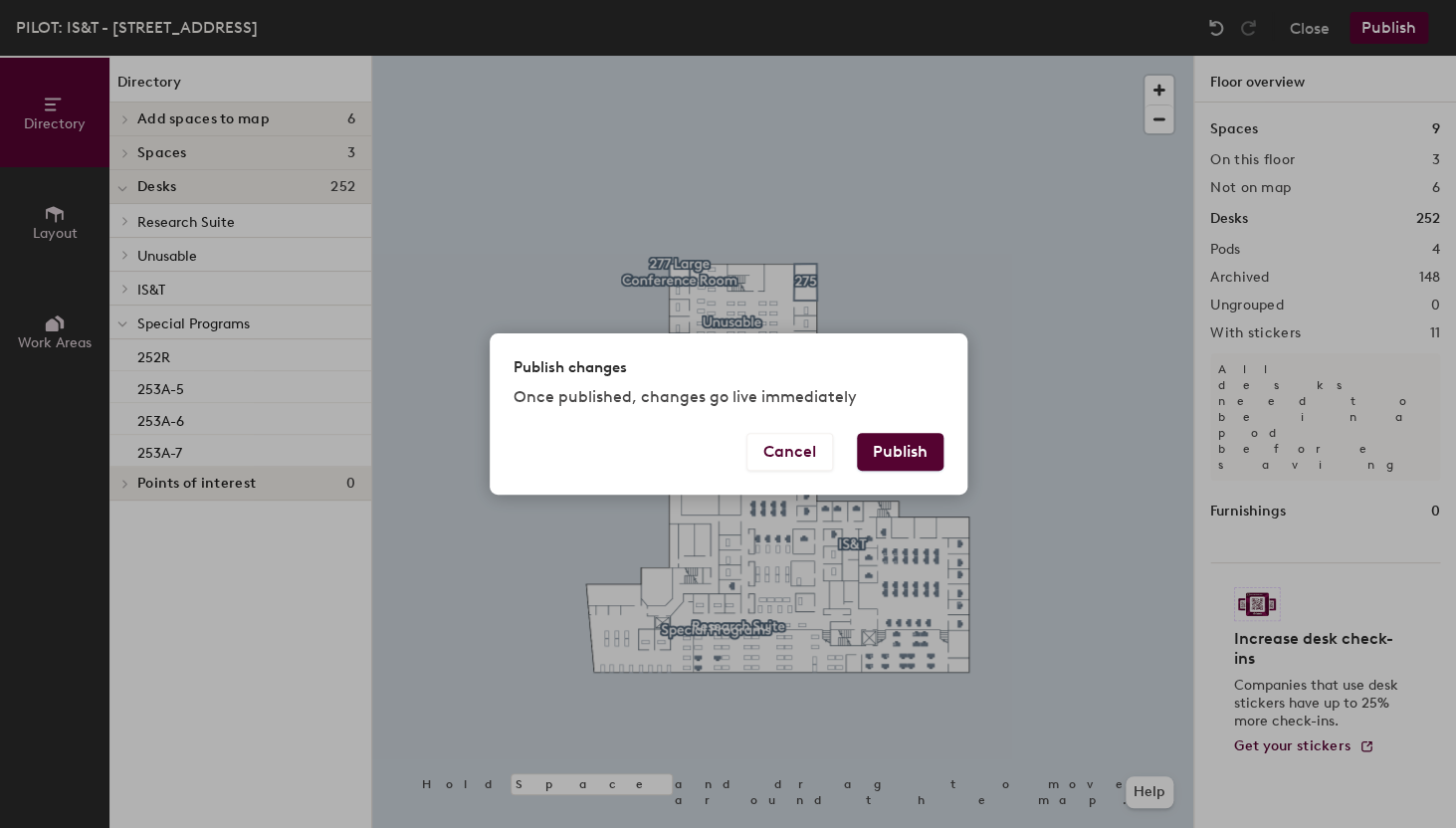 click on "Publish" at bounding box center [900, 452] 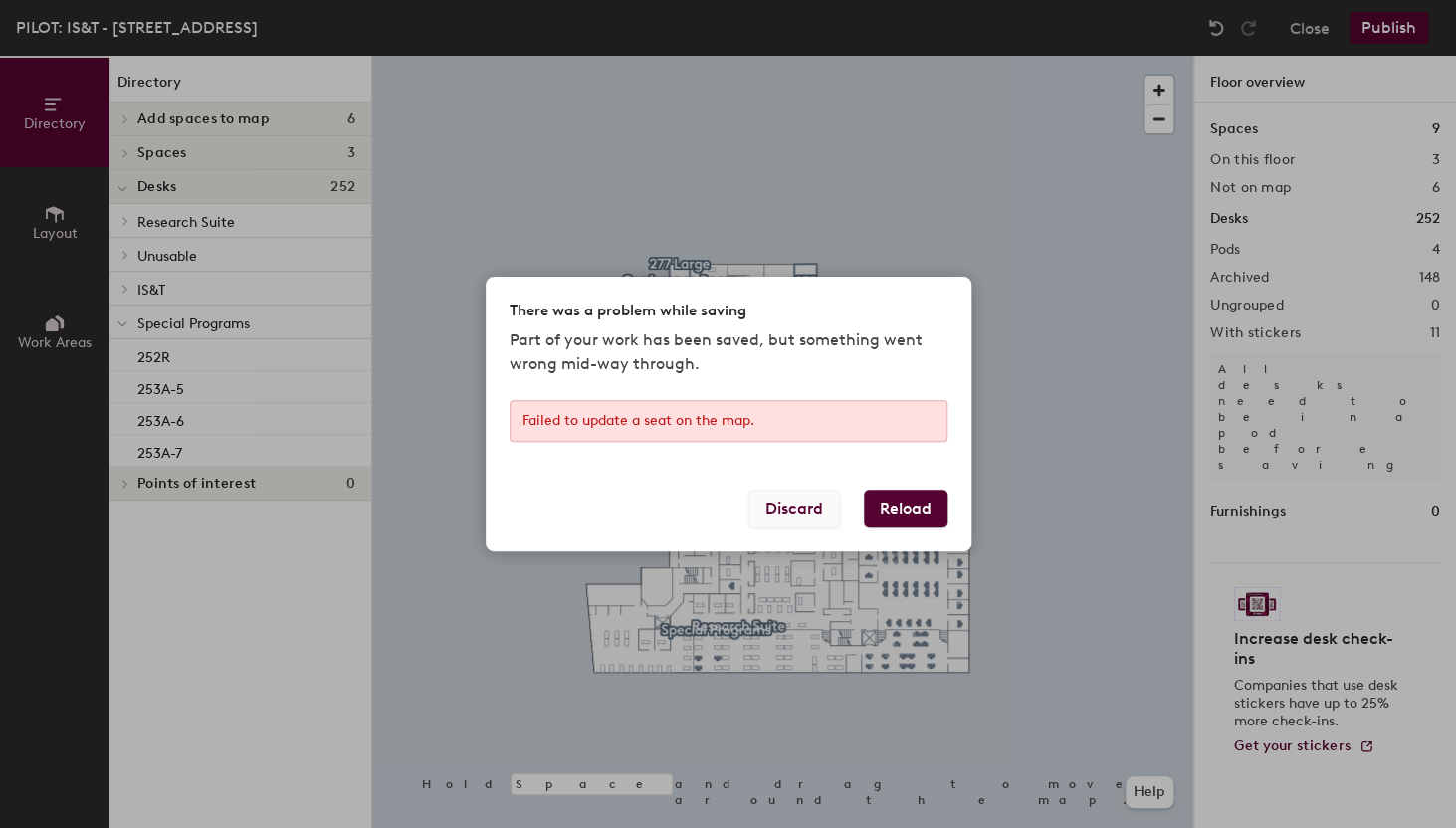 click on "Discard" at bounding box center (794, 509) 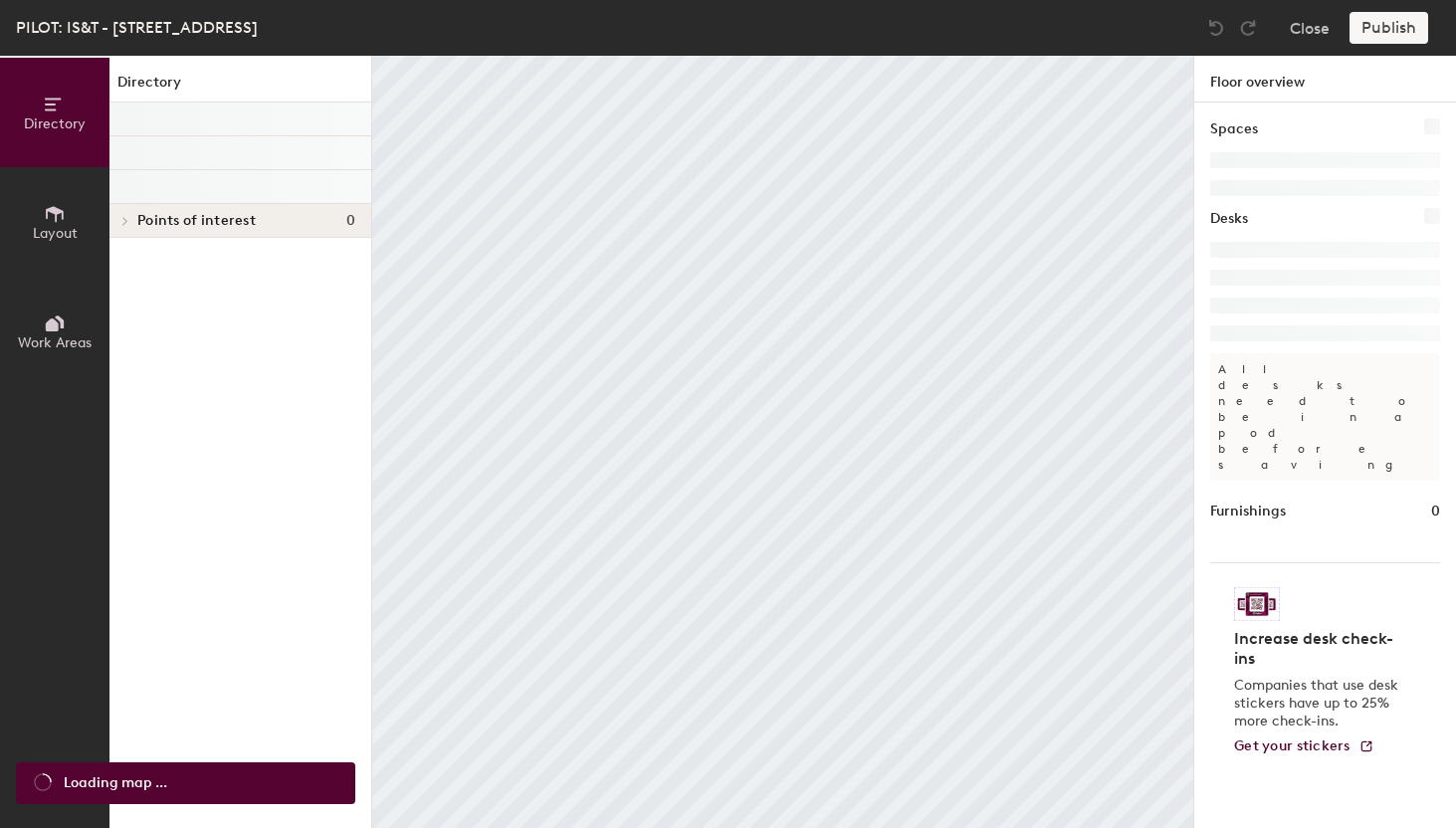 scroll, scrollTop: 0, scrollLeft: 0, axis: both 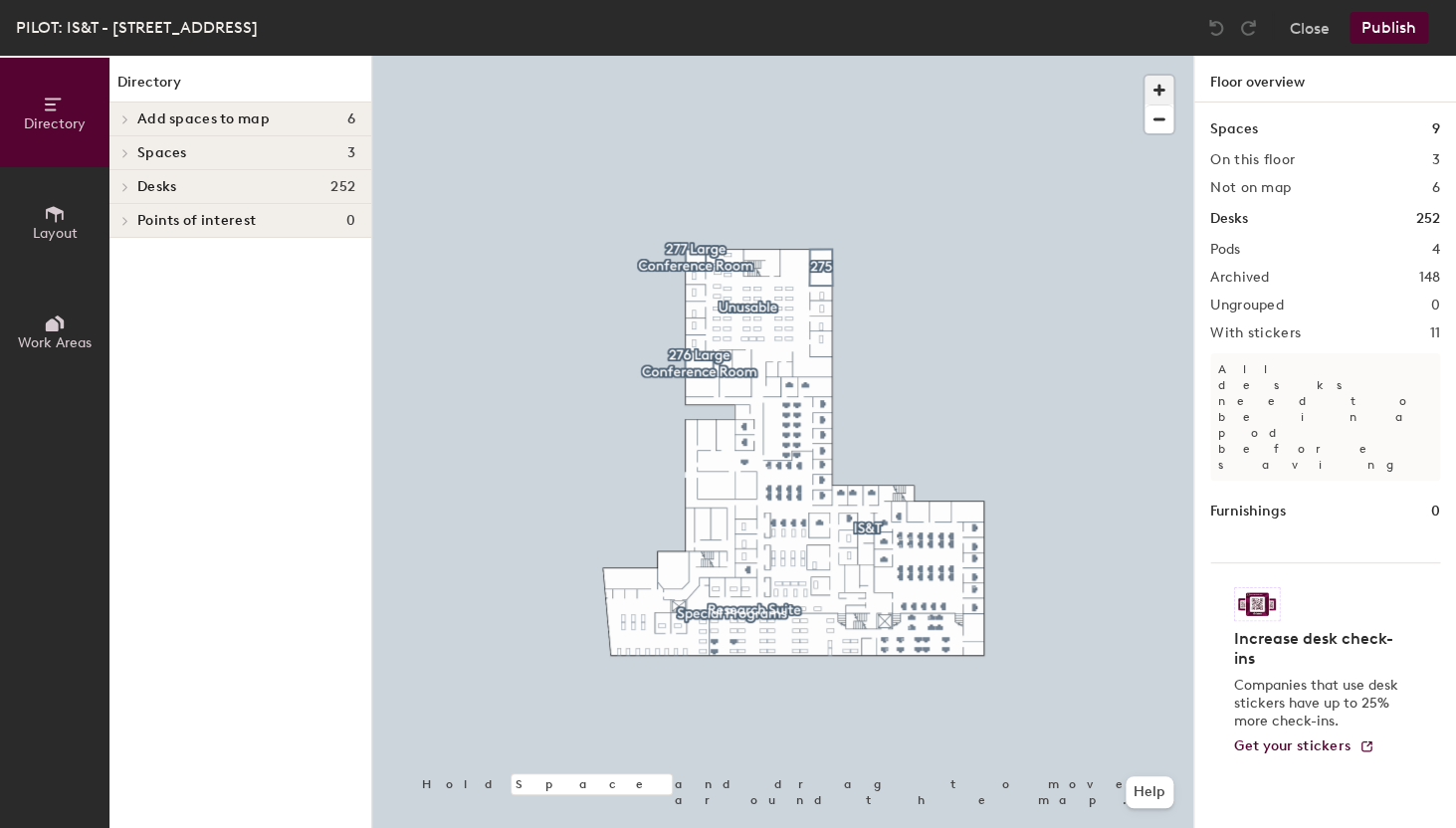 click 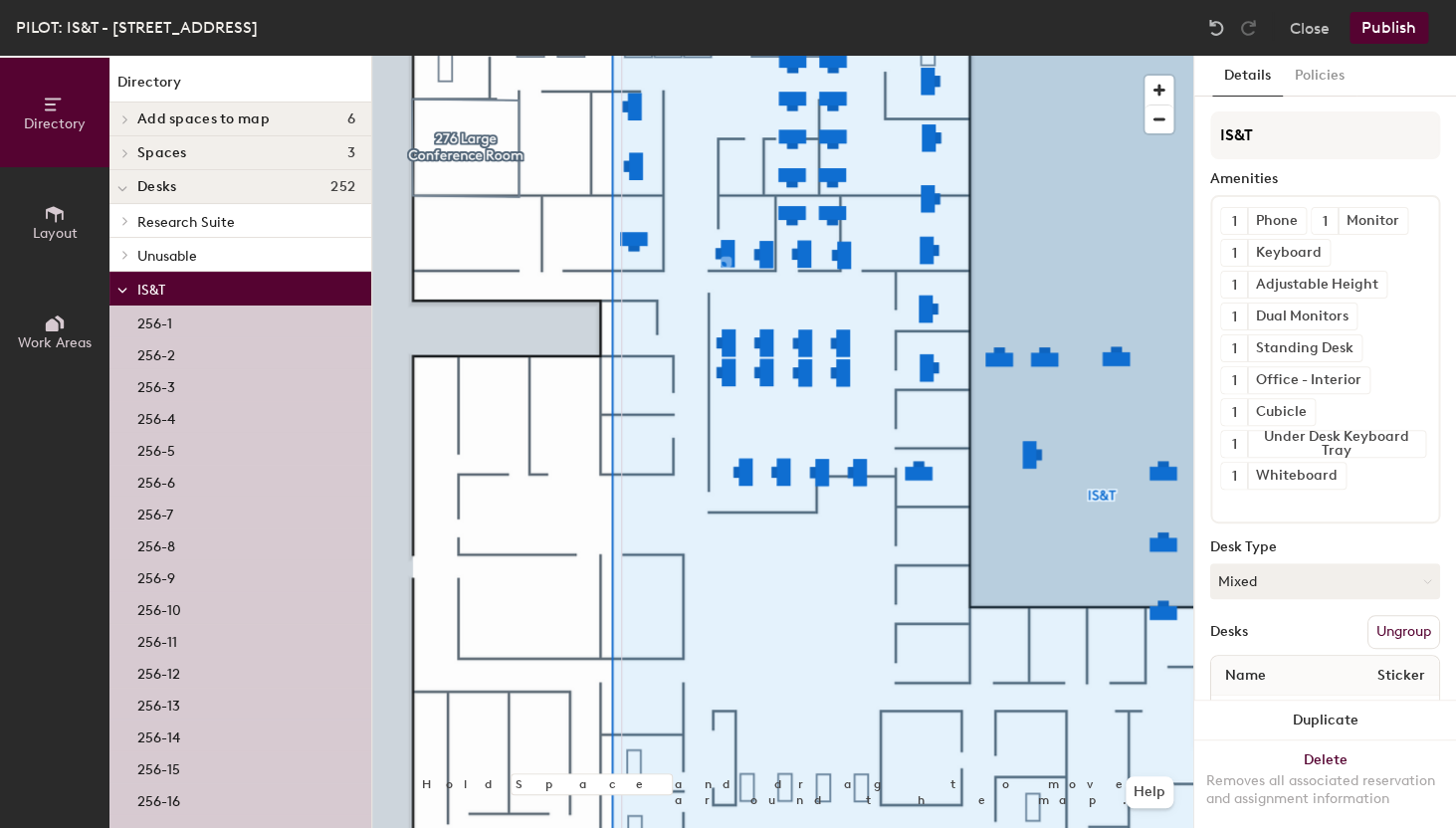 click on "Close Publish" 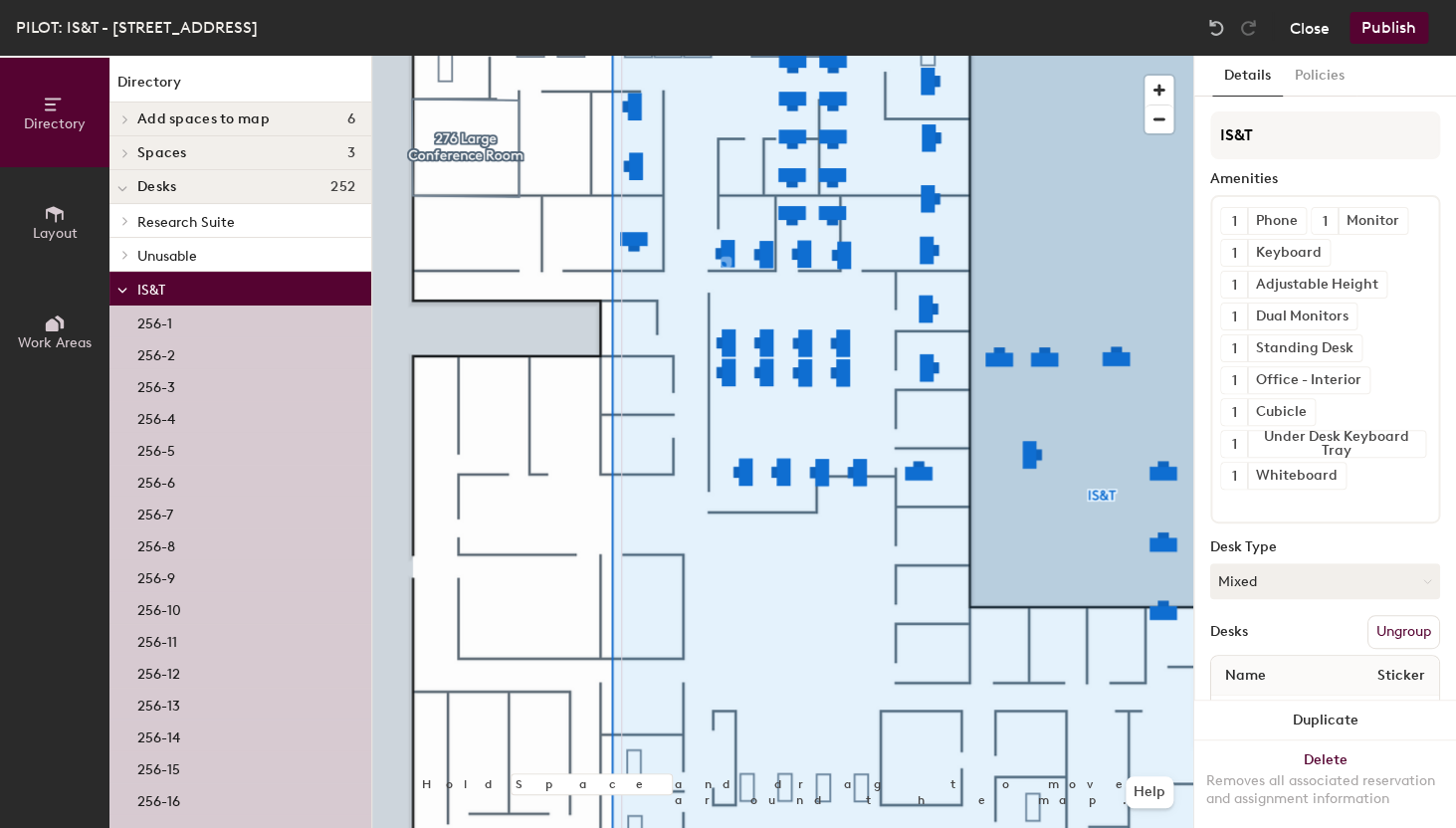 click on "Close" 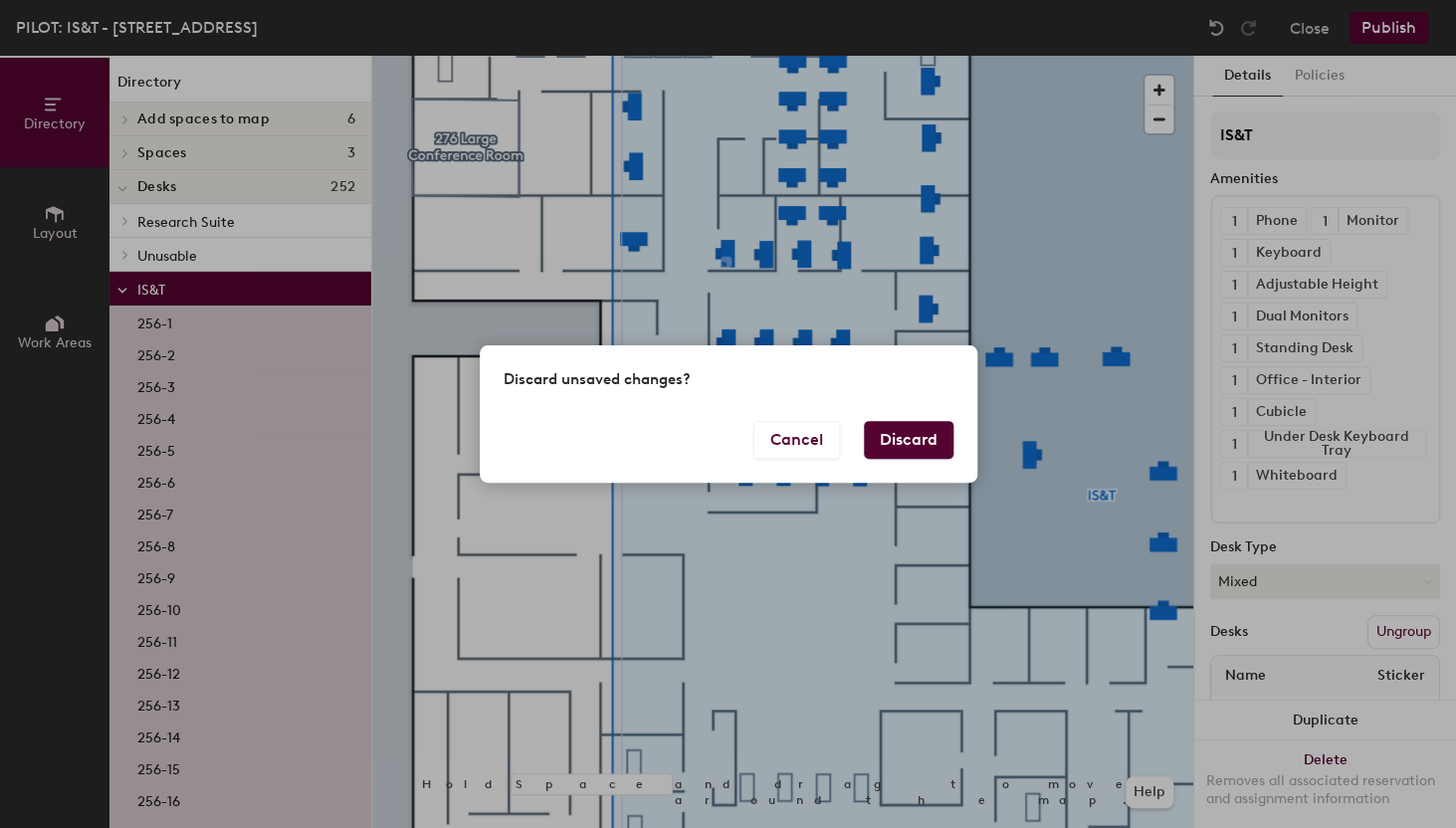 click on "Discard" at bounding box center [909, 440] 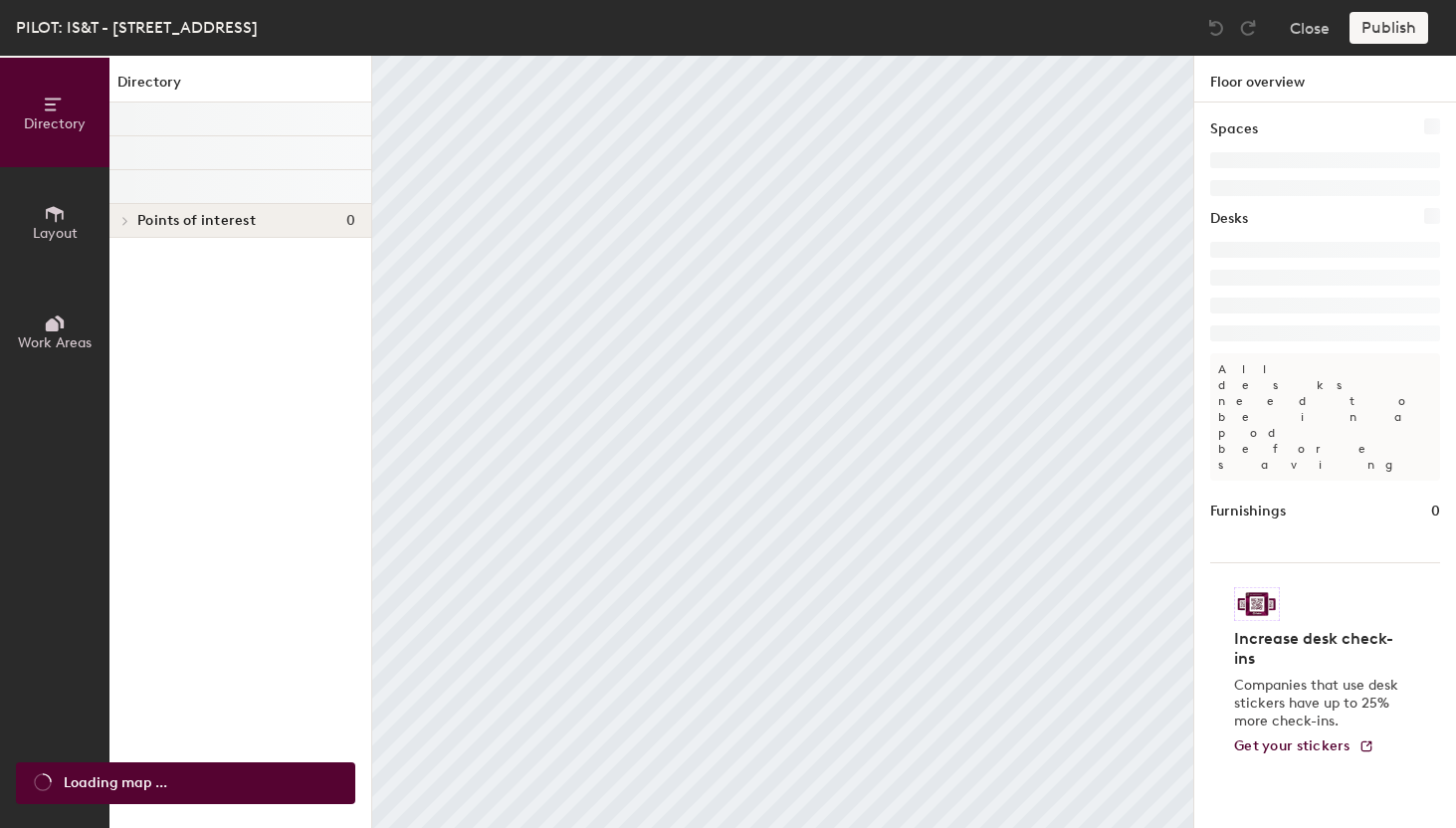 scroll, scrollTop: 0, scrollLeft: 0, axis: both 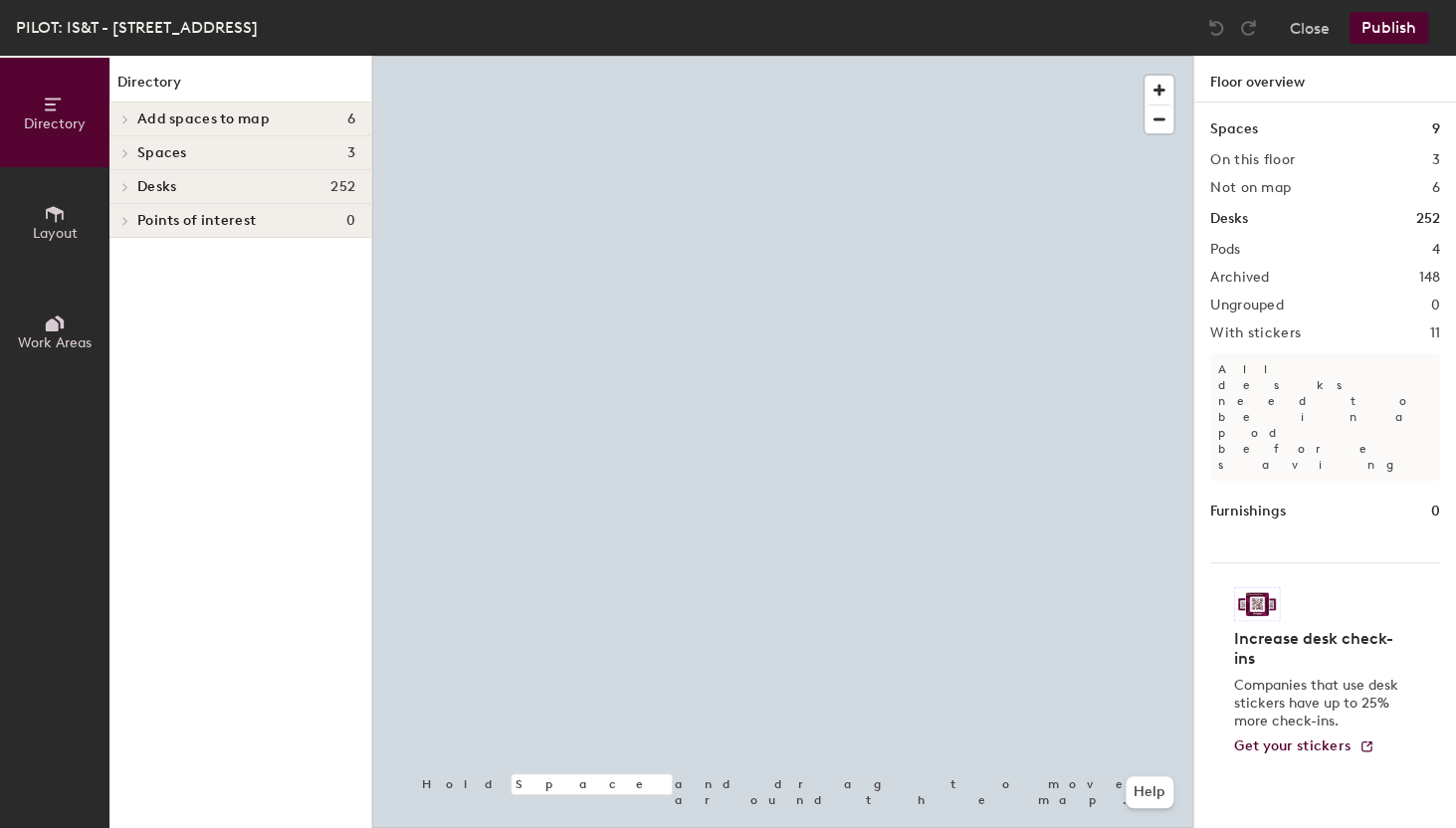 click 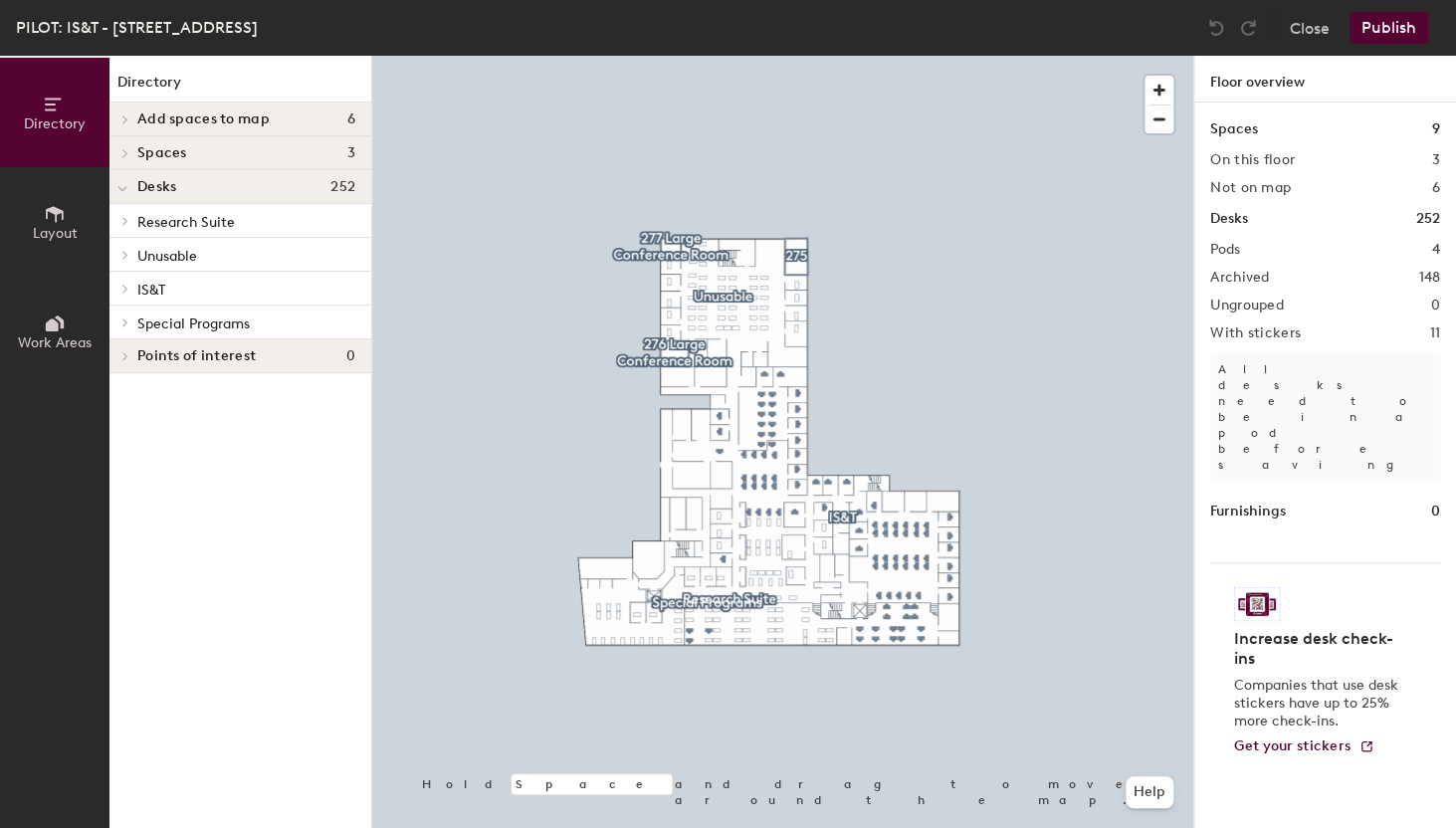 click on "Special Programs" 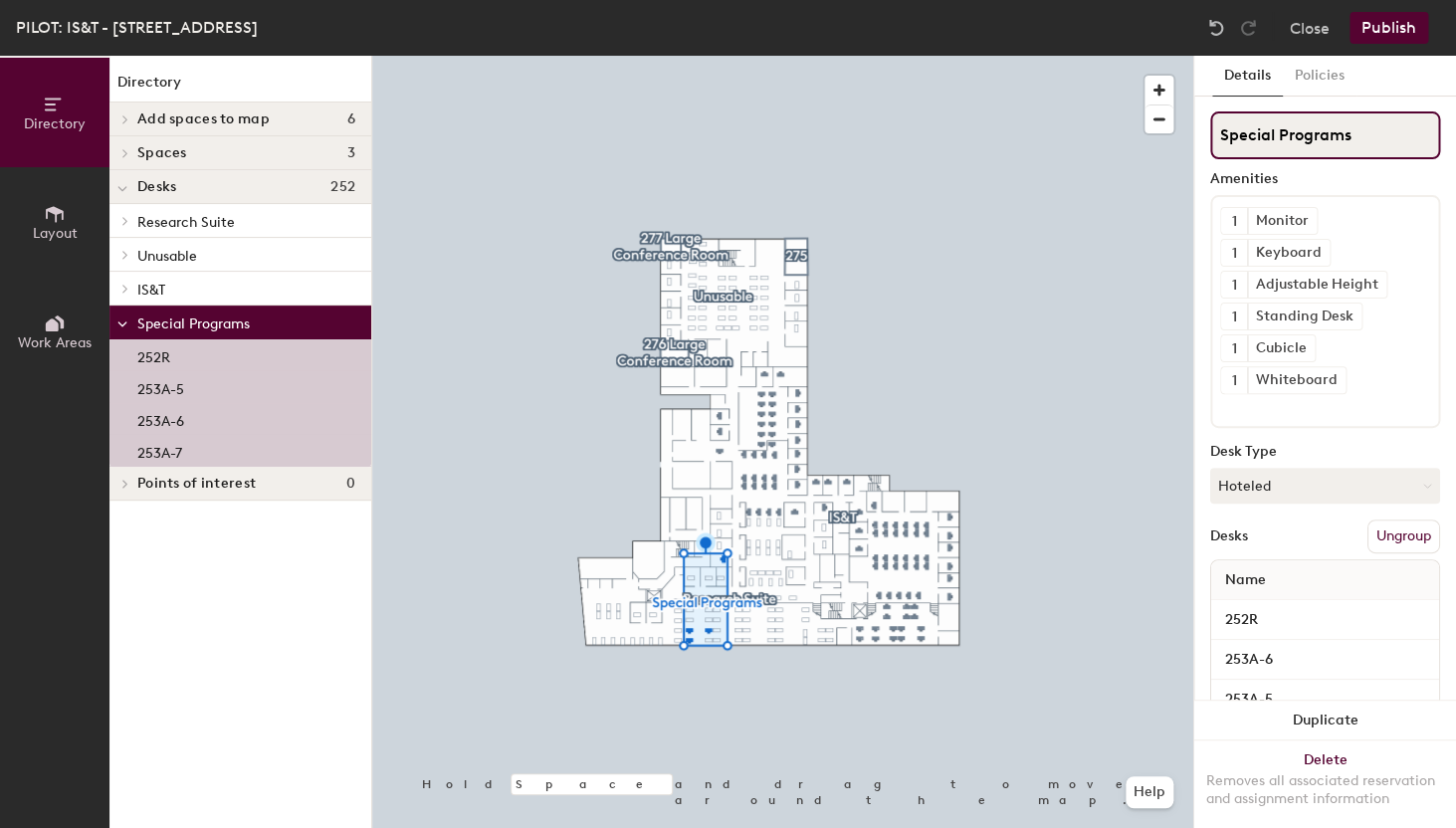 click on "Special Programs" 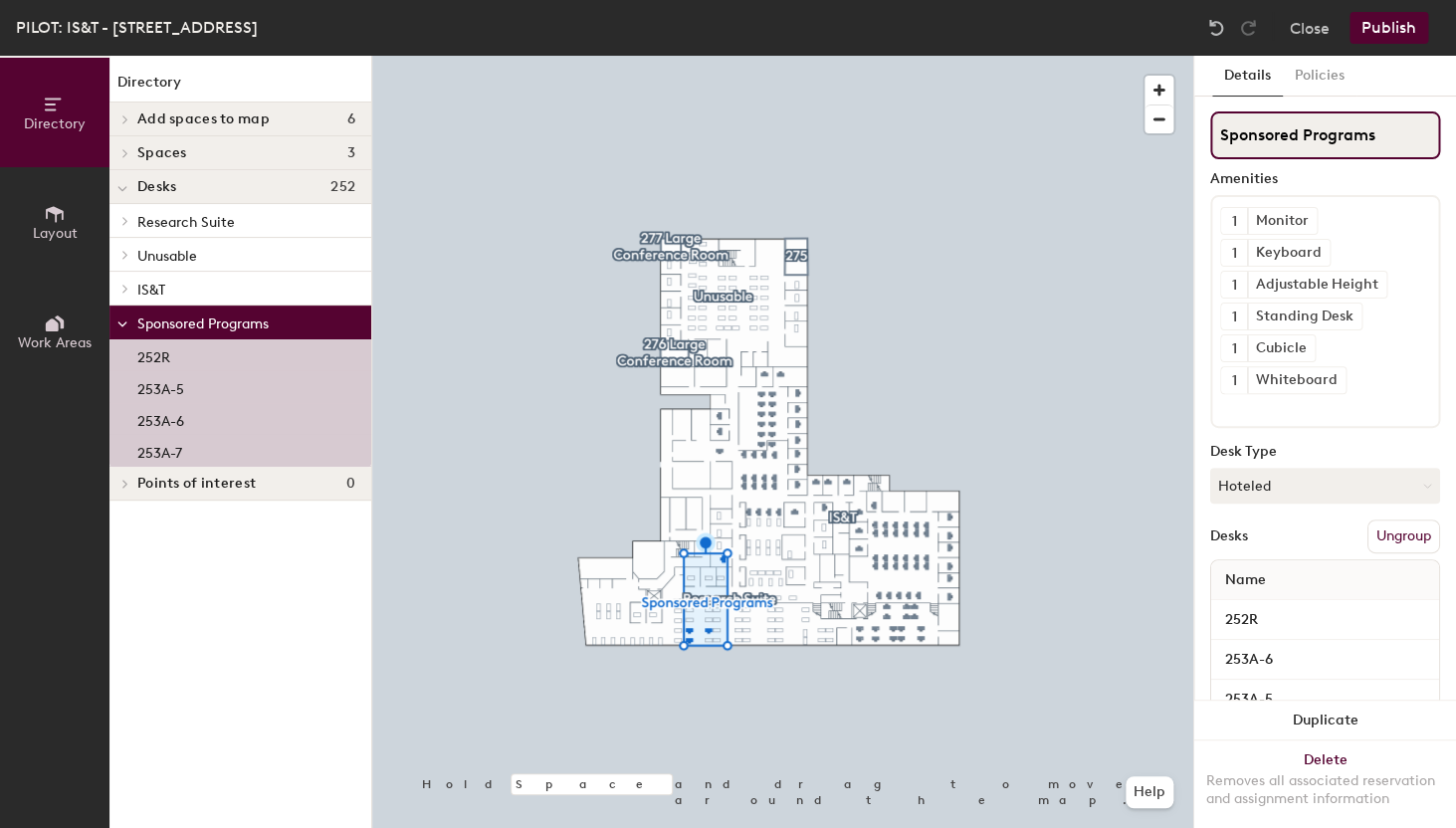type on "Sponsored Programs" 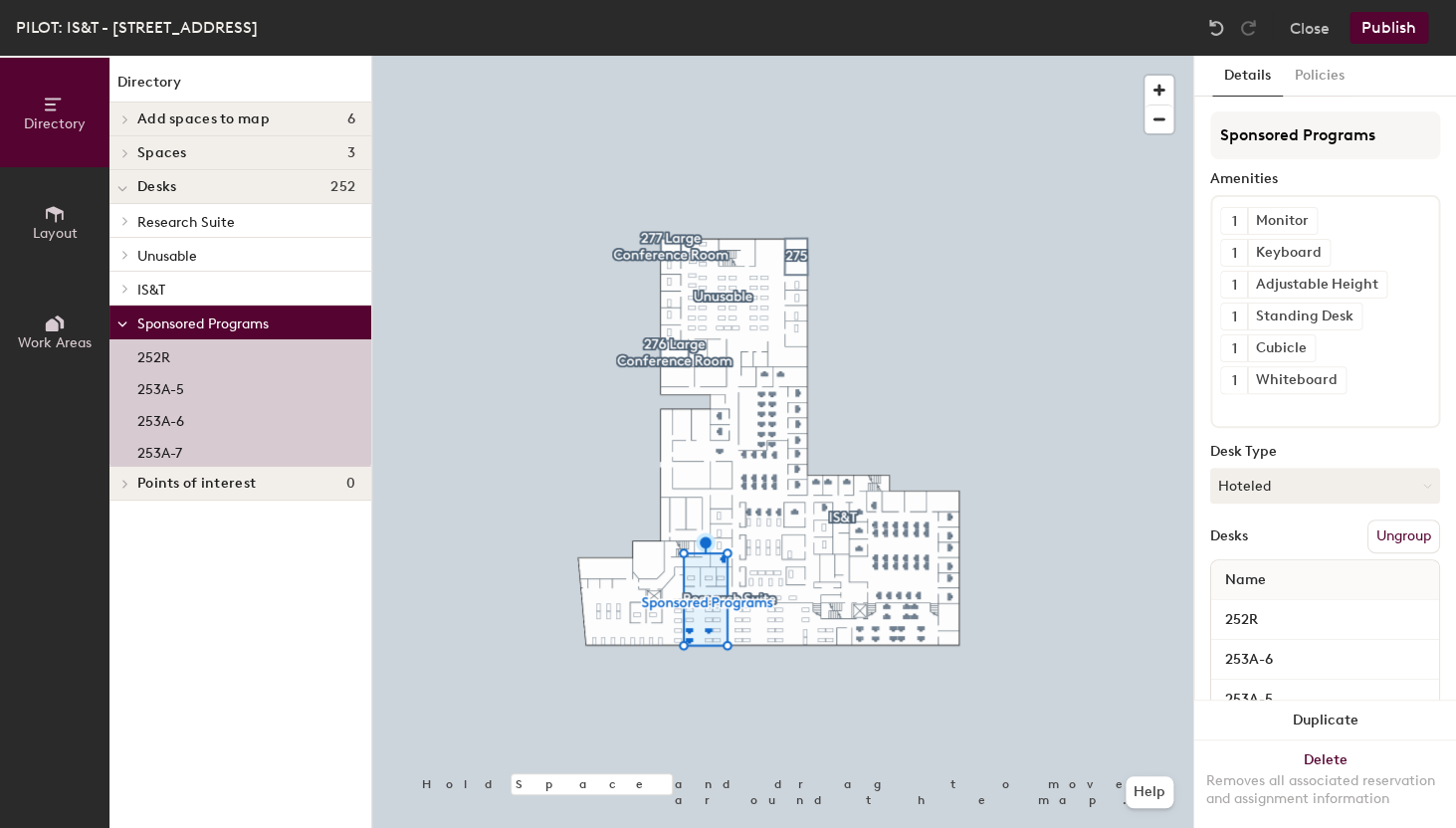 click on "Publish" 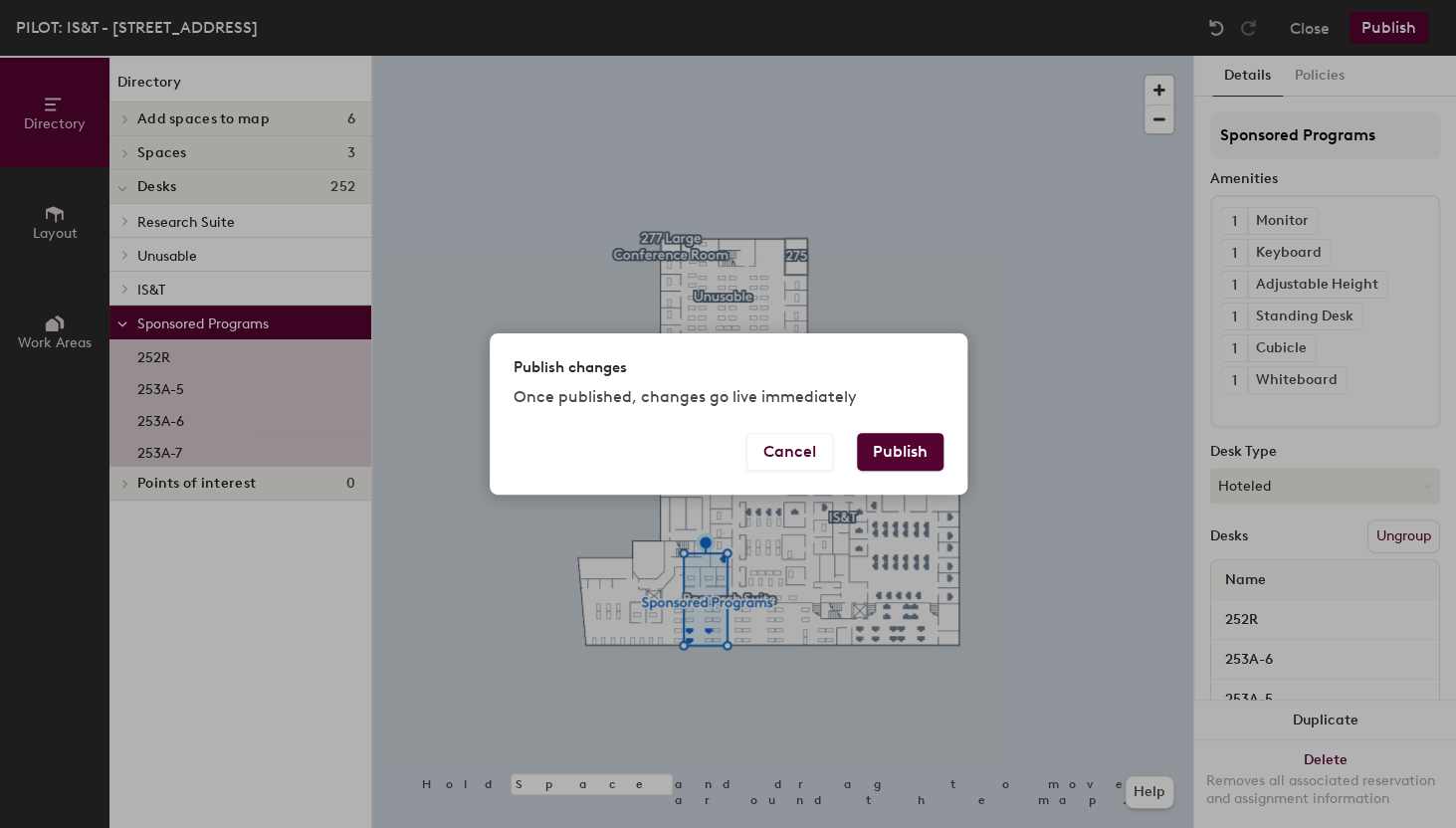 click on "Publish" at bounding box center (900, 452) 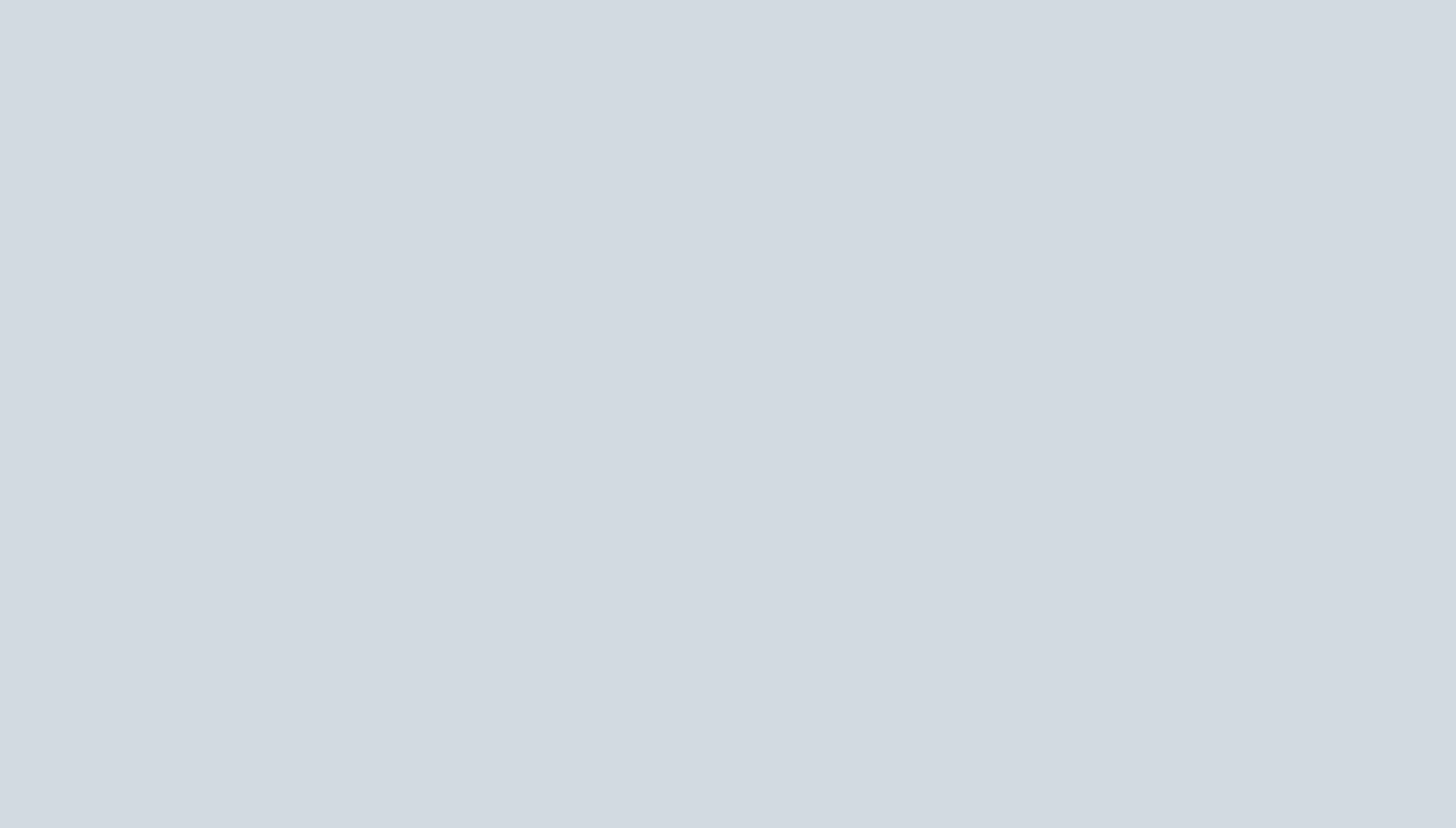 scroll, scrollTop: 0, scrollLeft: 0, axis: both 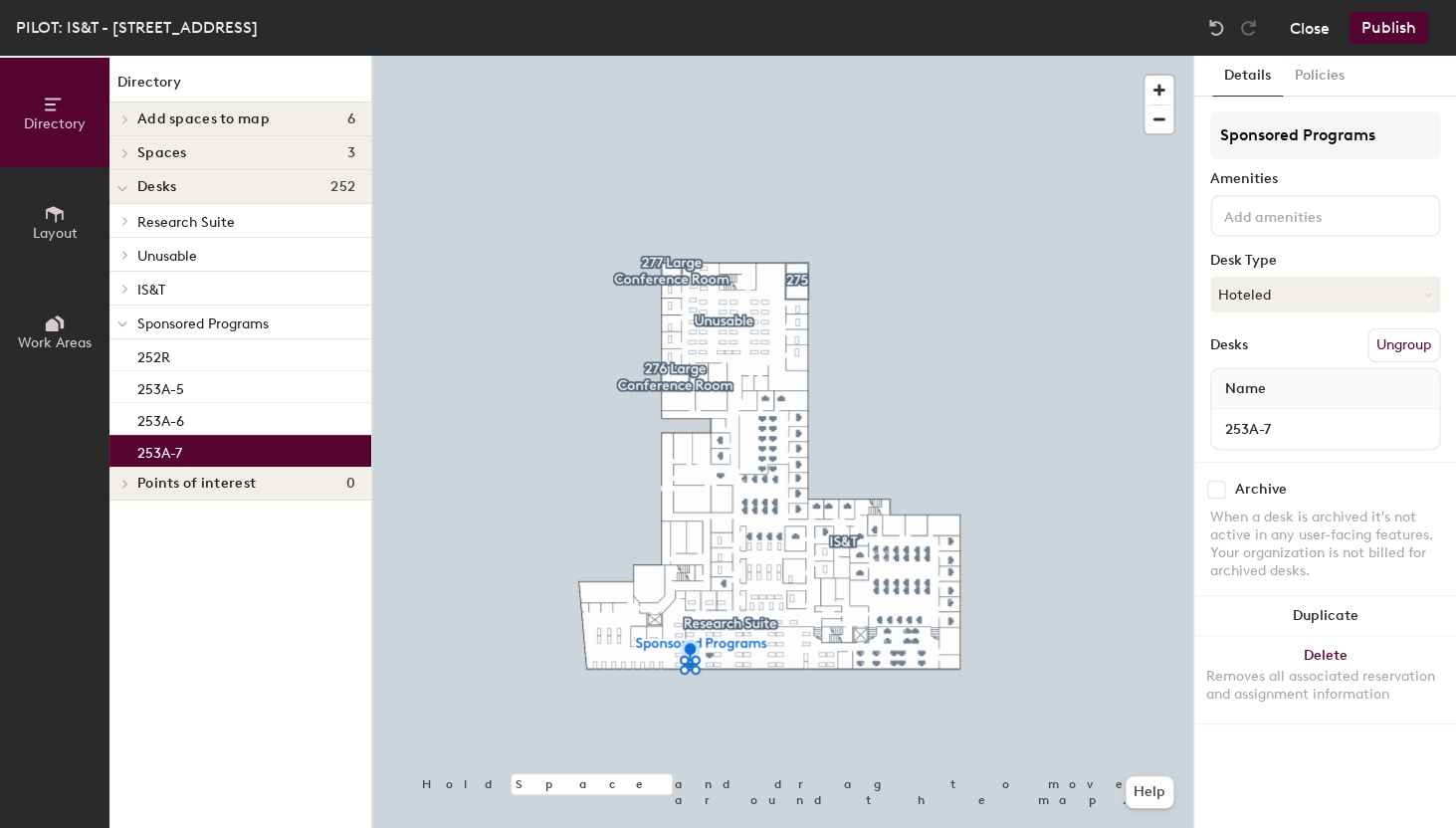 click on "Close" 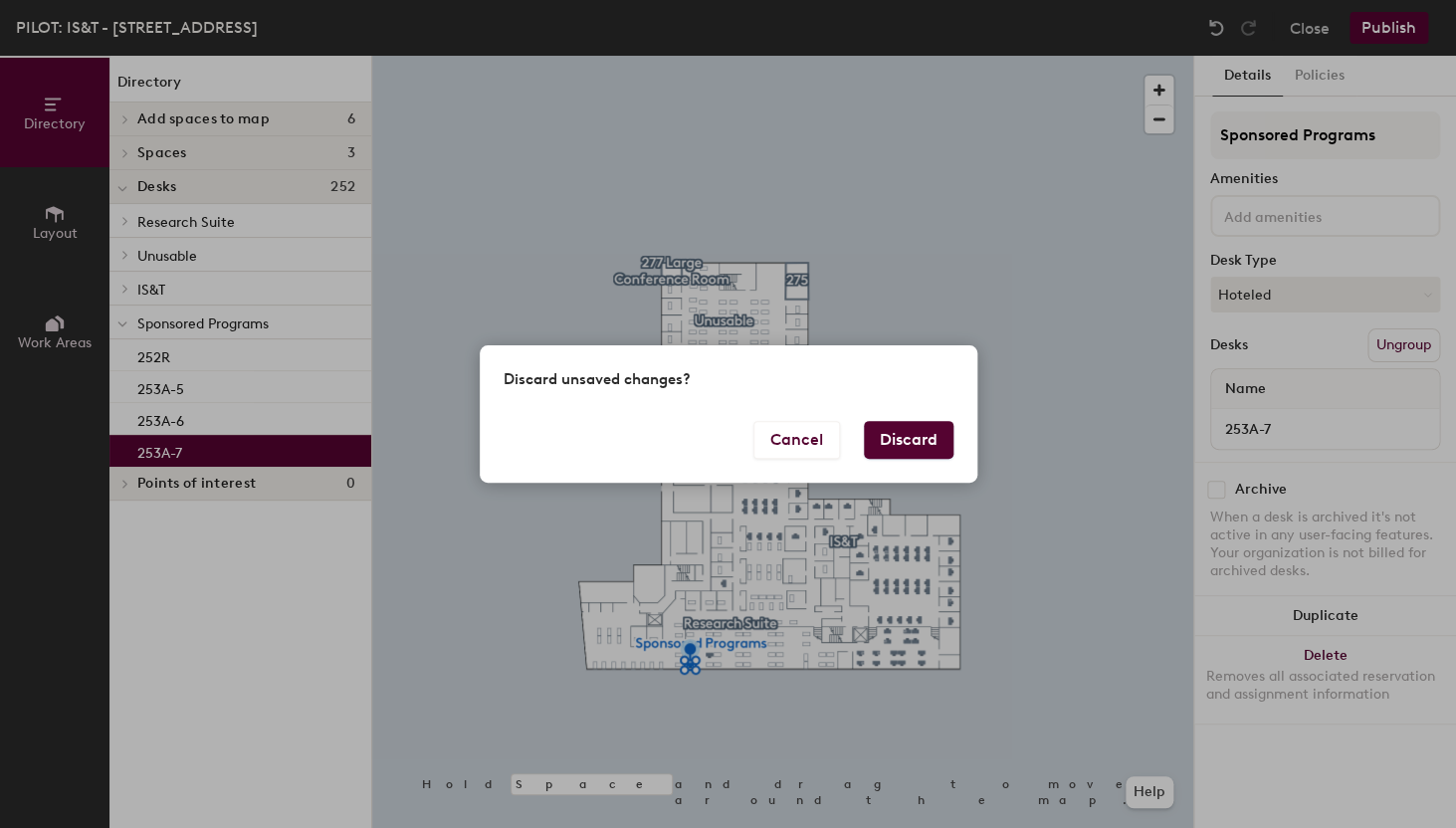 click on "Discard" at bounding box center (909, 440) 